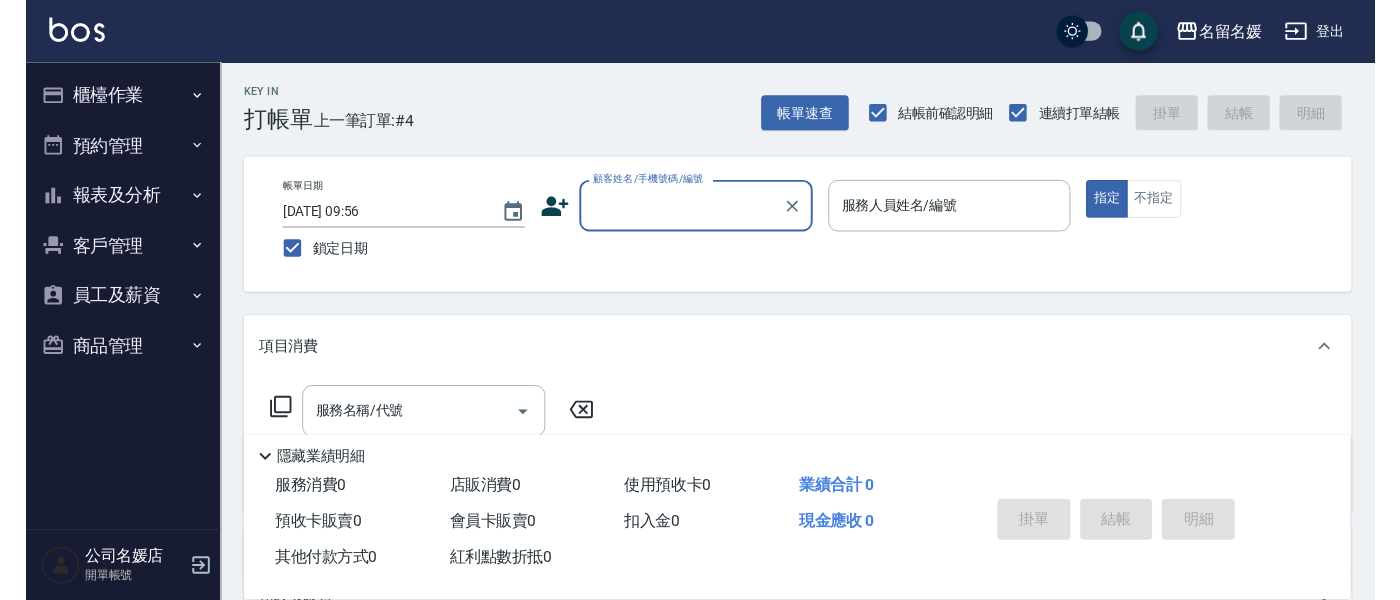 scroll, scrollTop: 0, scrollLeft: 0, axis: both 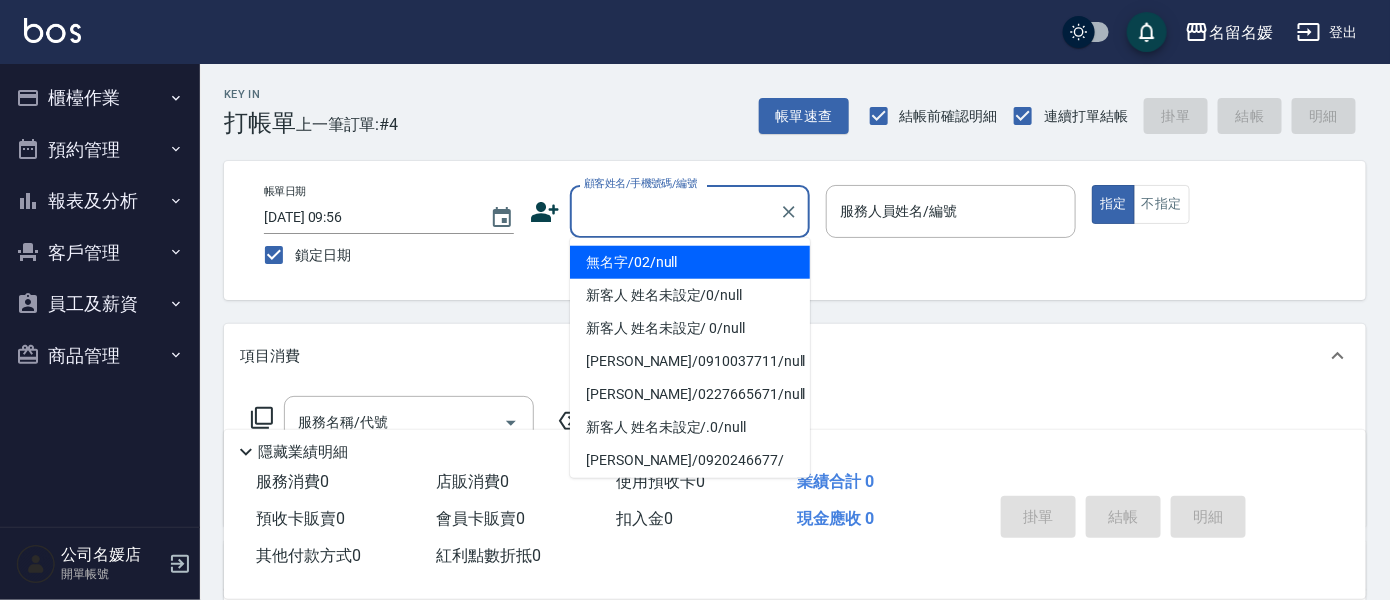 click on "顧客姓名/手機號碼/編號" at bounding box center (675, 211) 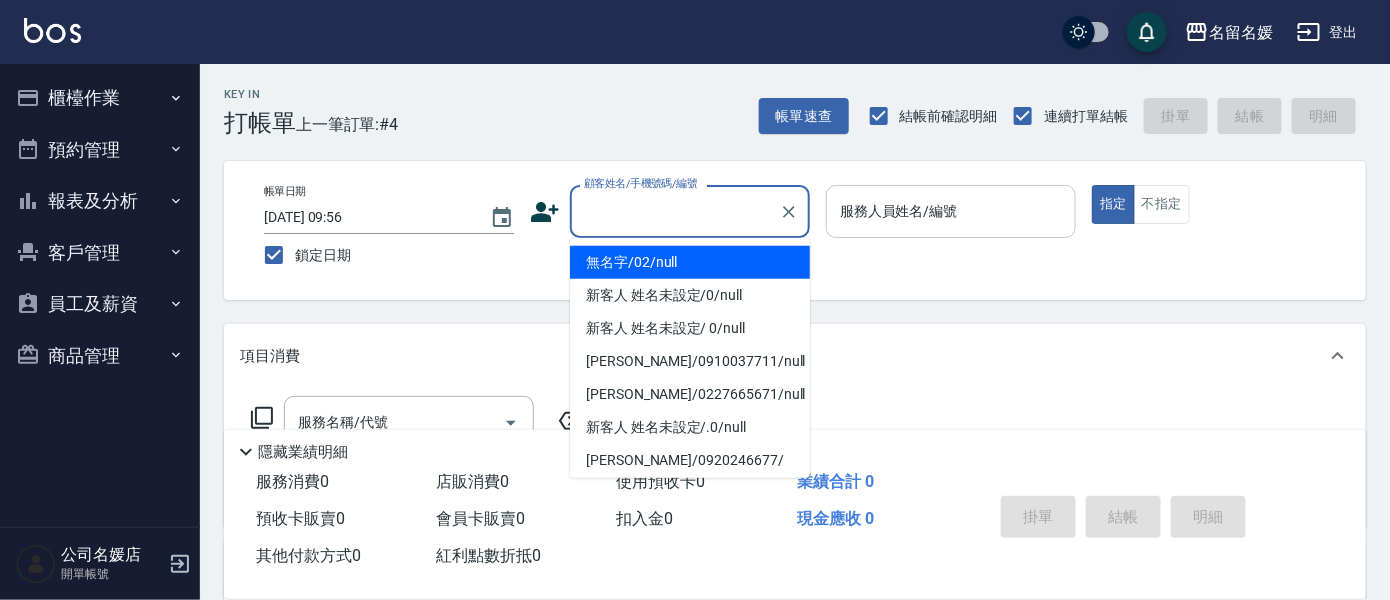 type on "無名字/02/null" 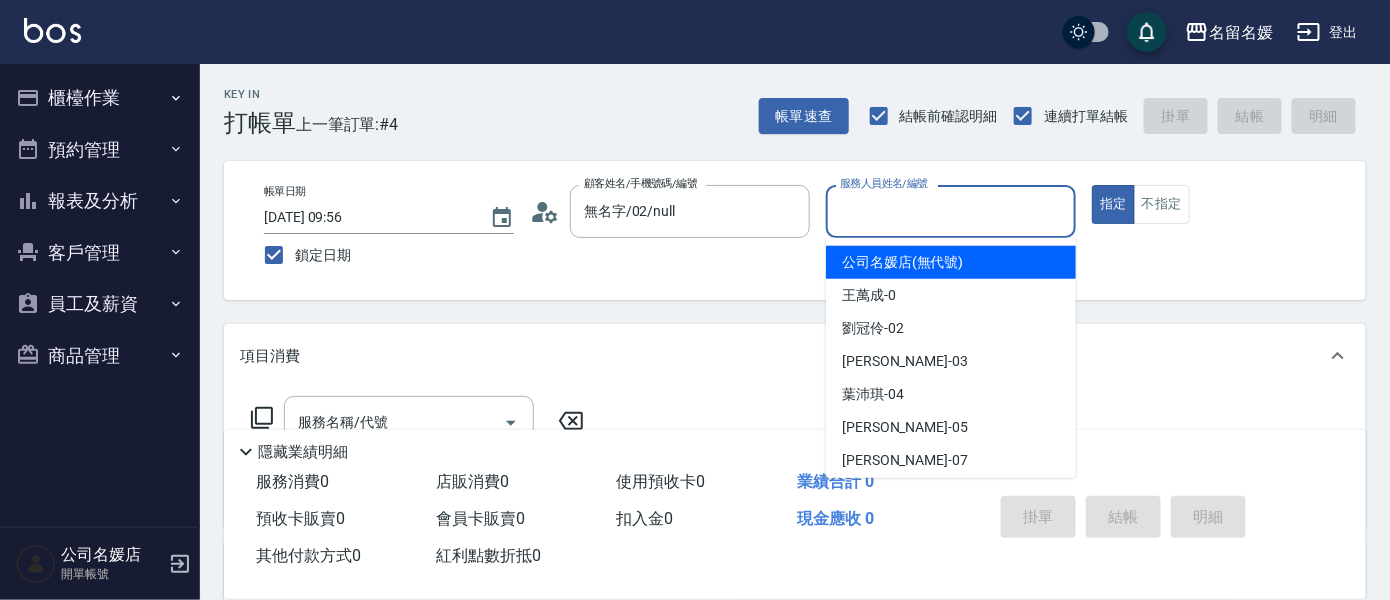 click on "服務人員姓名/編號" at bounding box center (951, 211) 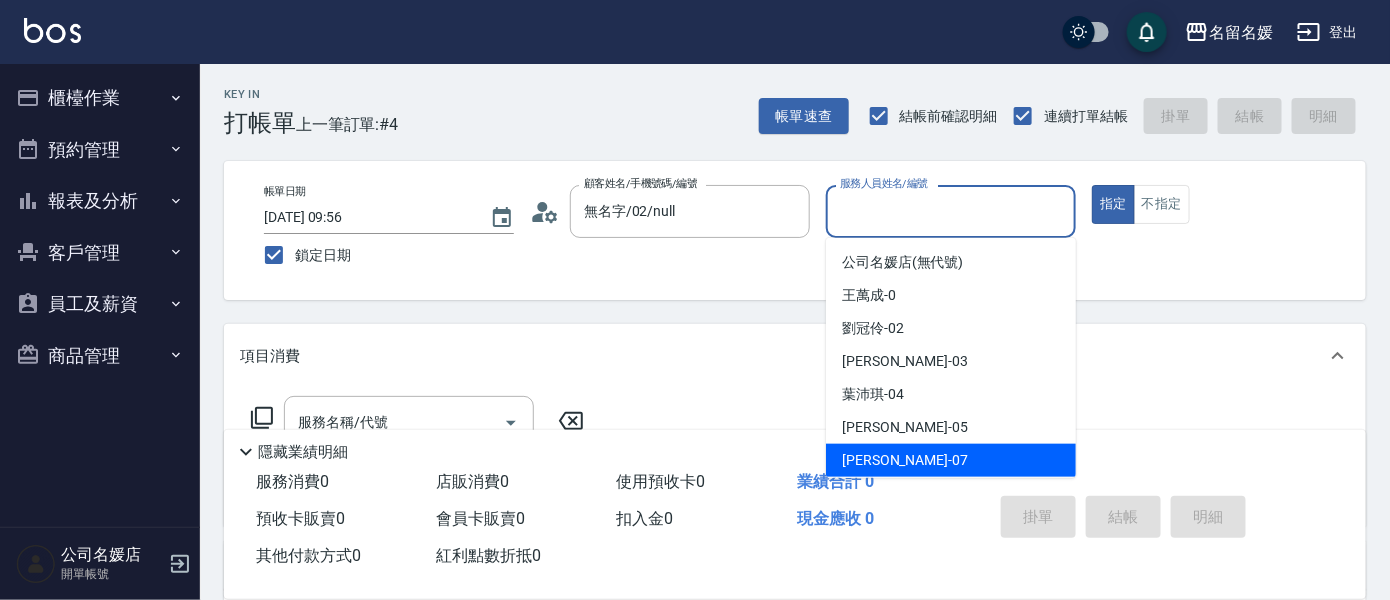 click on "[PERSON_NAME] -07" at bounding box center (951, 460) 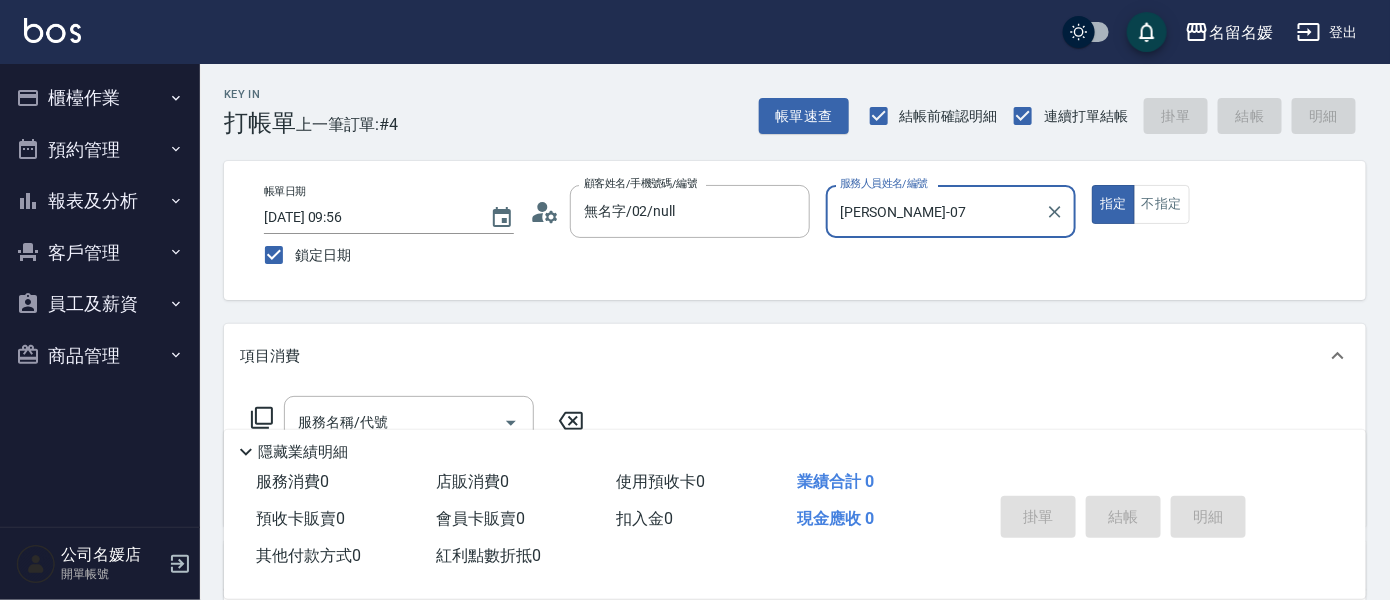 click 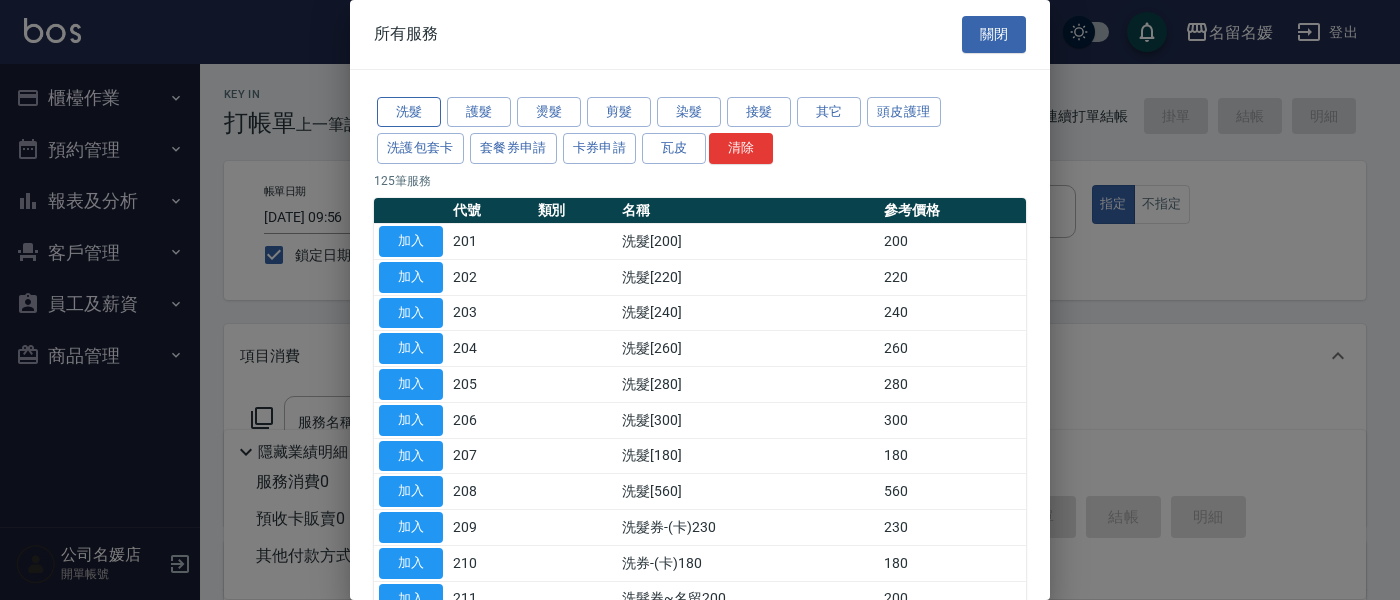 click on "洗髮" at bounding box center [409, 112] 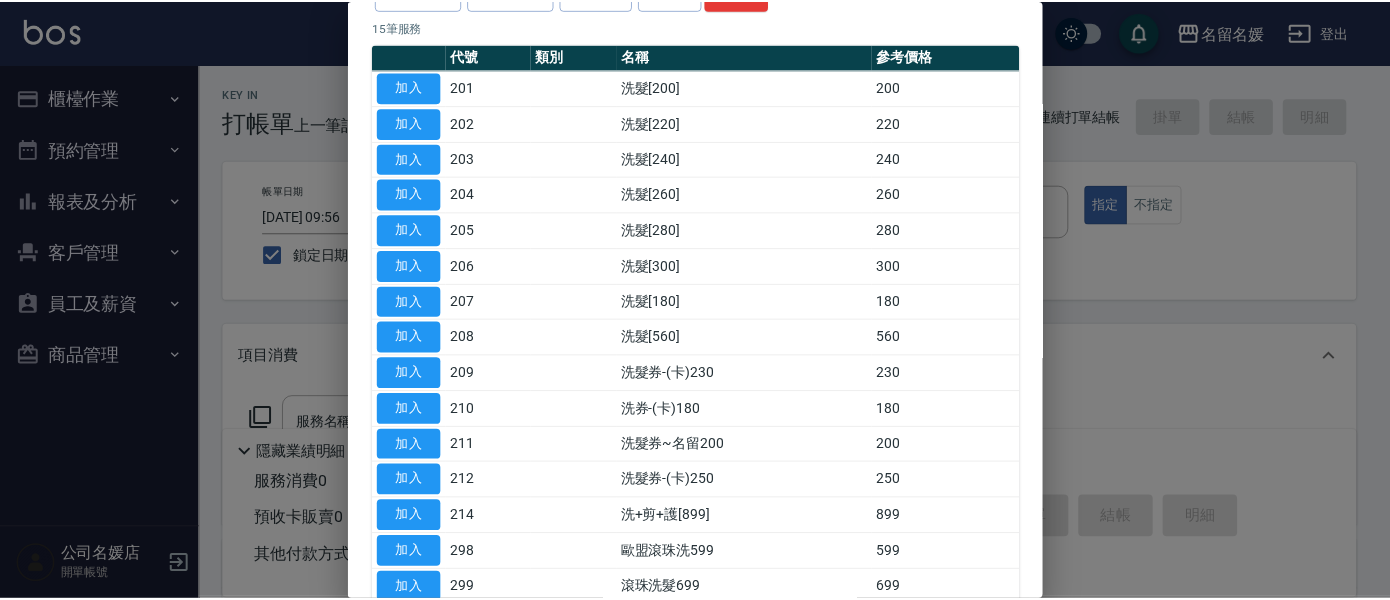 scroll, scrollTop: 264, scrollLeft: 0, axis: vertical 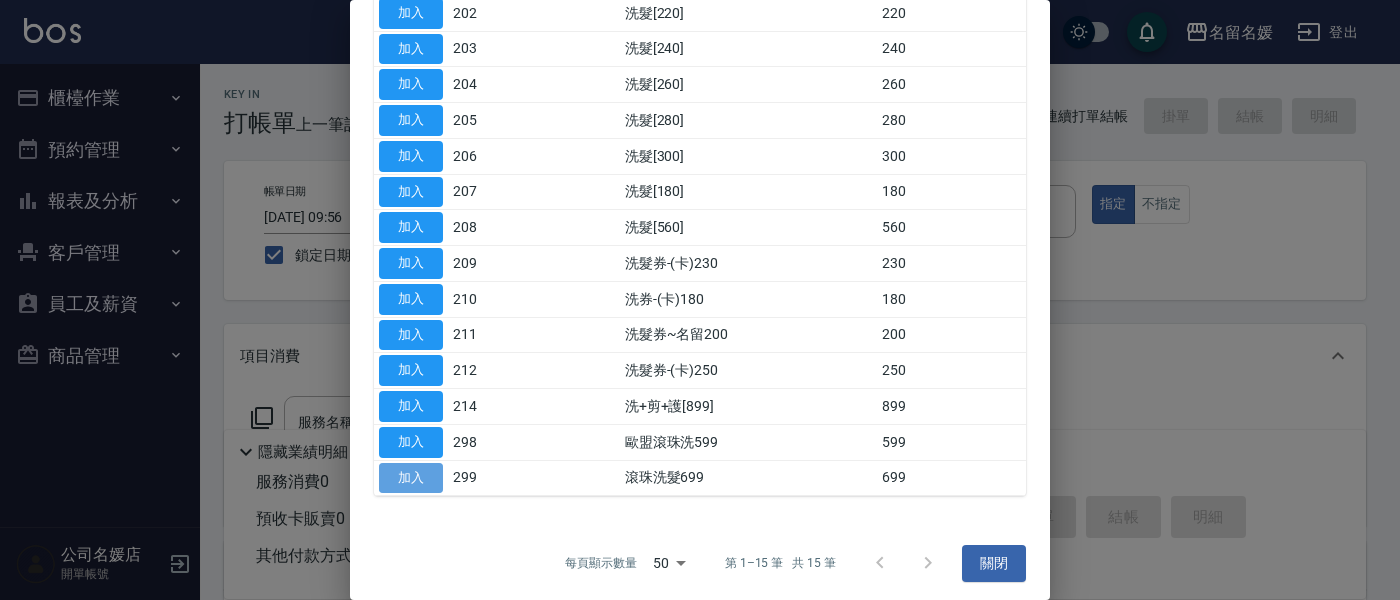 click on "加入" at bounding box center (411, 478) 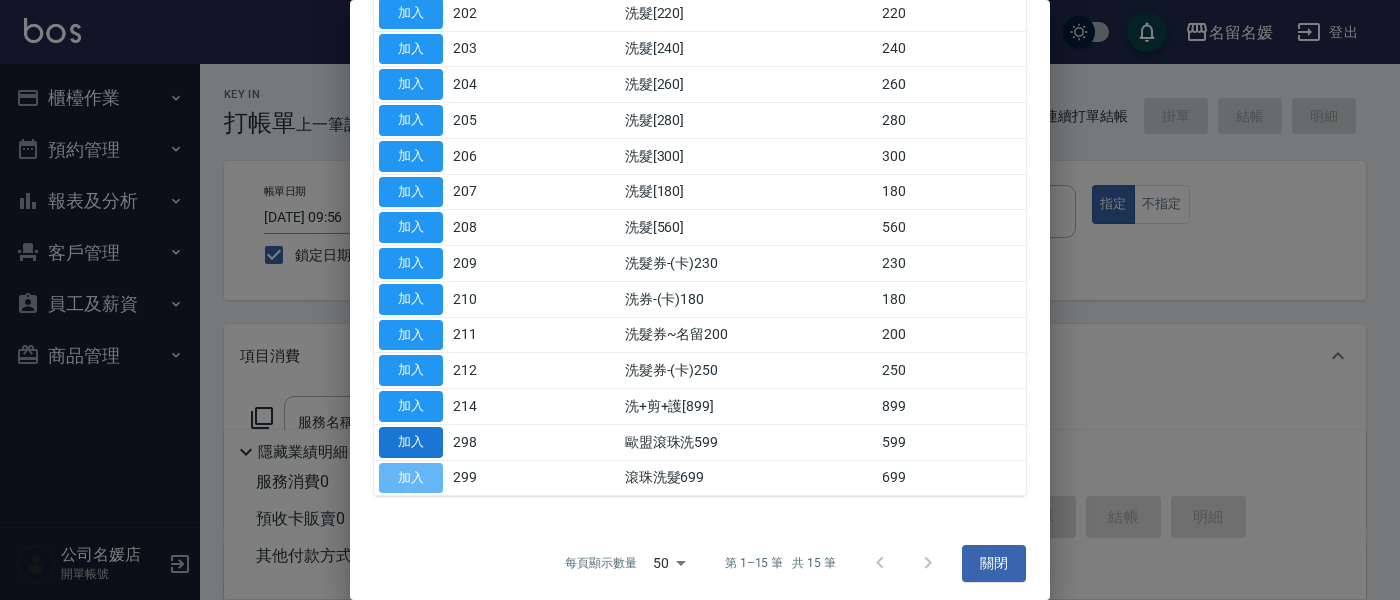 type on "滾珠洗髮699(299)" 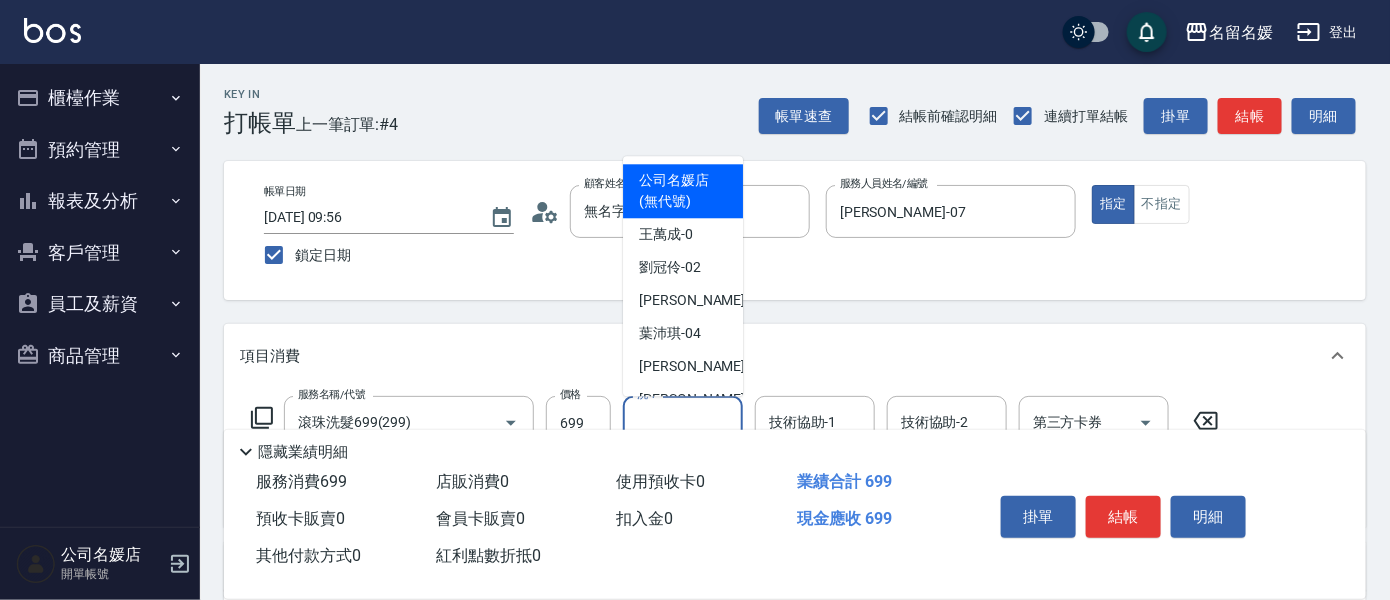 click on "洗-1" at bounding box center [683, 422] 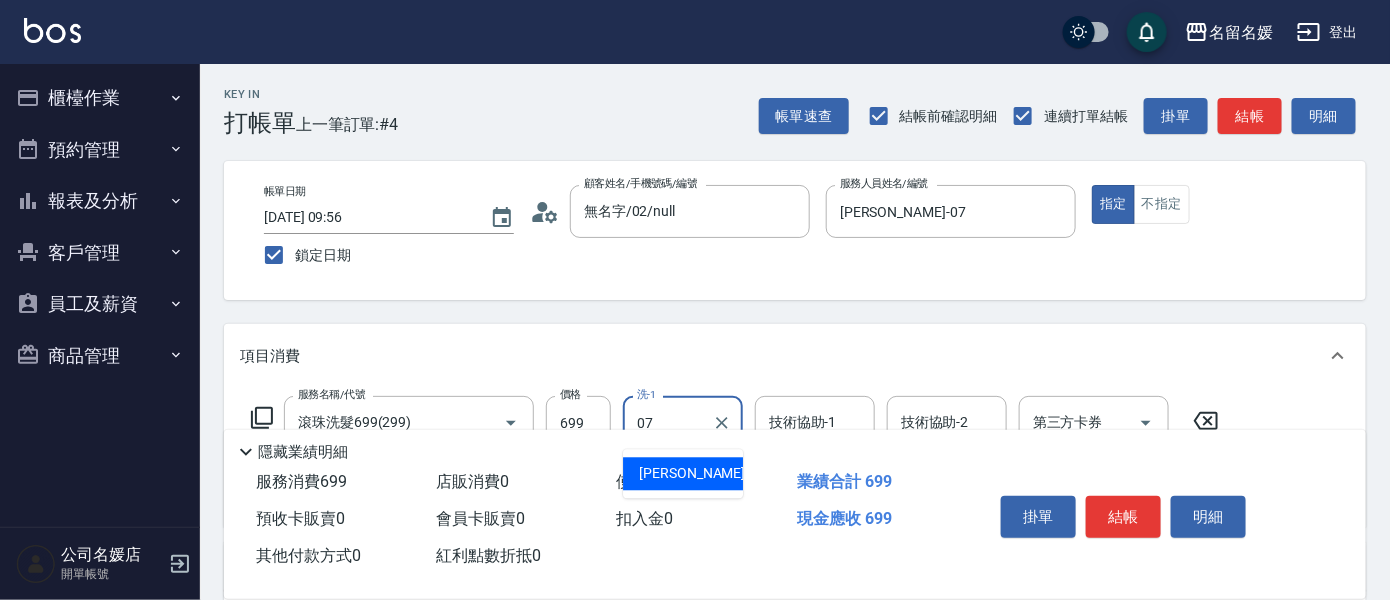 click on "[PERSON_NAME] -07" at bounding box center (683, 473) 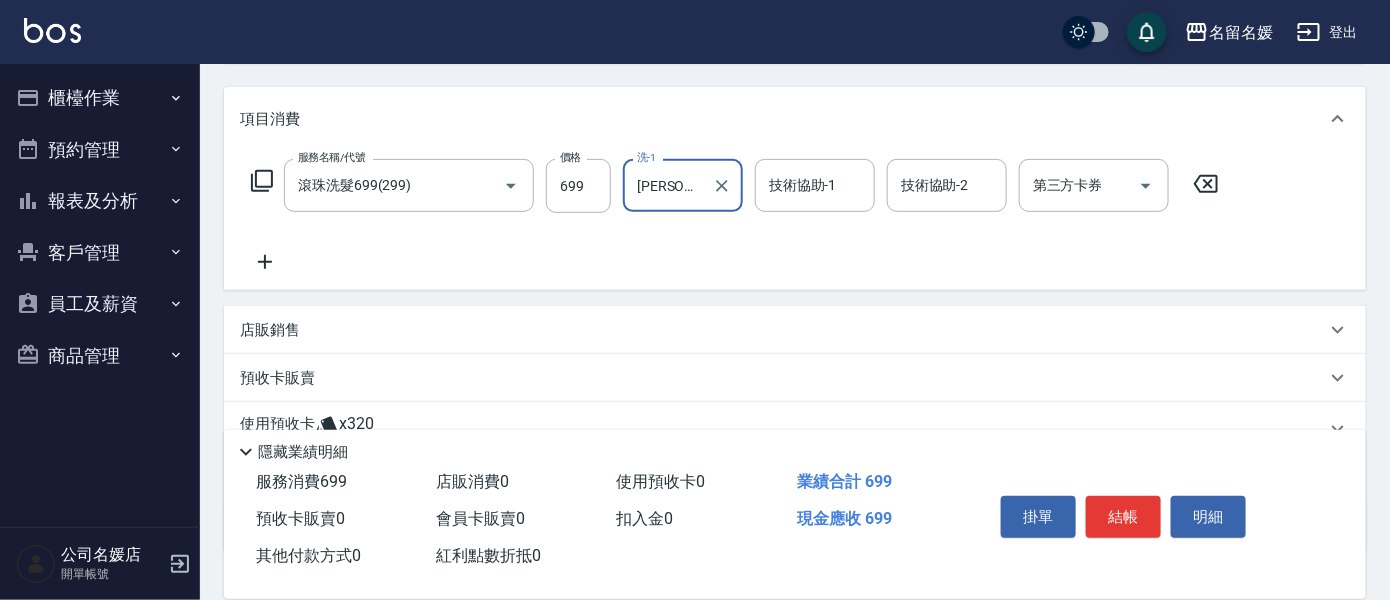 scroll, scrollTop: 272, scrollLeft: 0, axis: vertical 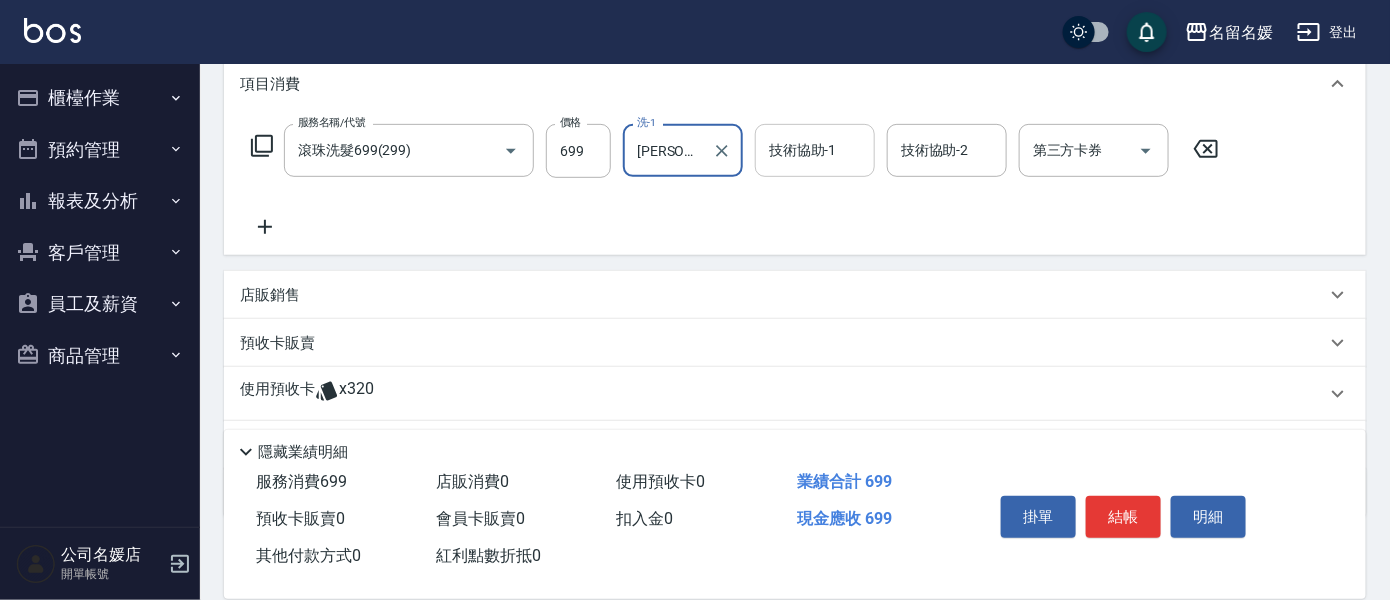 type on "[PERSON_NAME]-07" 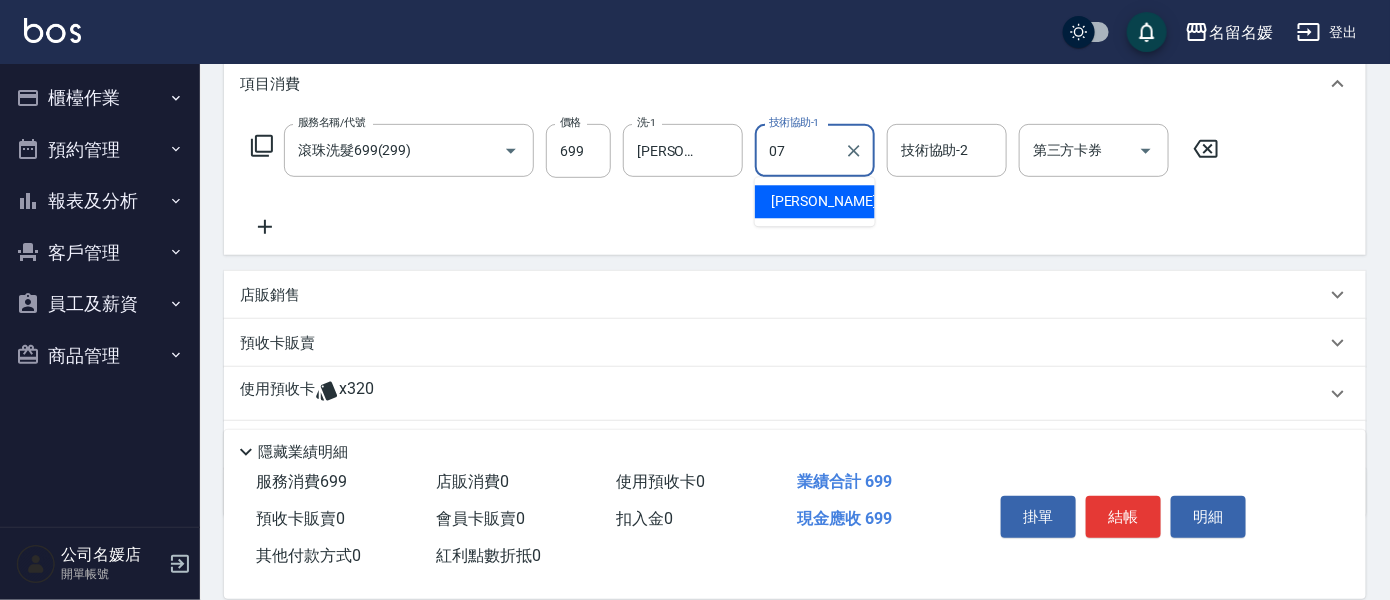 click on "[PERSON_NAME] -07" at bounding box center [815, 201] 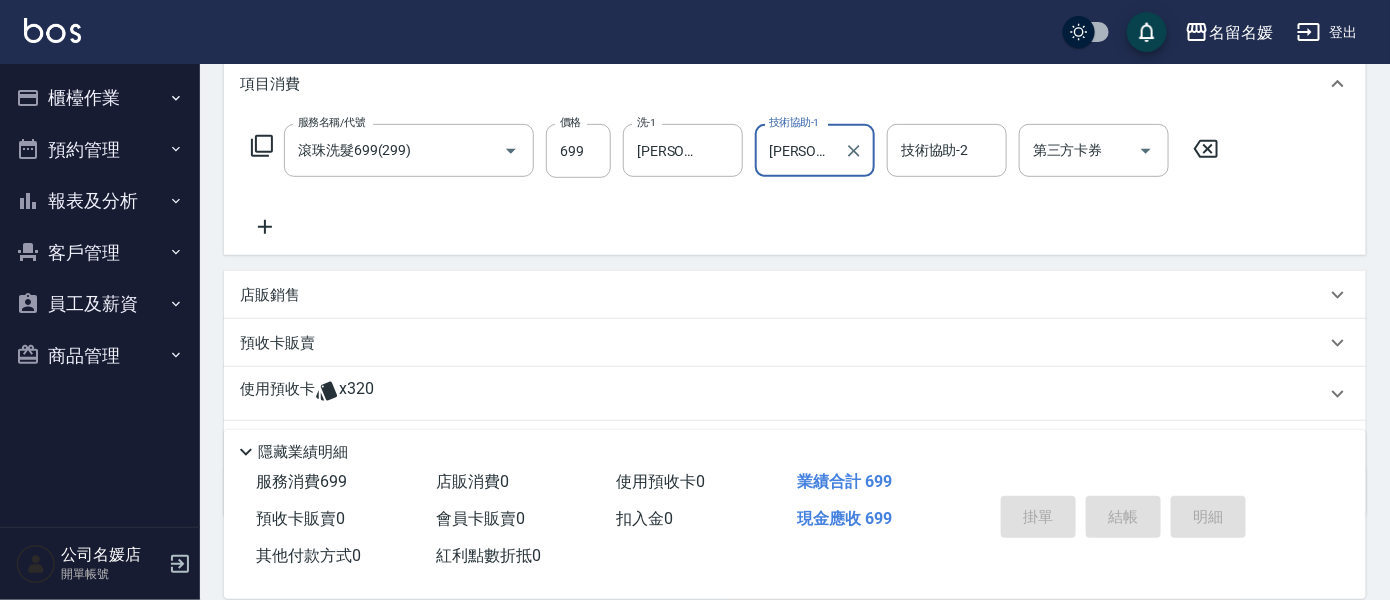 type 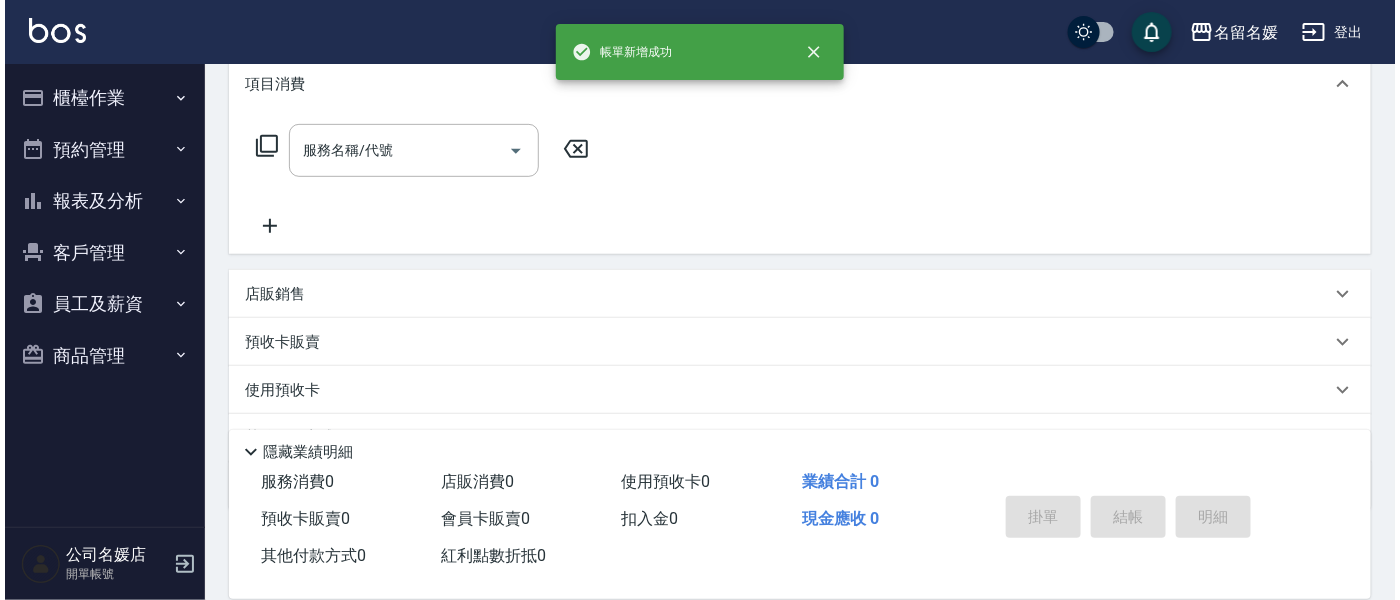scroll, scrollTop: 0, scrollLeft: 0, axis: both 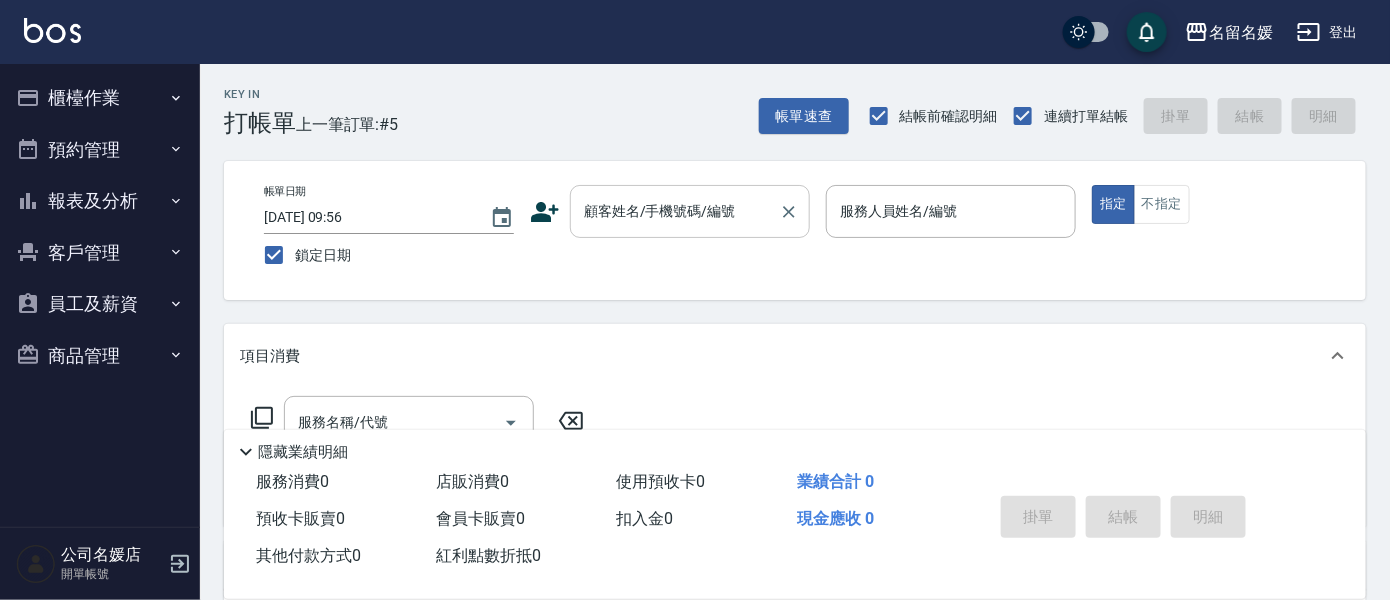 click on "顧客姓名/手機號碼/編號 顧客姓名/手機號碼/編號" at bounding box center [690, 211] 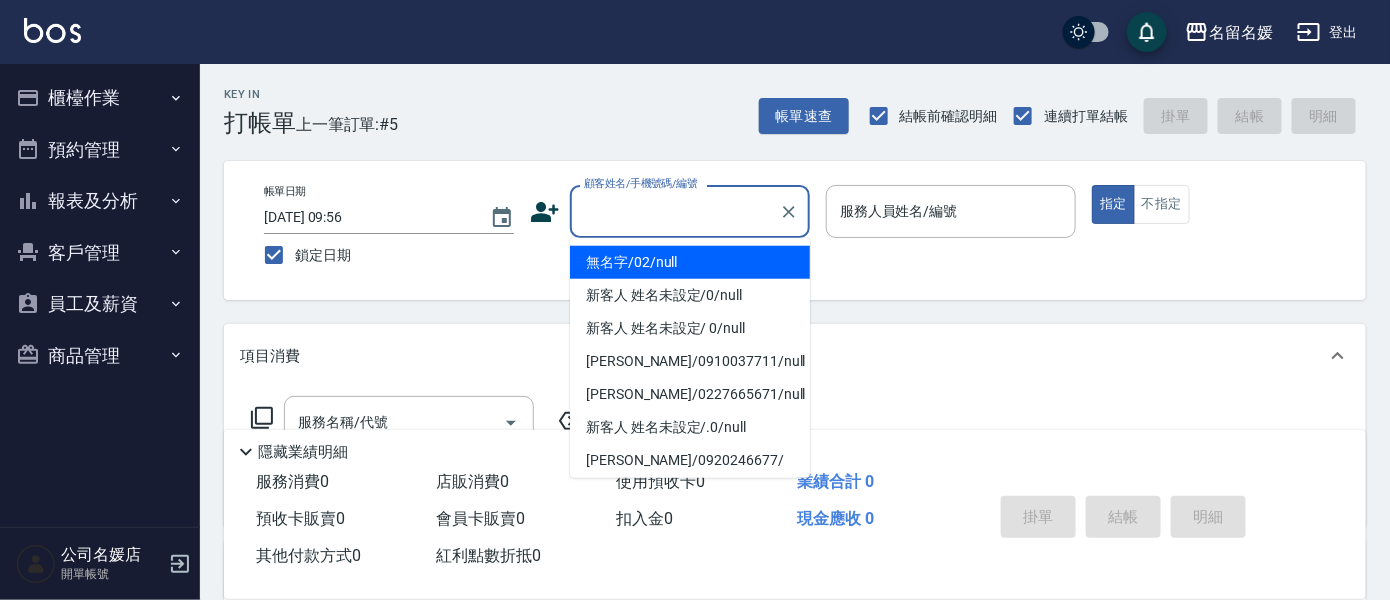 click on "顧客姓名/手機號碼/編號" at bounding box center [675, 211] 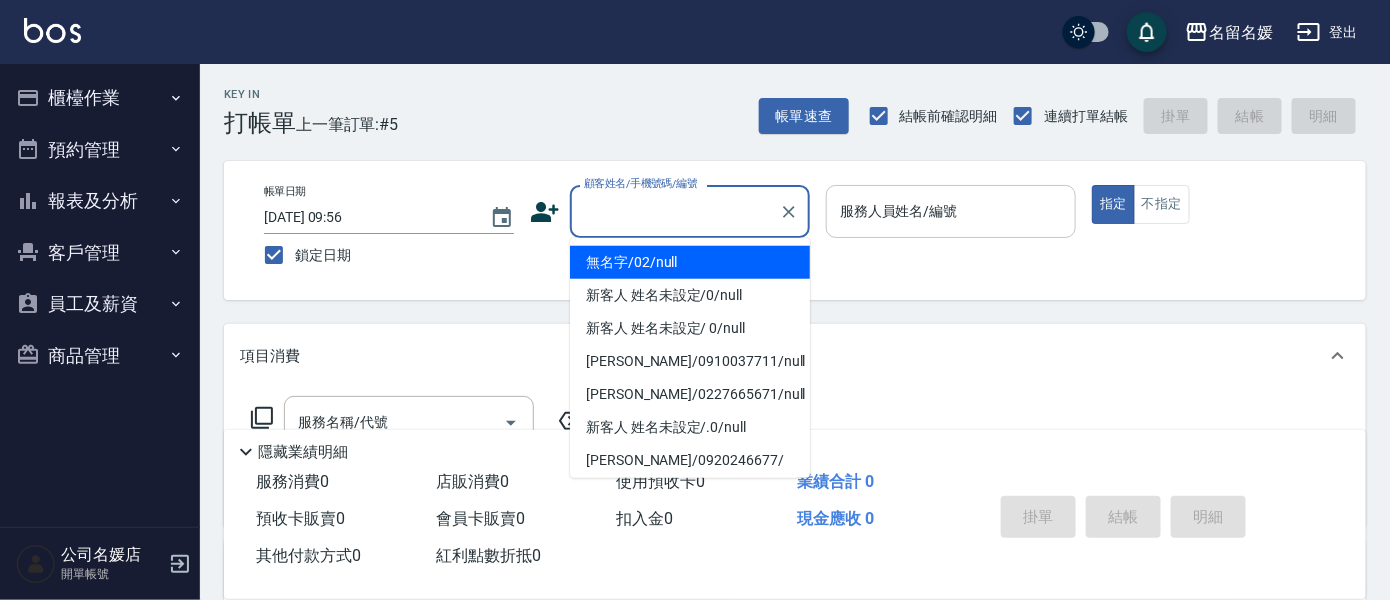 type on "無名字/02/null" 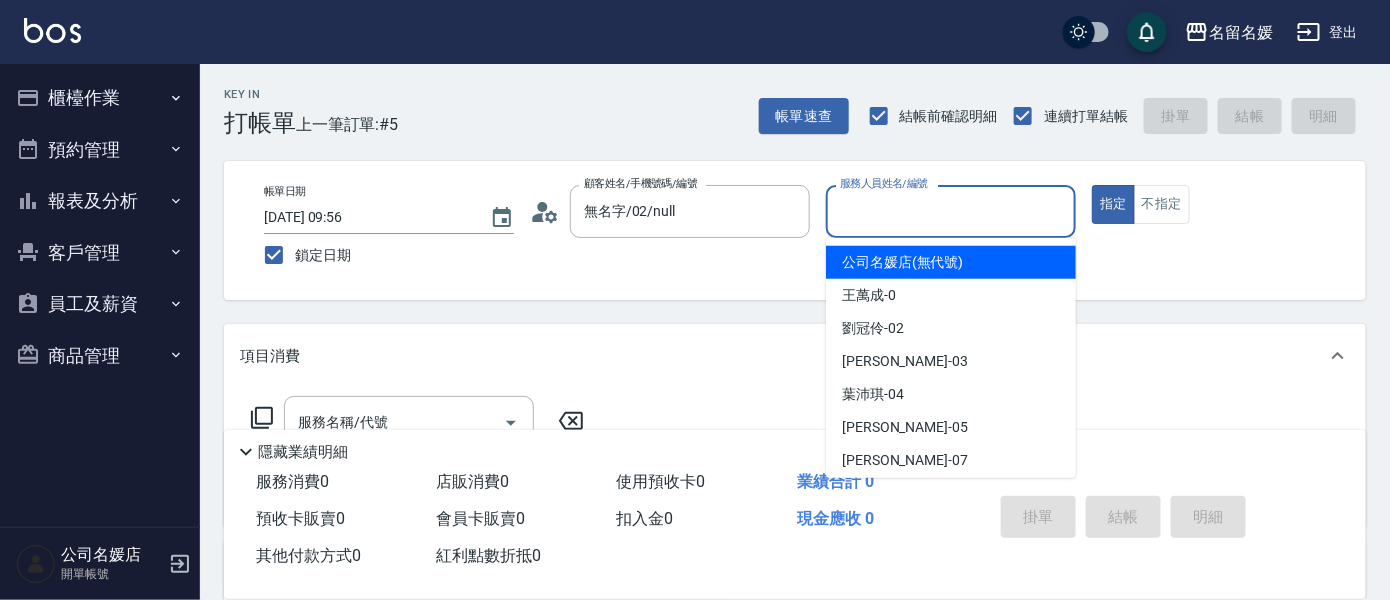 click on "服務人員姓名/編號" at bounding box center (951, 211) 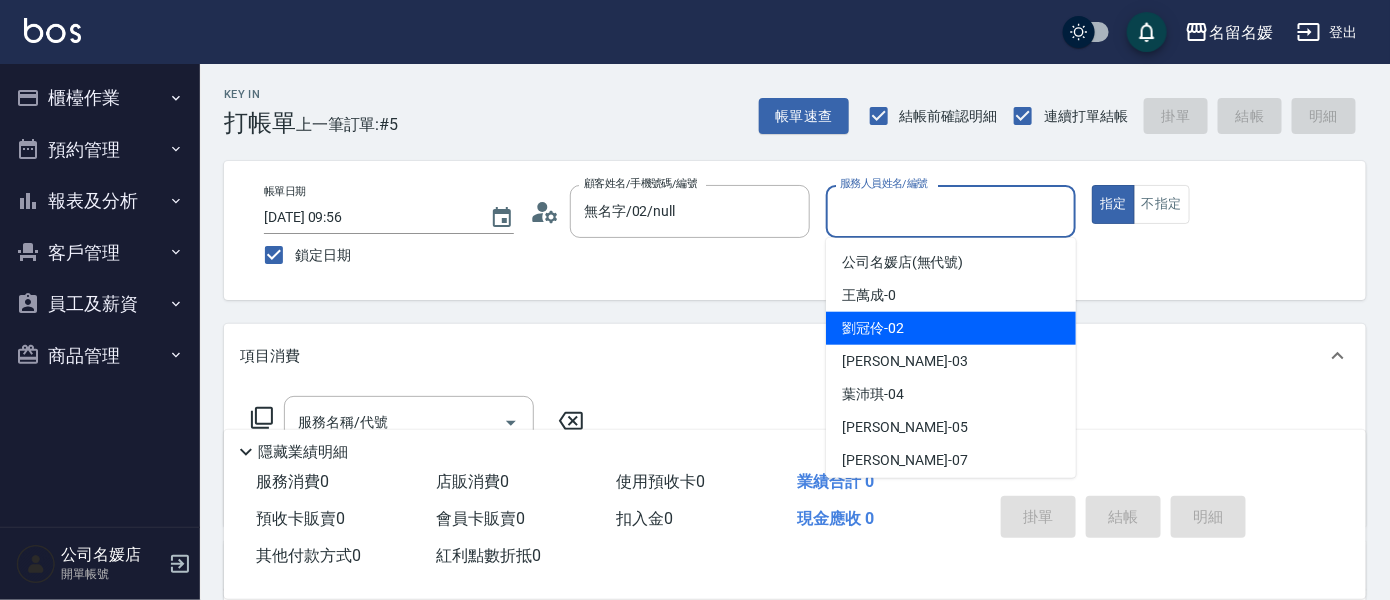 click on "[PERSON_NAME]-02" at bounding box center (873, 328) 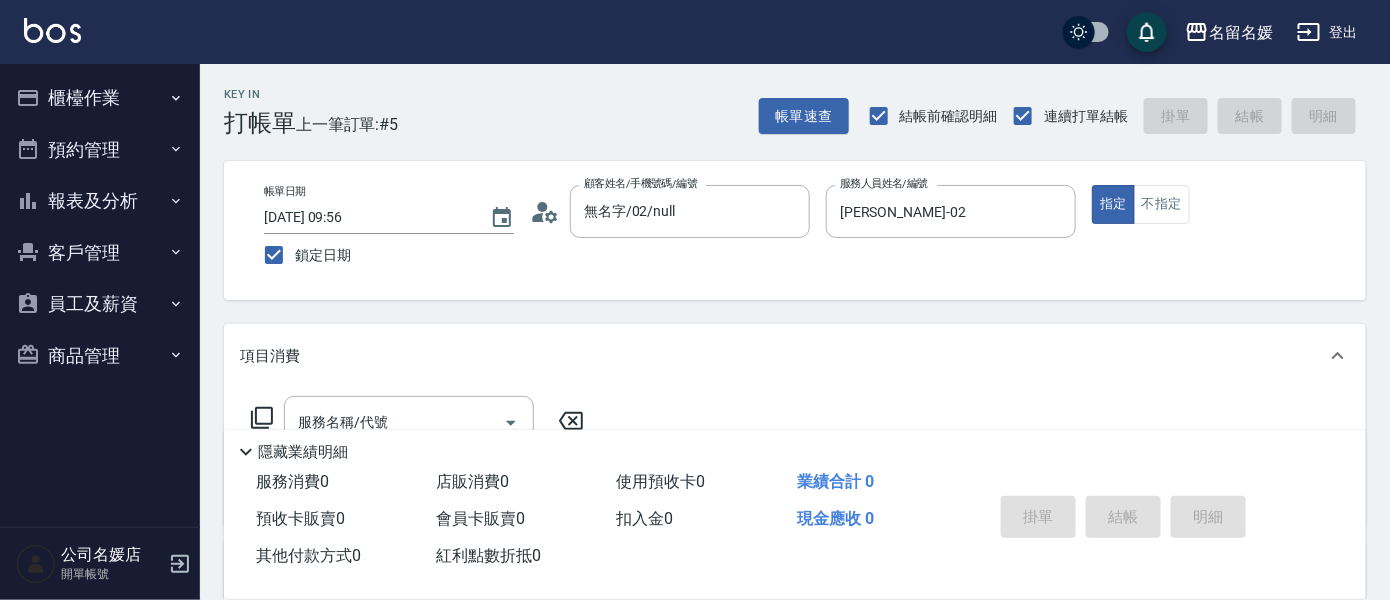 click 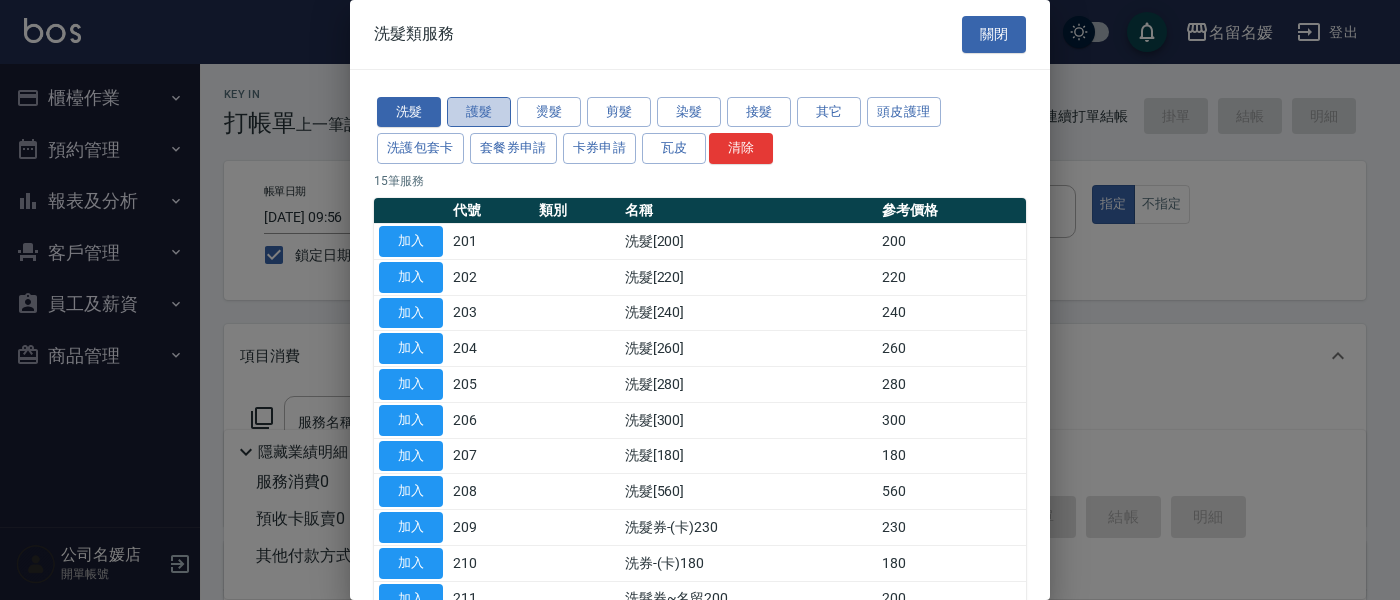 click on "護髮" at bounding box center [479, 112] 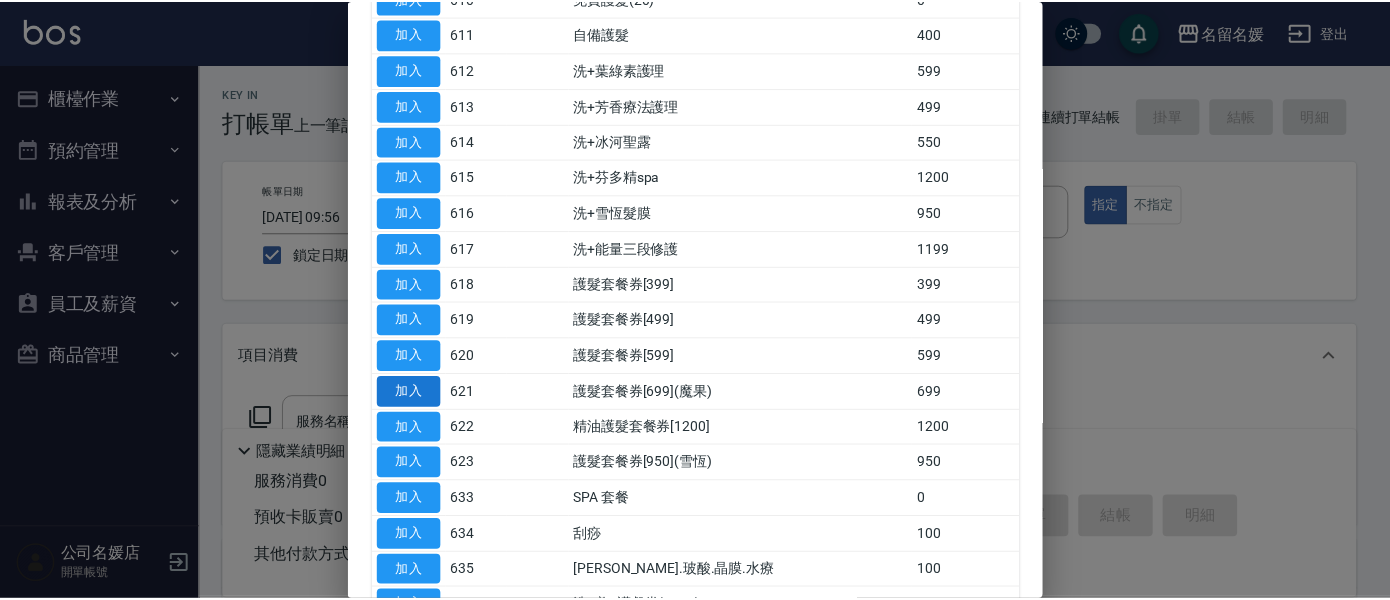 scroll, scrollTop: 727, scrollLeft: 0, axis: vertical 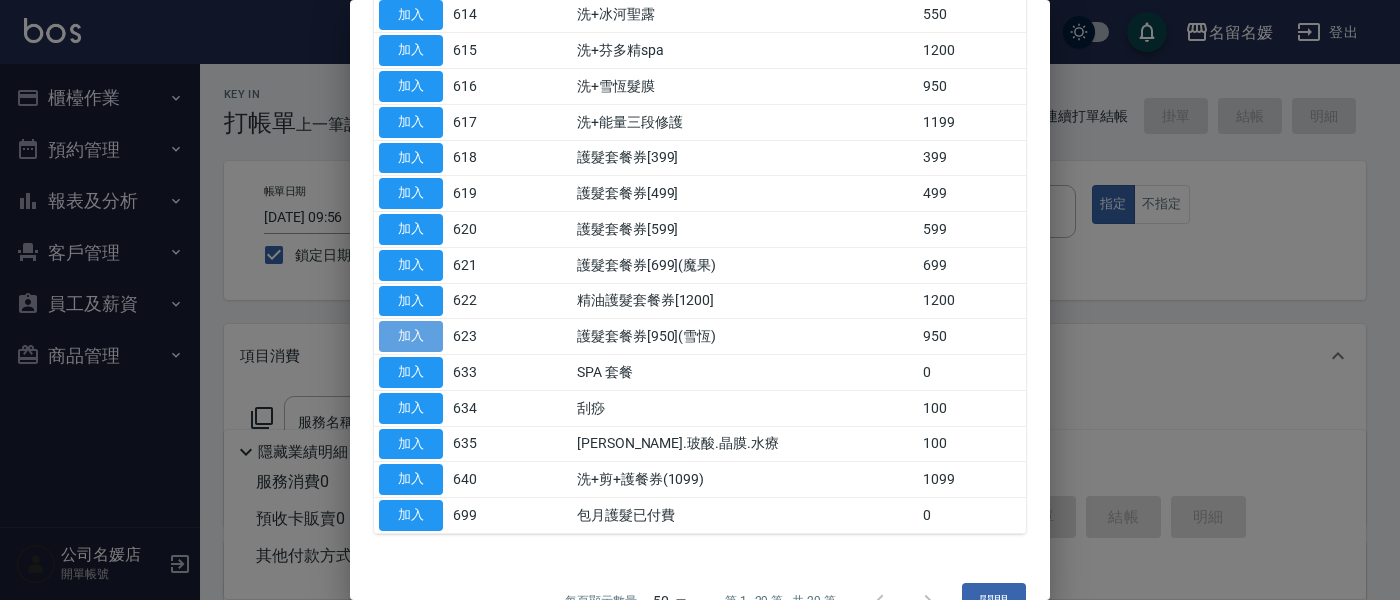 click on "加入" at bounding box center [411, 336] 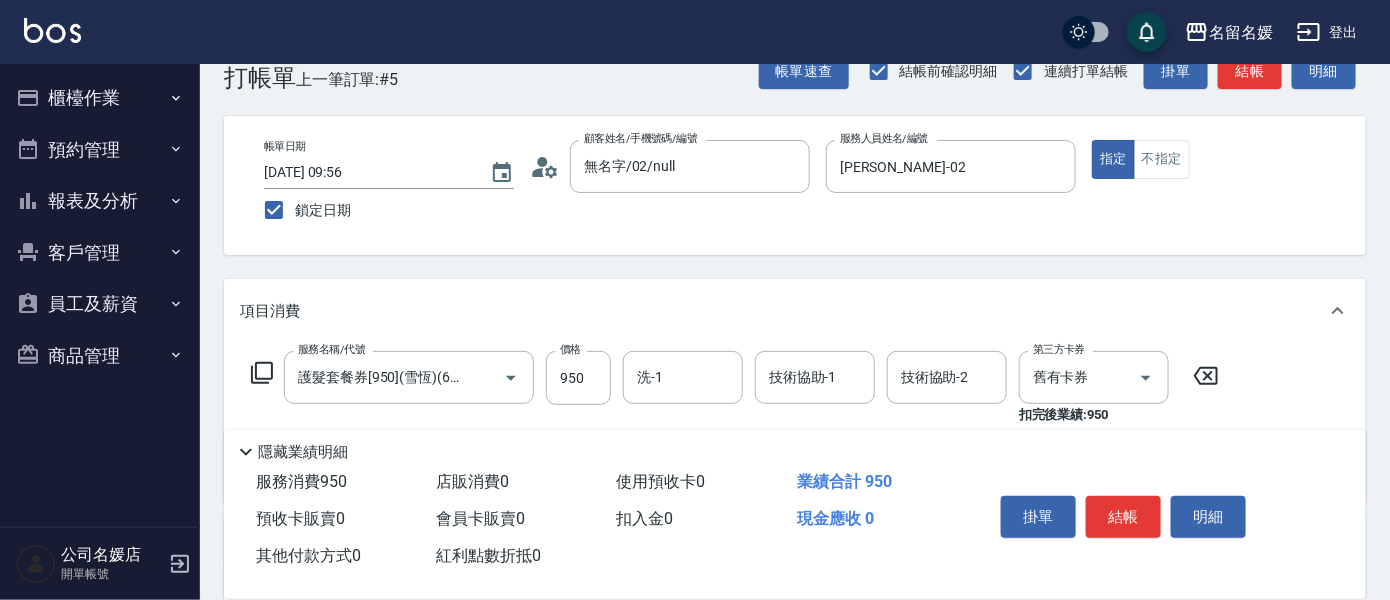 scroll, scrollTop: 181, scrollLeft: 0, axis: vertical 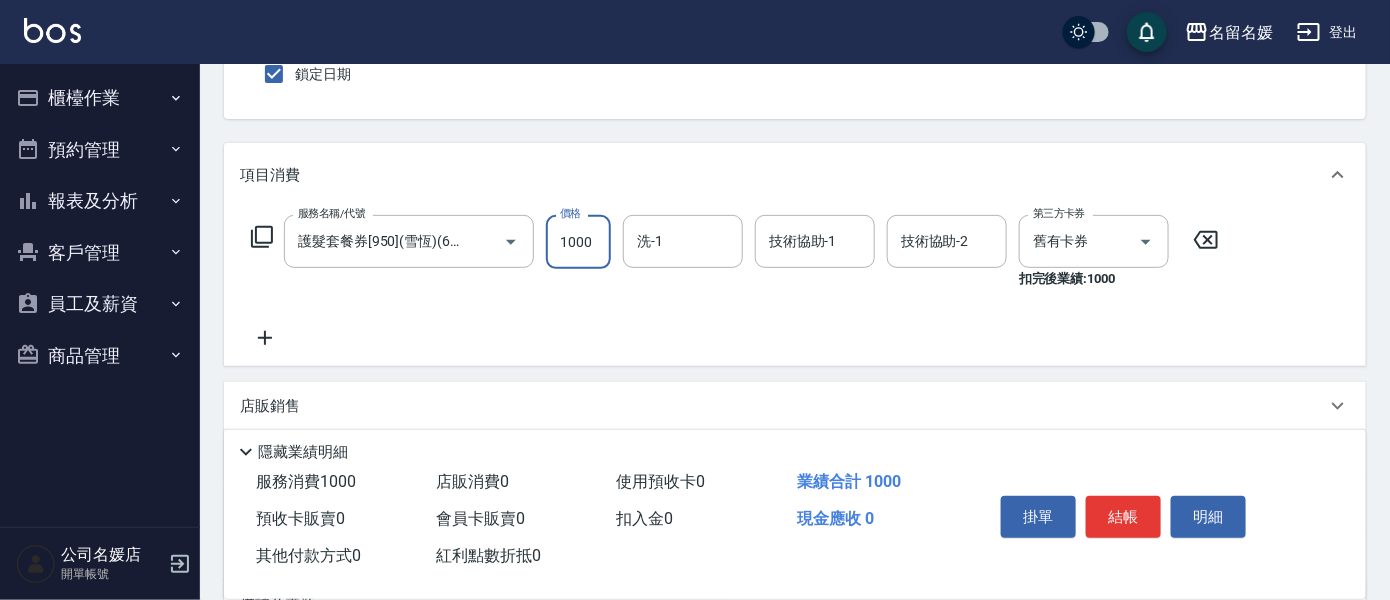 type on "1000" 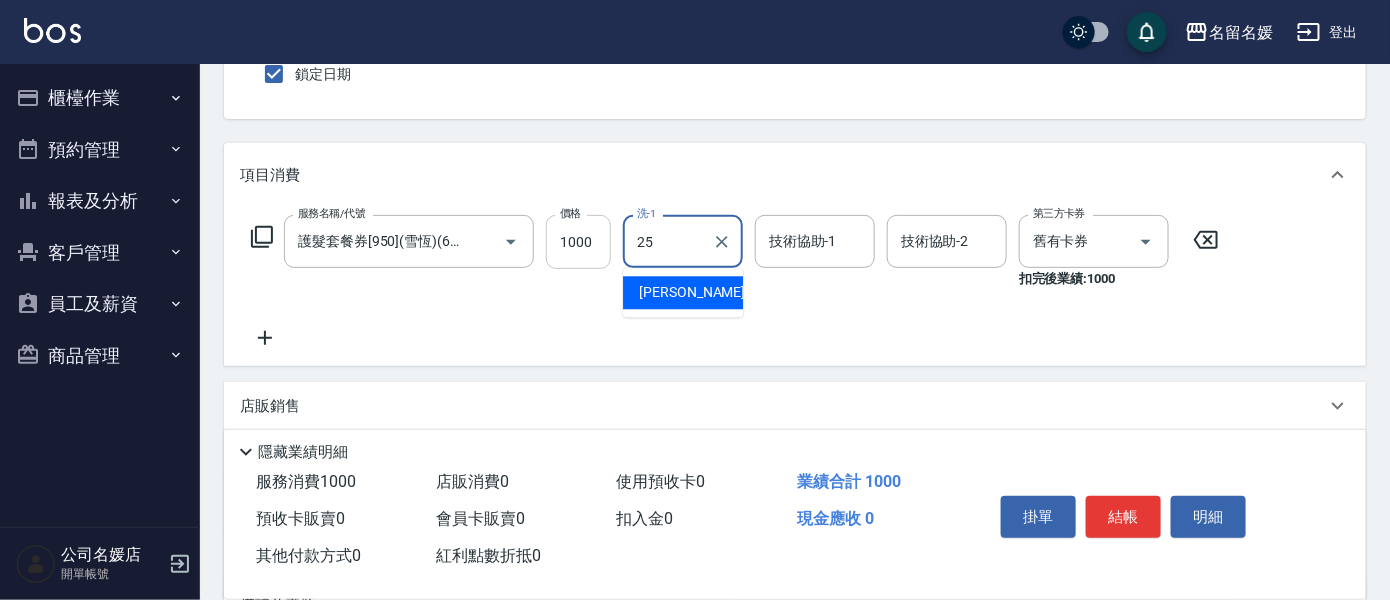 type on "[PERSON_NAME]-25" 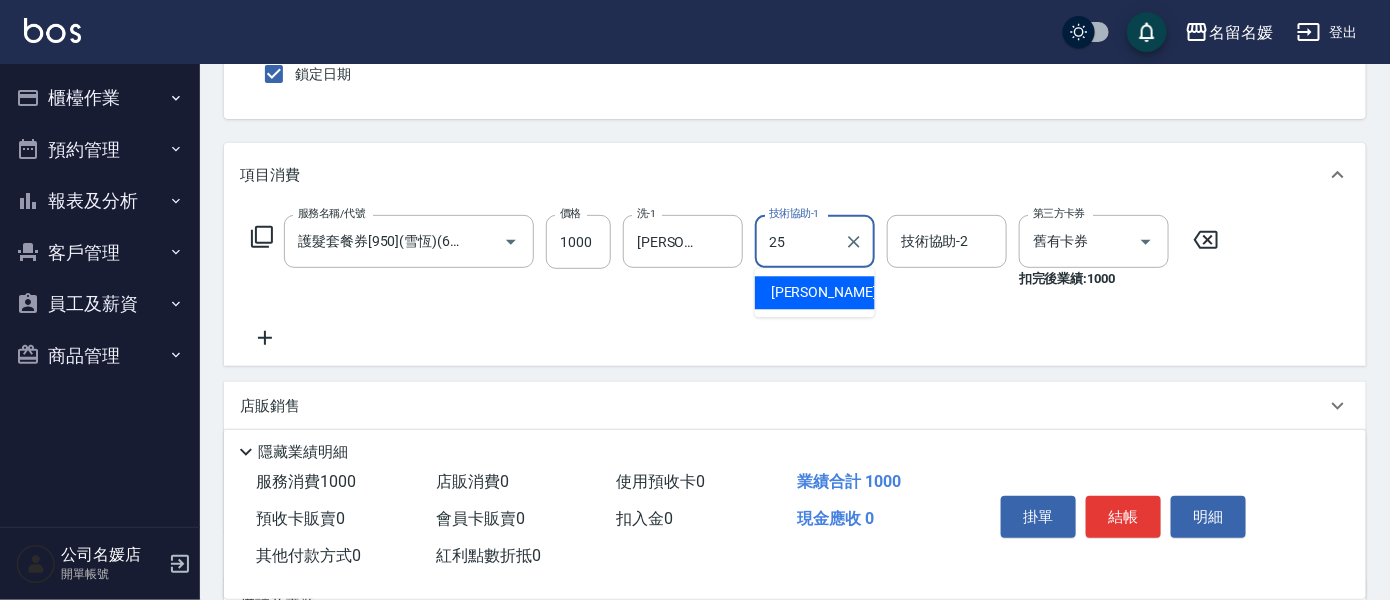 type on "[PERSON_NAME]-25" 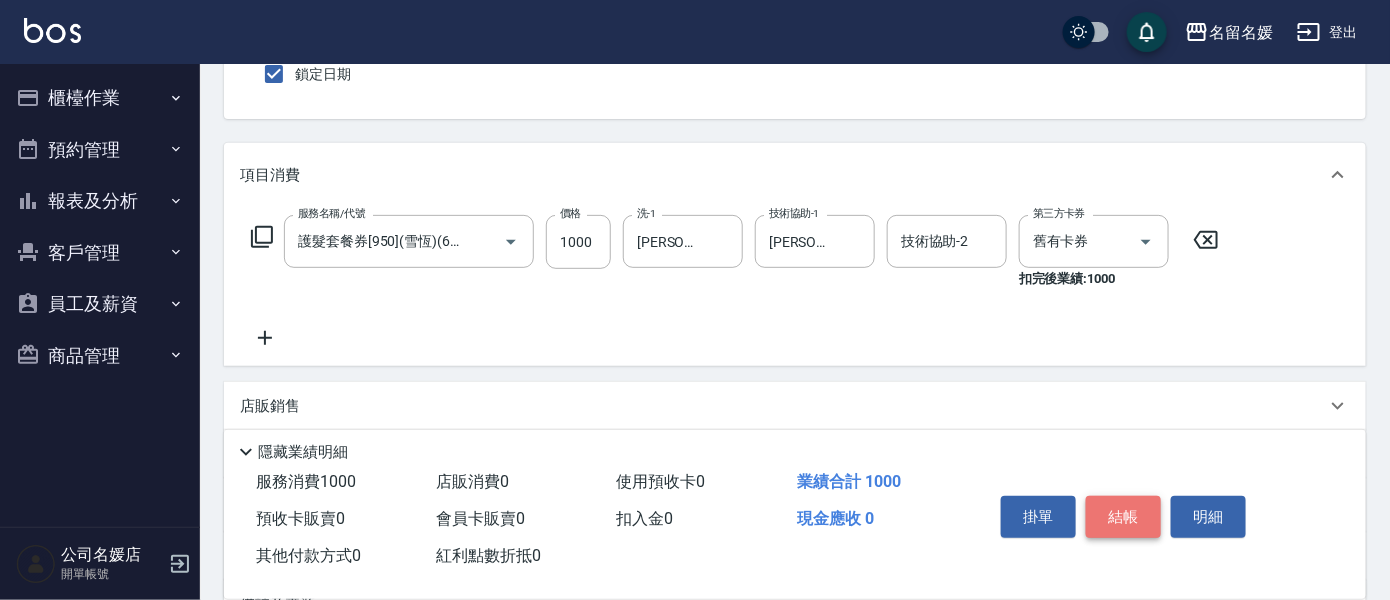 click on "結帳" at bounding box center [1123, 517] 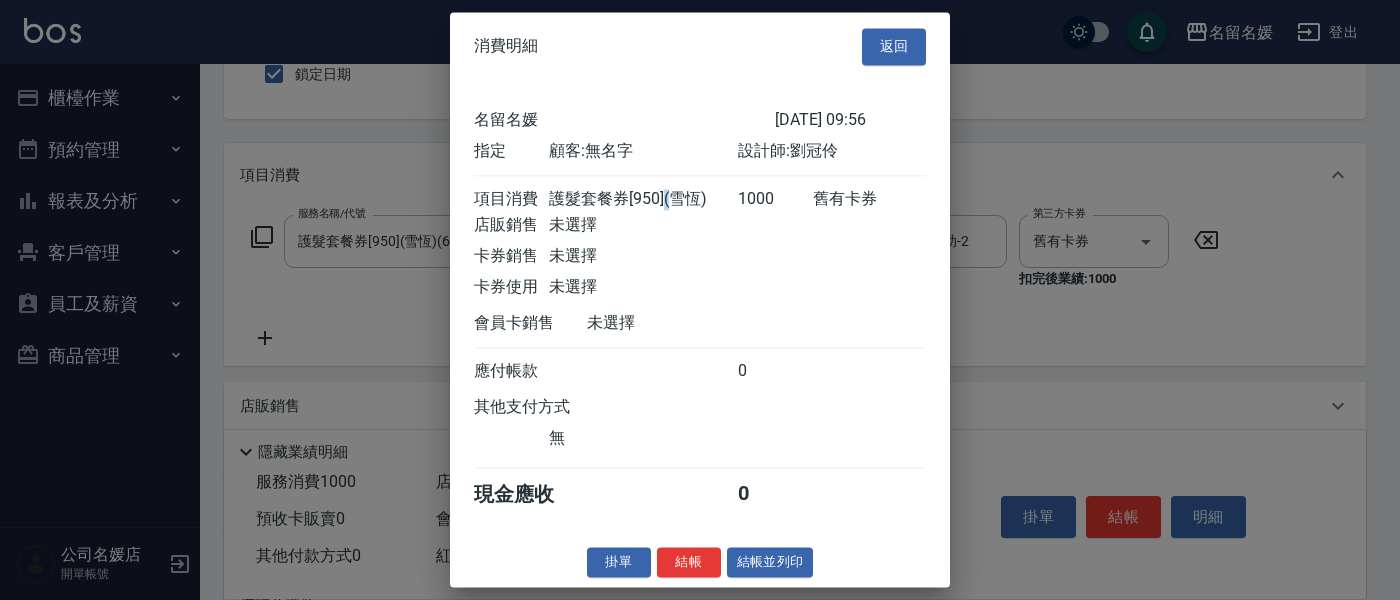 click on "護髮套餐券[950](雪恆)" at bounding box center (643, 199) 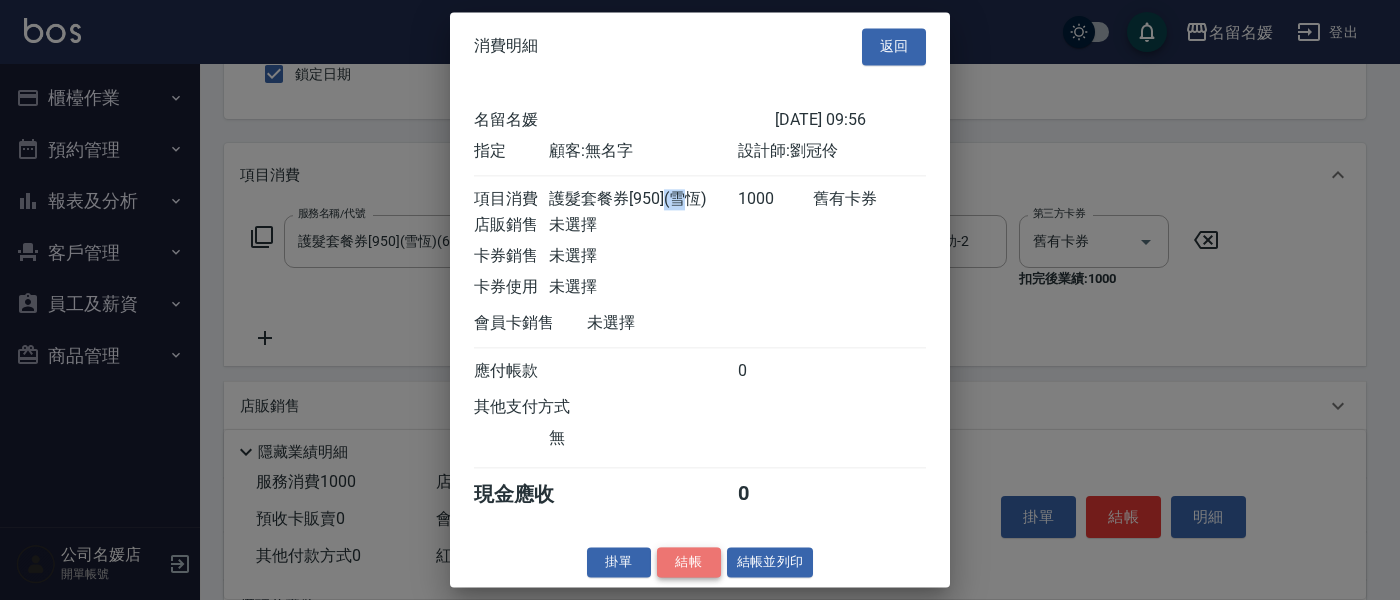 click on "結帳" at bounding box center (689, 562) 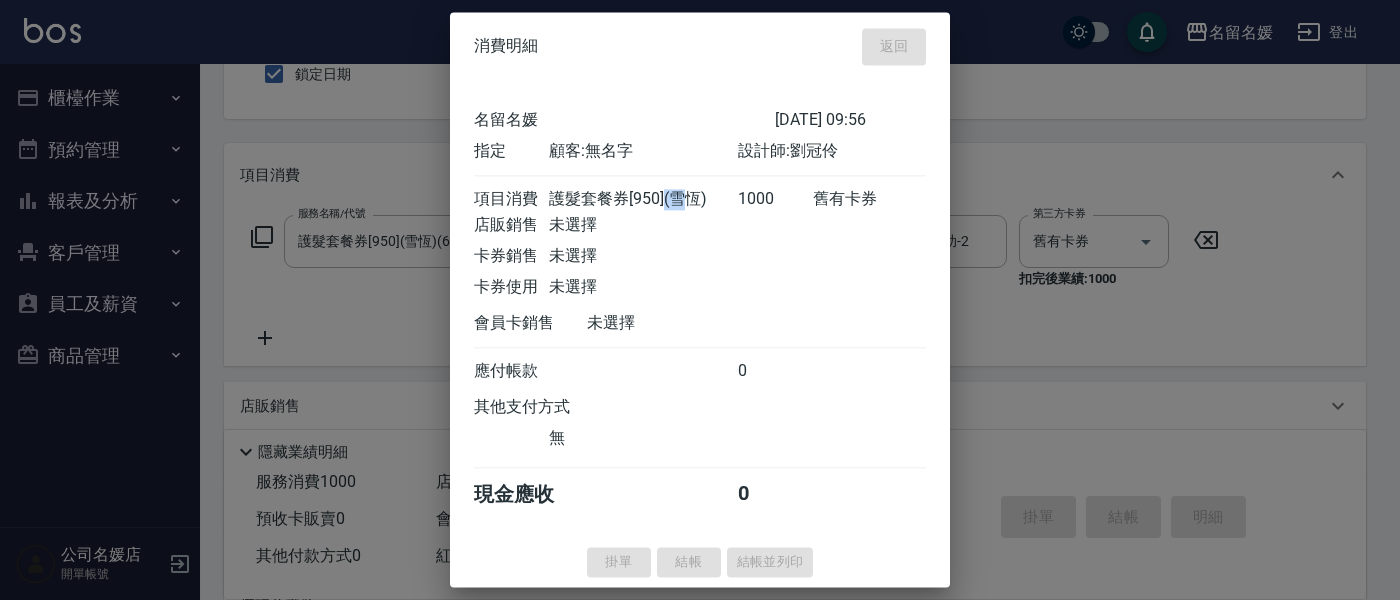 type 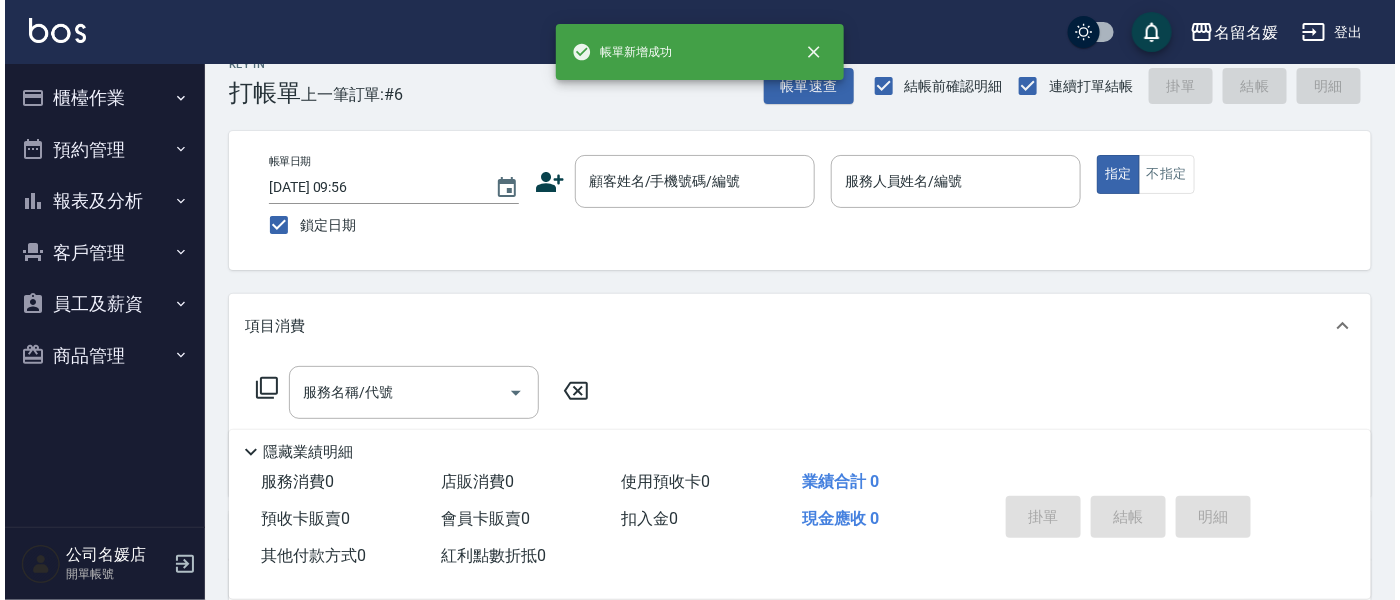 scroll, scrollTop: 0, scrollLeft: 0, axis: both 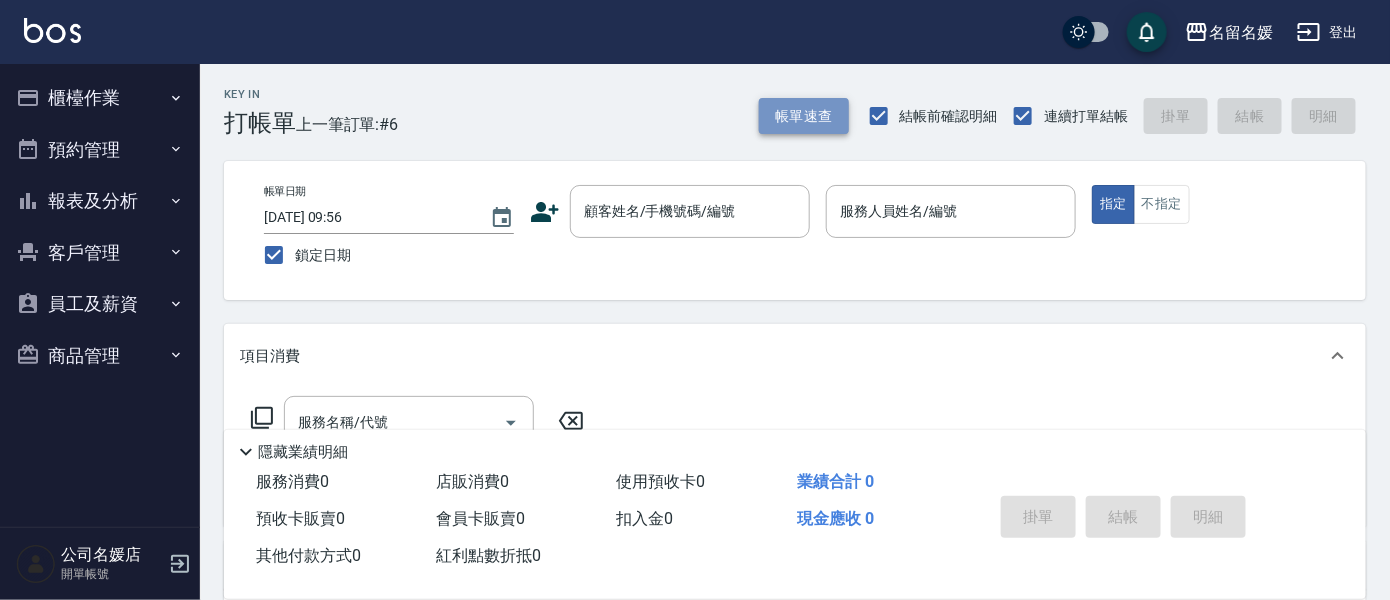 click on "帳單速查" at bounding box center (804, 116) 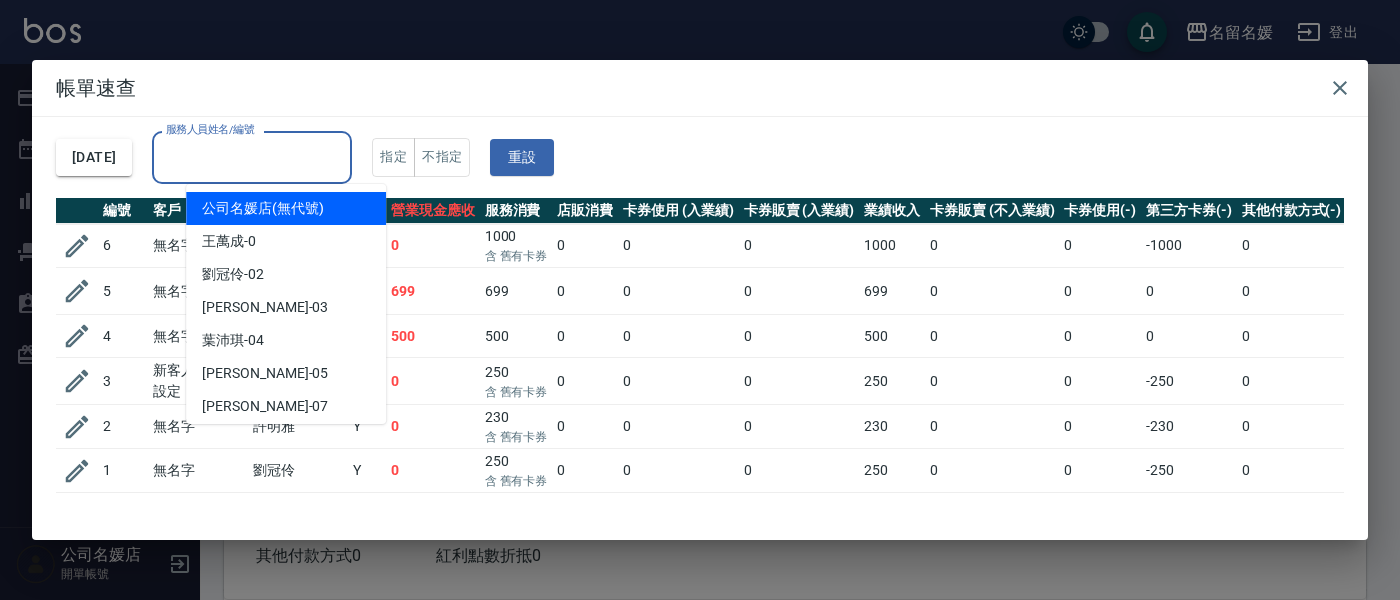 click on "服務人員姓名/編號" at bounding box center [252, 157] 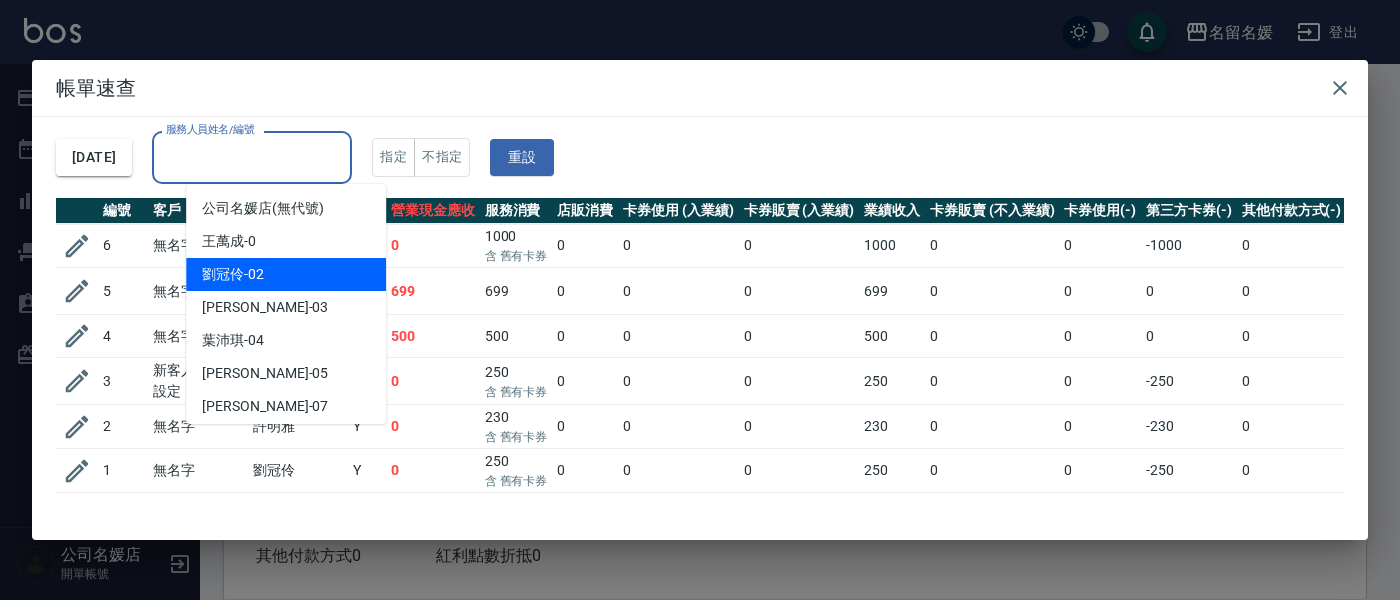click on "[PERSON_NAME]-02" at bounding box center [233, 274] 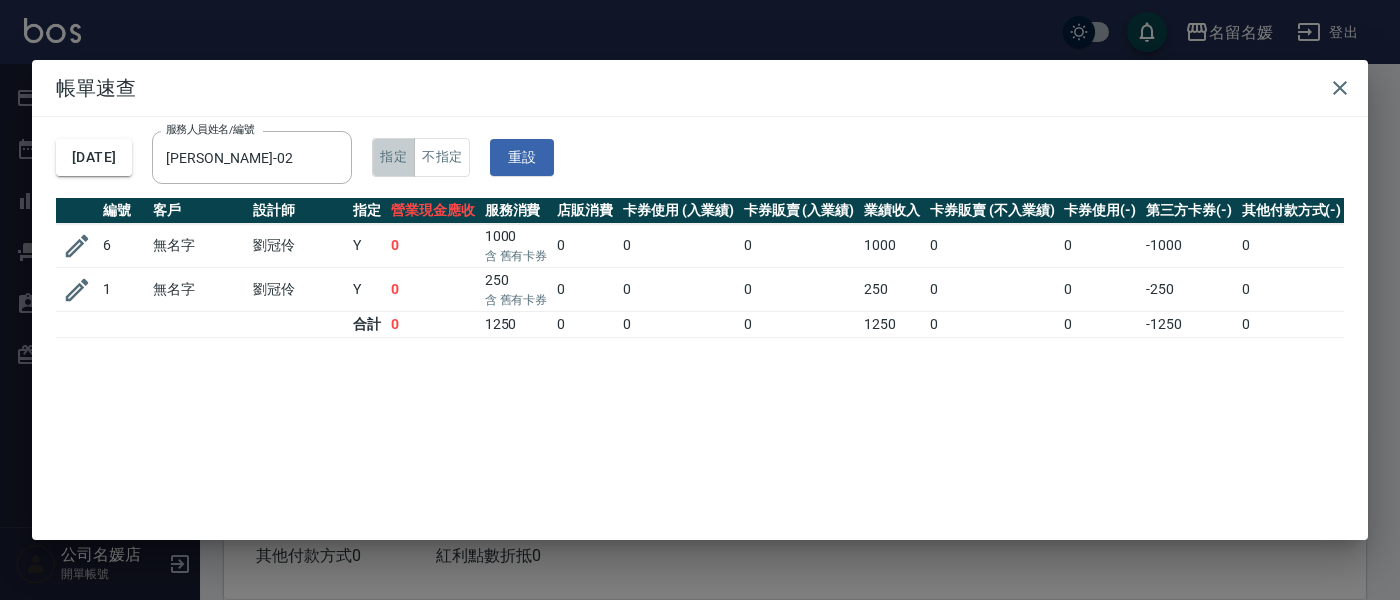 click on "指定" at bounding box center [393, 157] 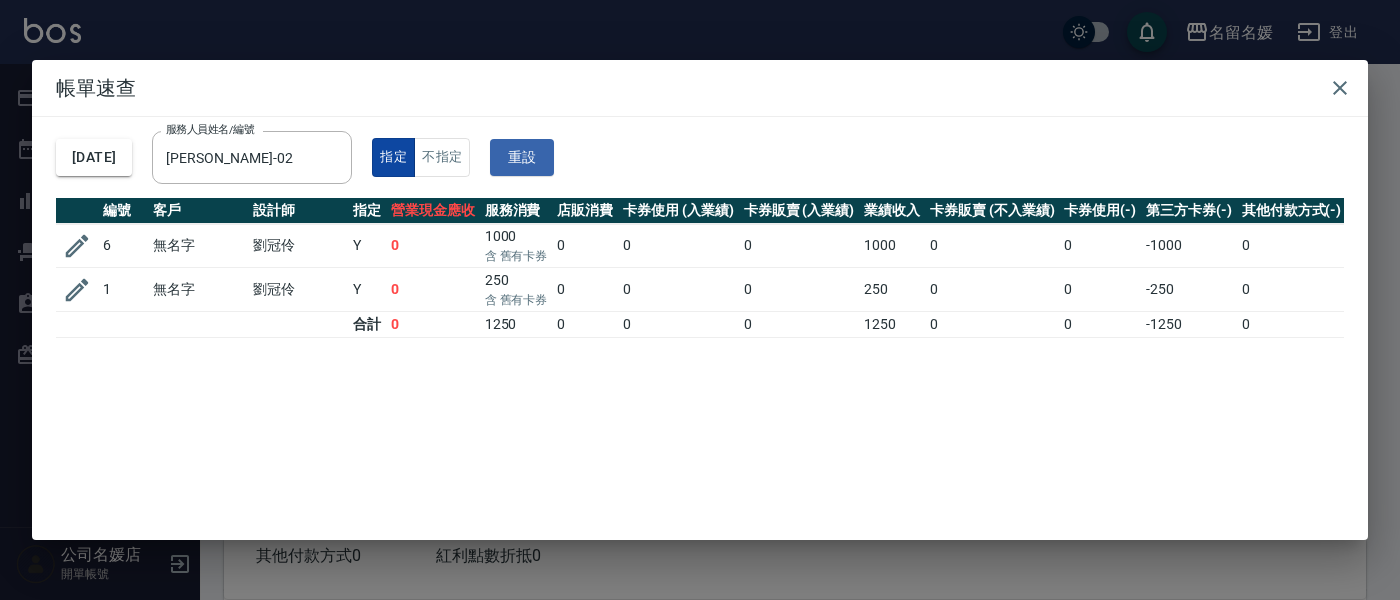 click on "指定" at bounding box center (393, 157) 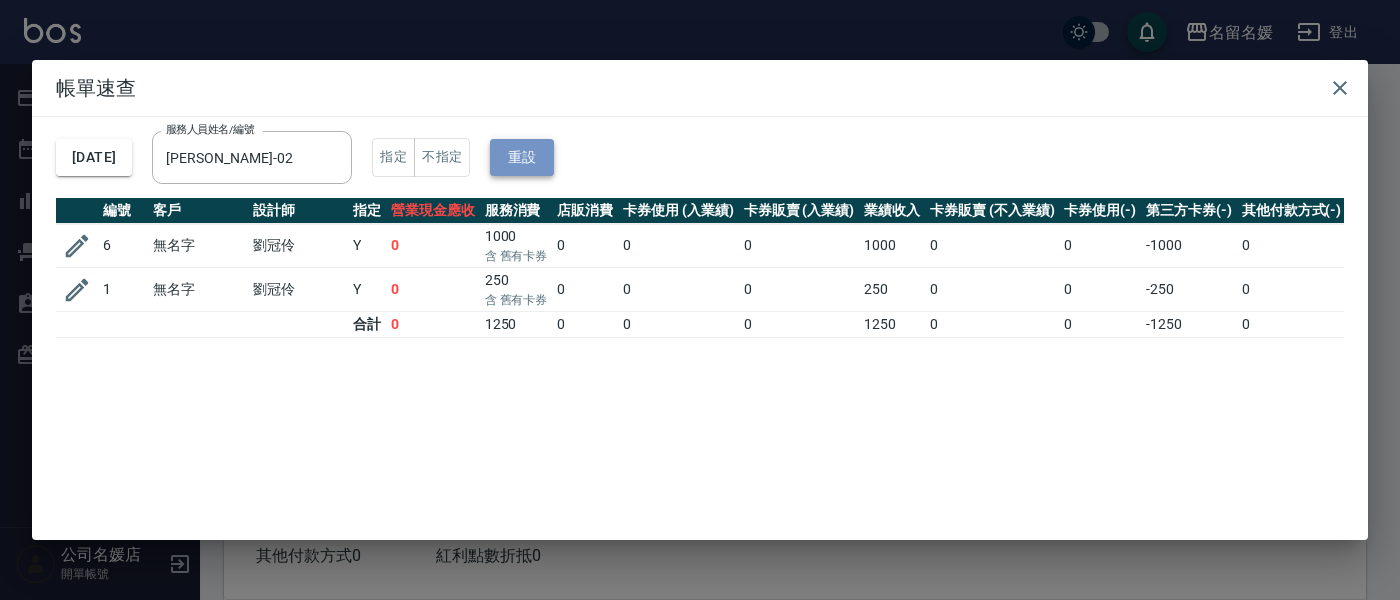 click on "重設" at bounding box center [522, 157] 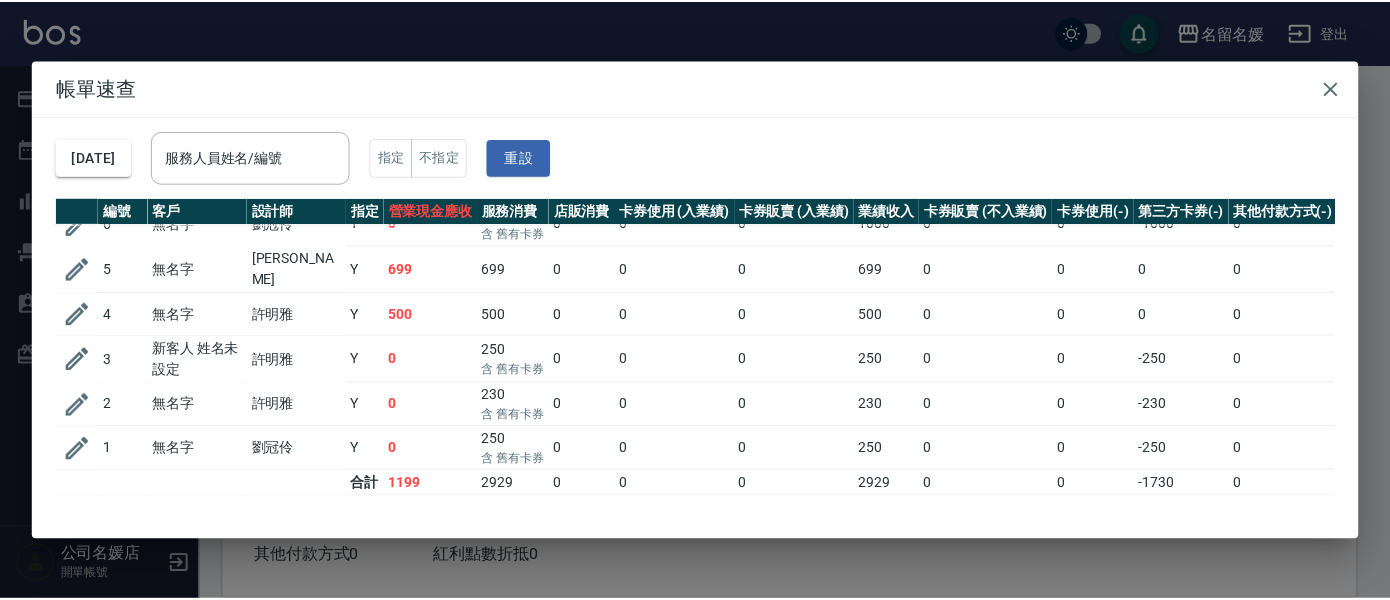 scroll, scrollTop: 0, scrollLeft: 0, axis: both 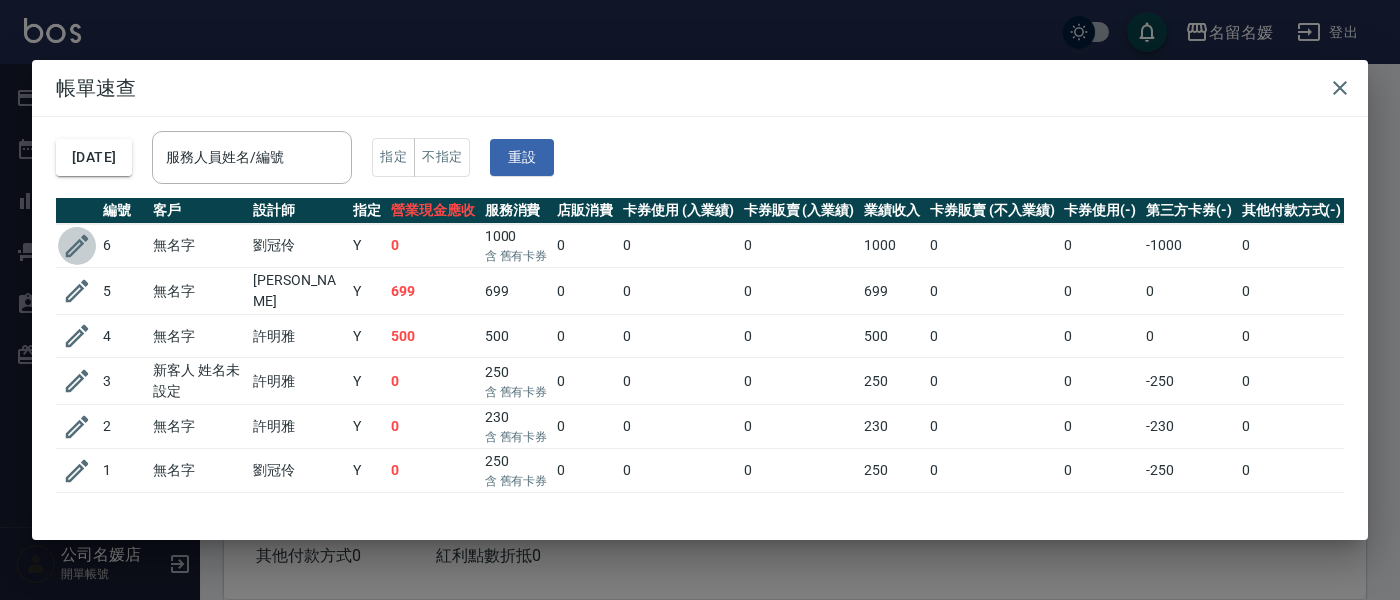 click 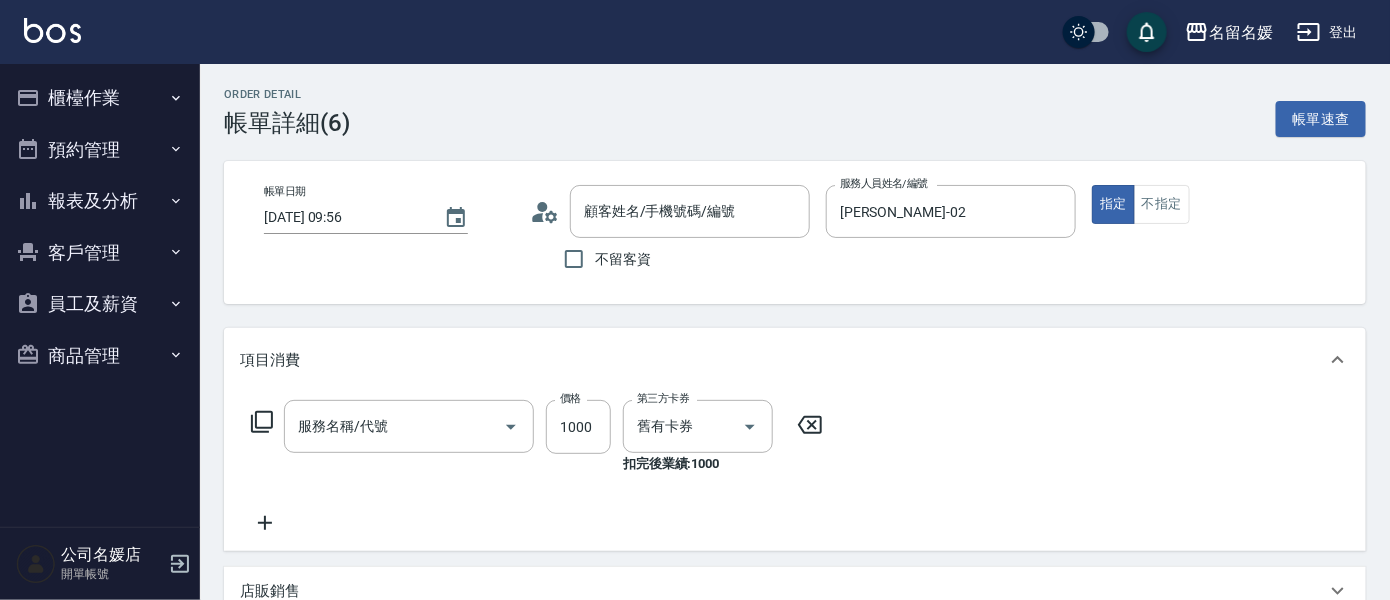 type on "[DATE] 09:56" 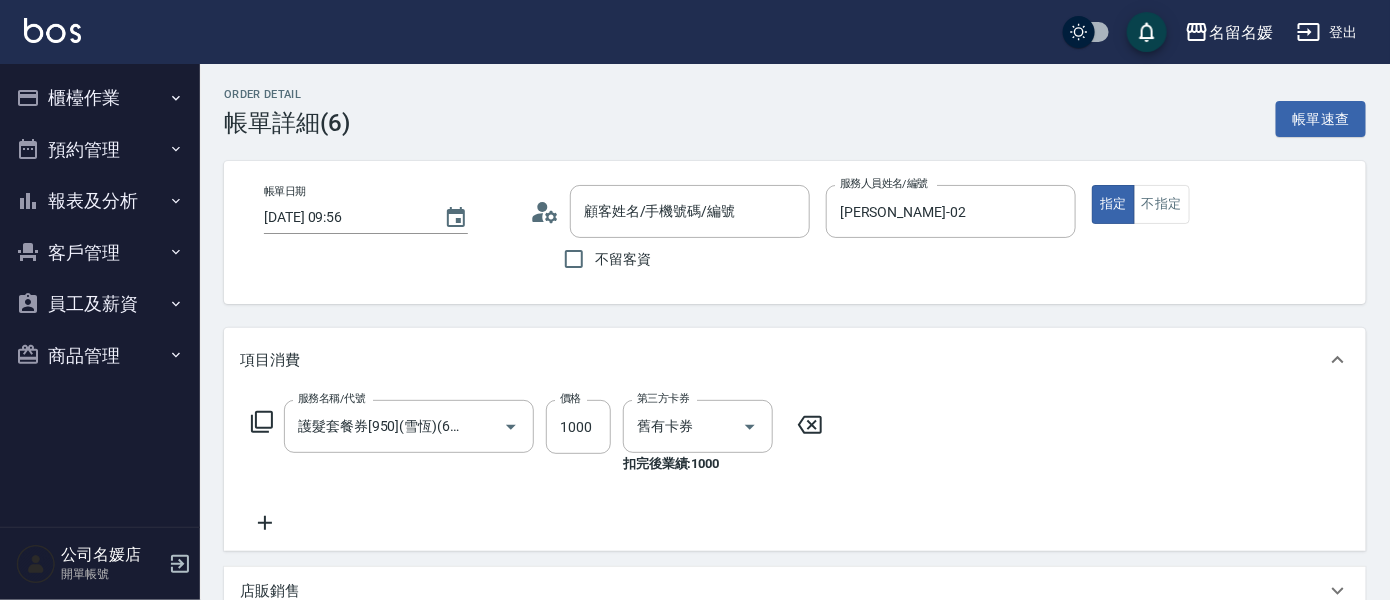 type on "護髮套餐券[950](雪恆)(623)" 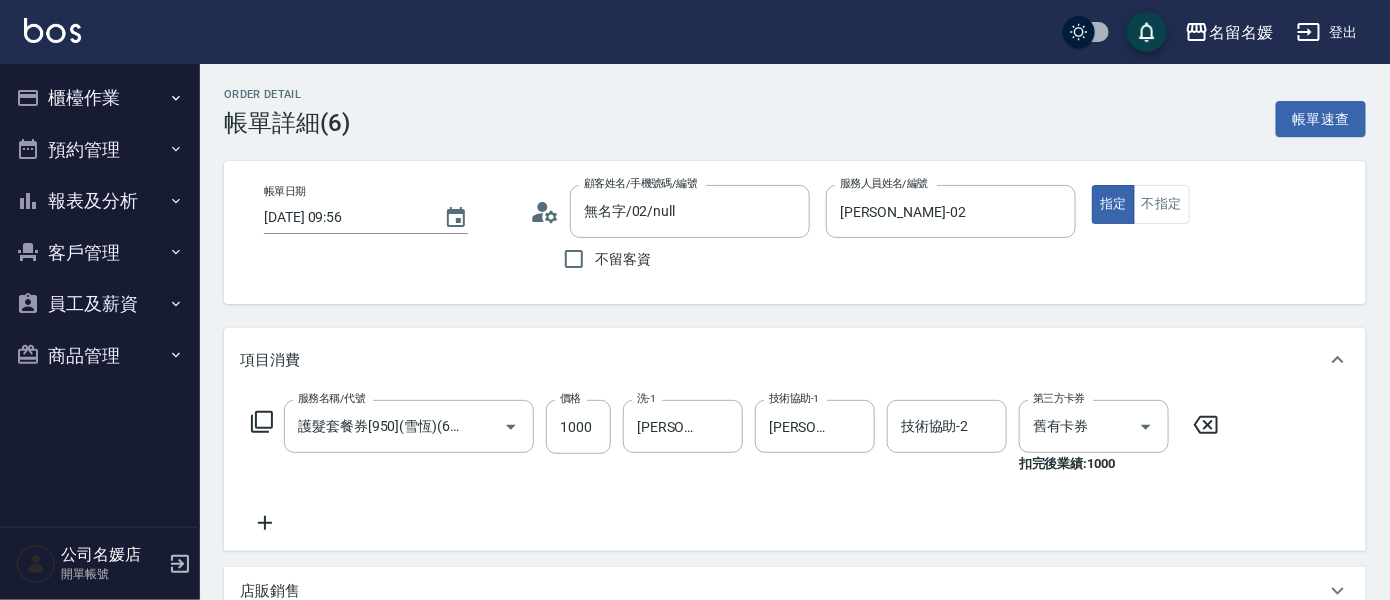 type on "無名字/02/null" 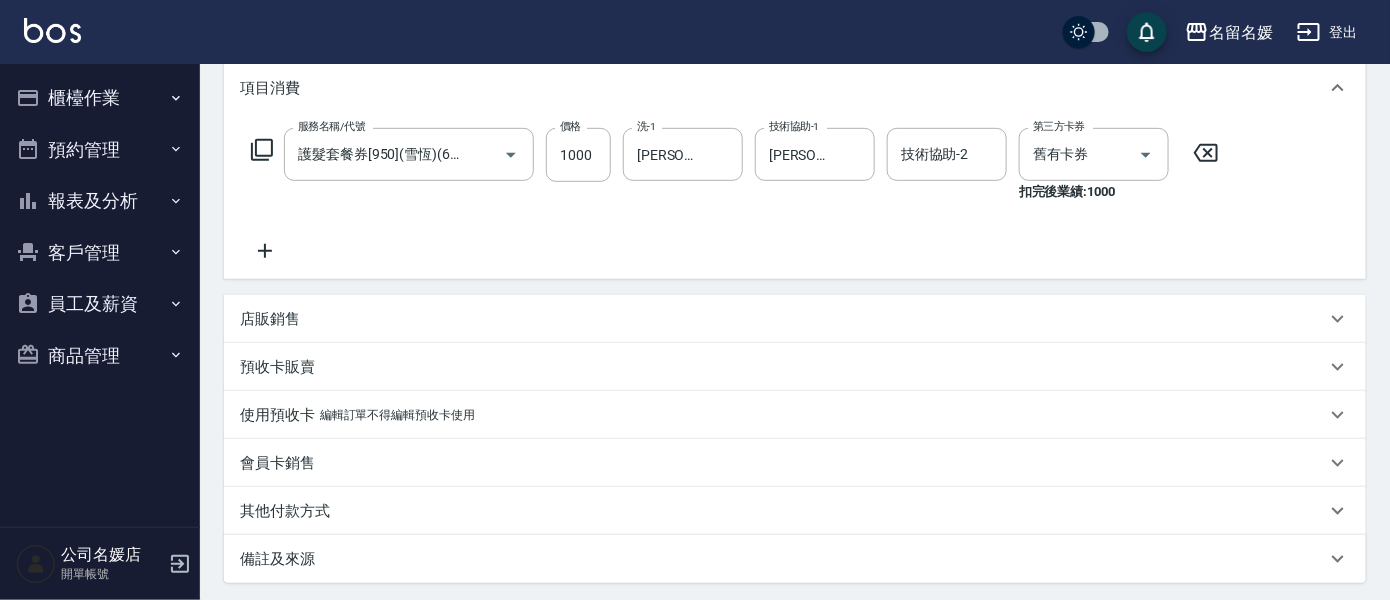 scroll, scrollTop: 469, scrollLeft: 0, axis: vertical 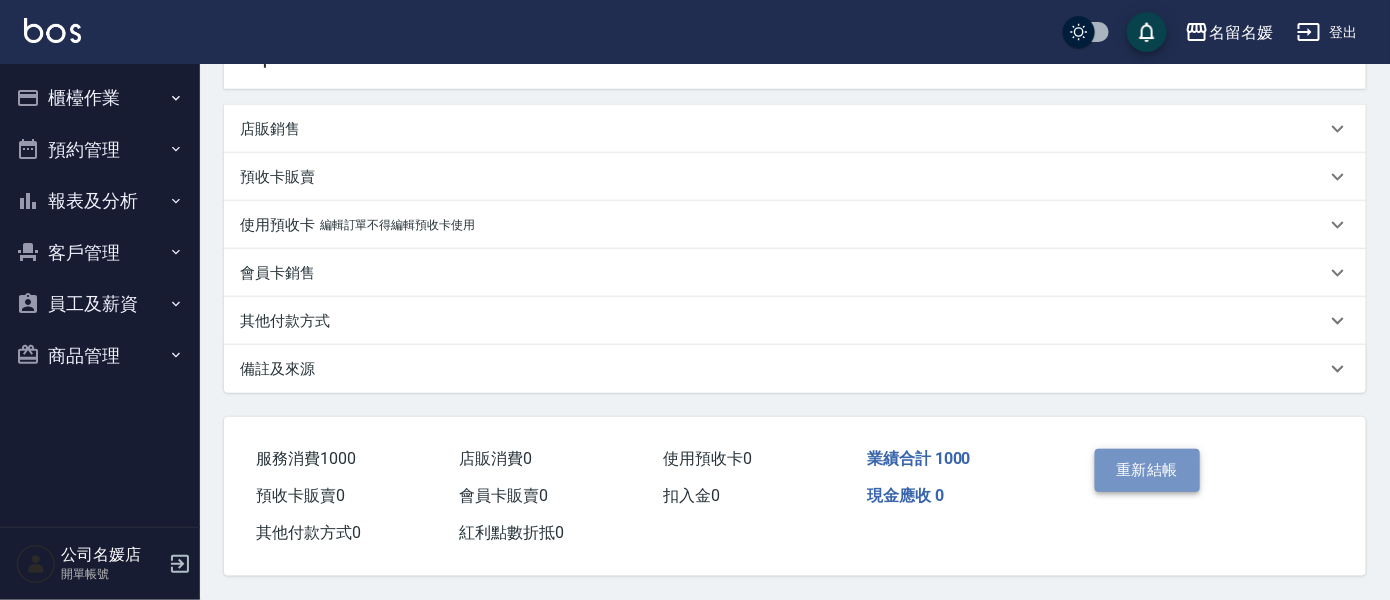 click on "重新結帳" at bounding box center [1148, 470] 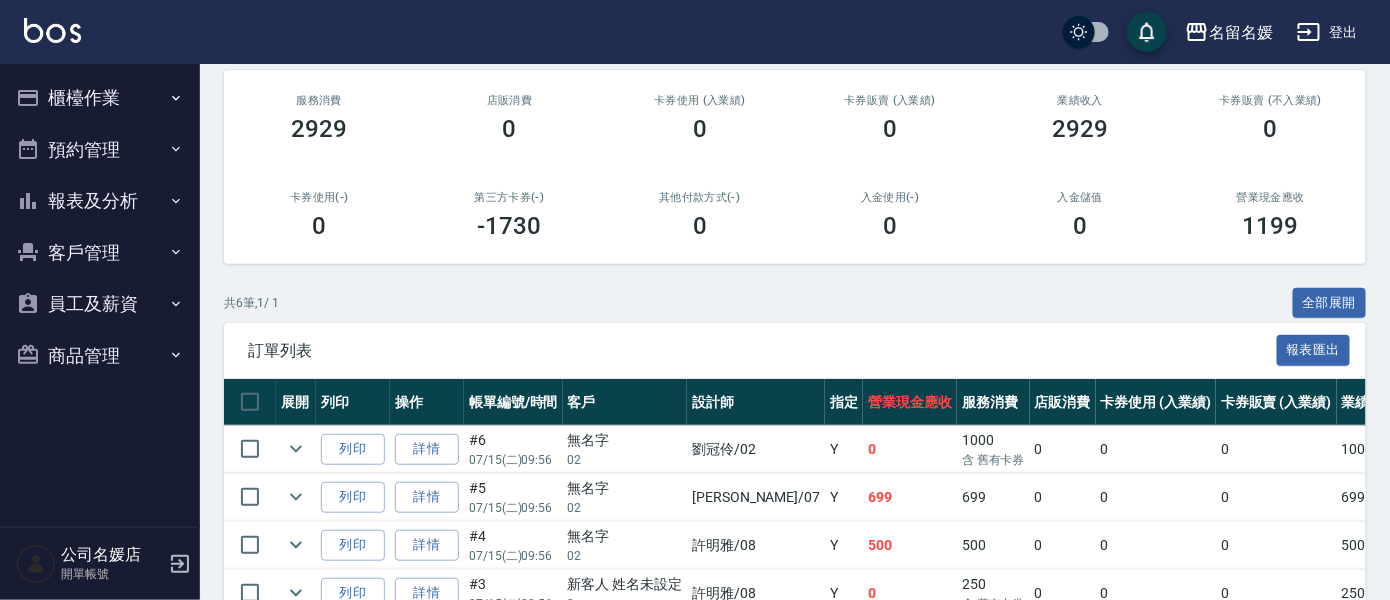 scroll, scrollTop: 0, scrollLeft: 0, axis: both 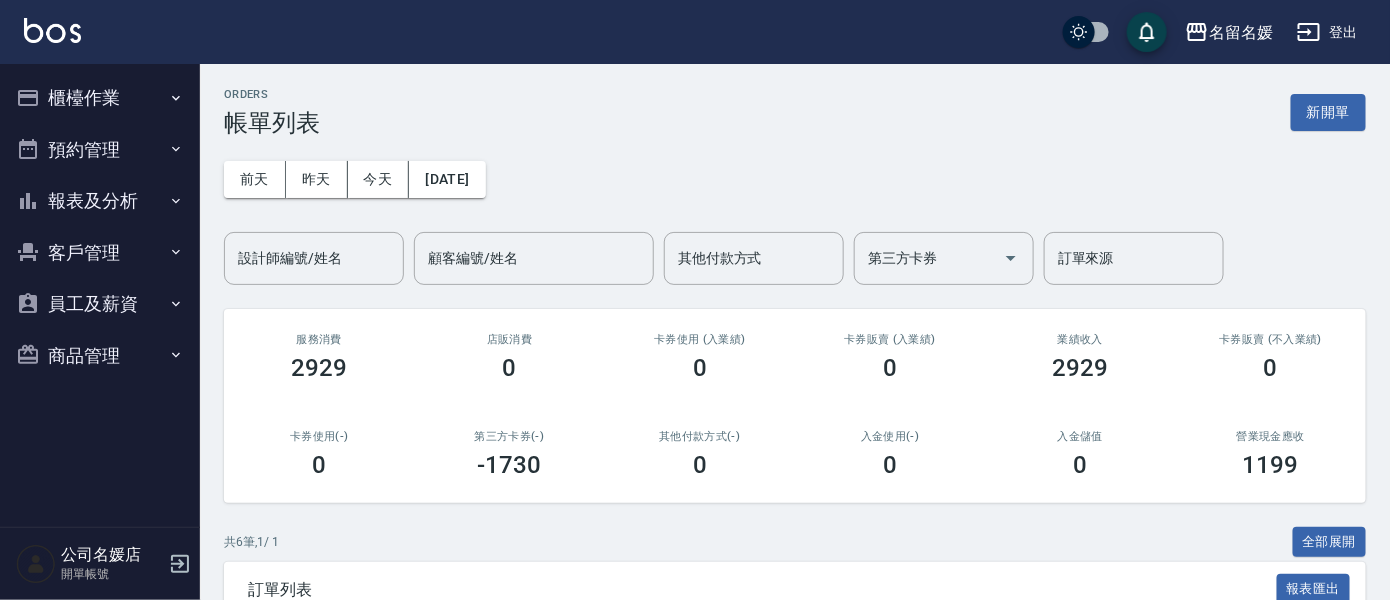 click on "名留名媛 登出" at bounding box center [695, 32] 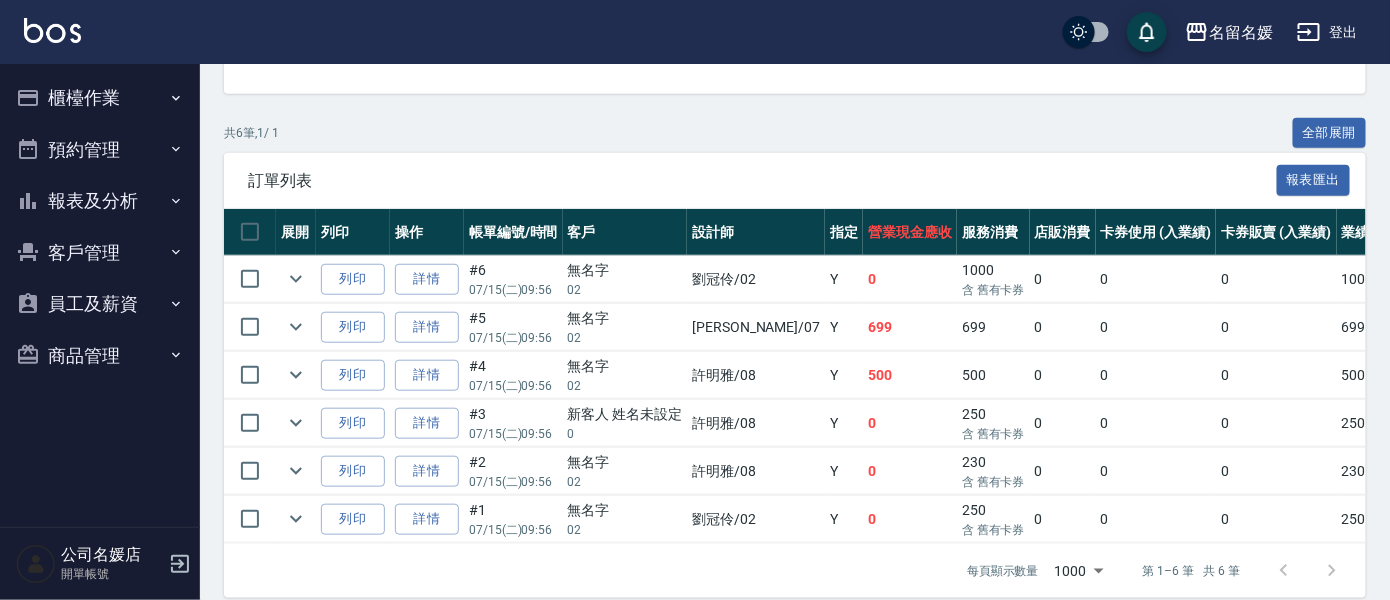 scroll, scrollTop: 442, scrollLeft: 0, axis: vertical 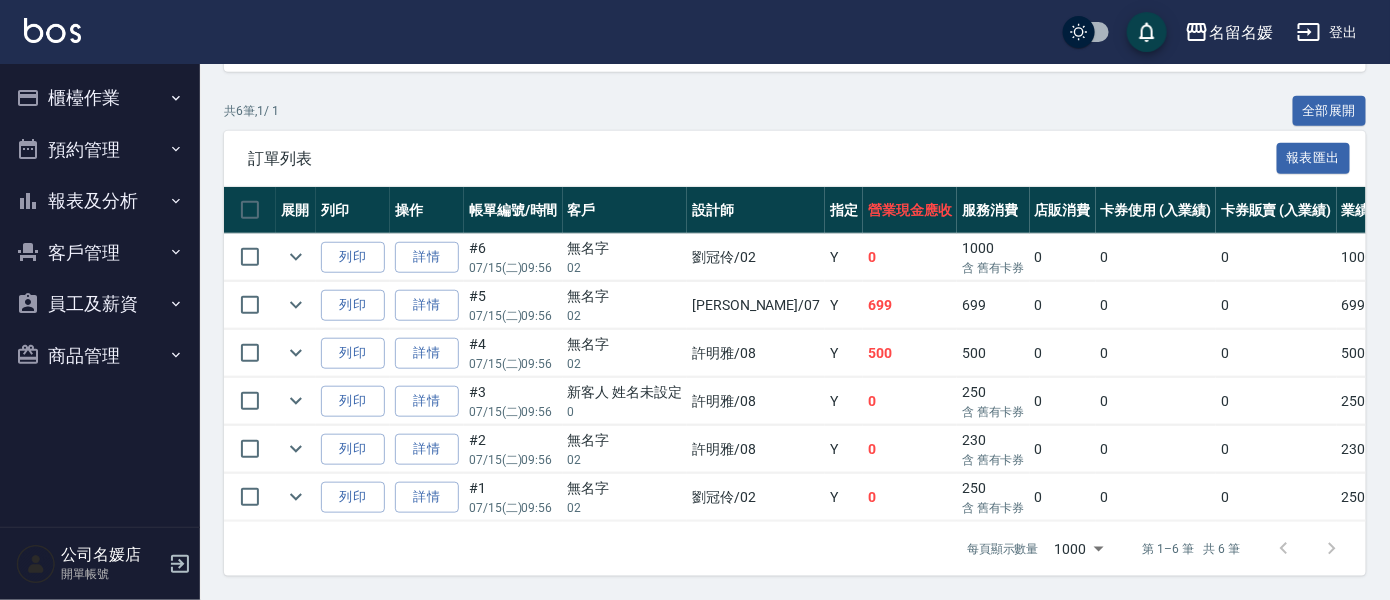 click on "櫃檯作業" at bounding box center [100, 98] 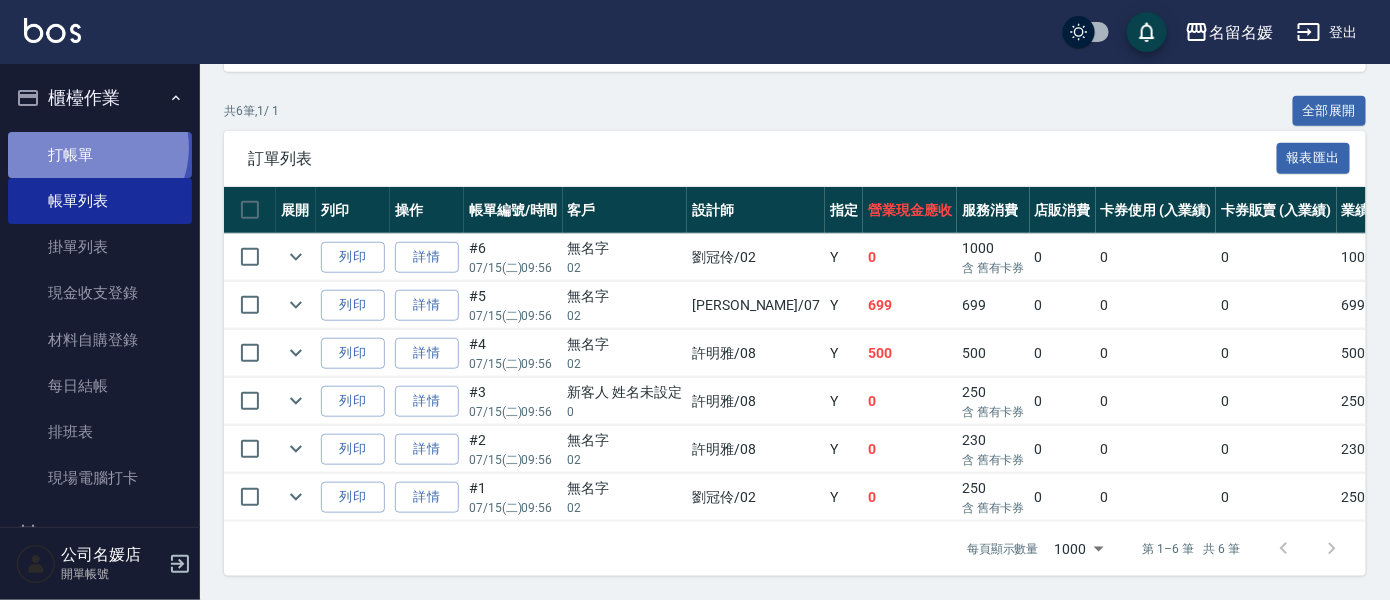 click on "打帳單" at bounding box center [100, 155] 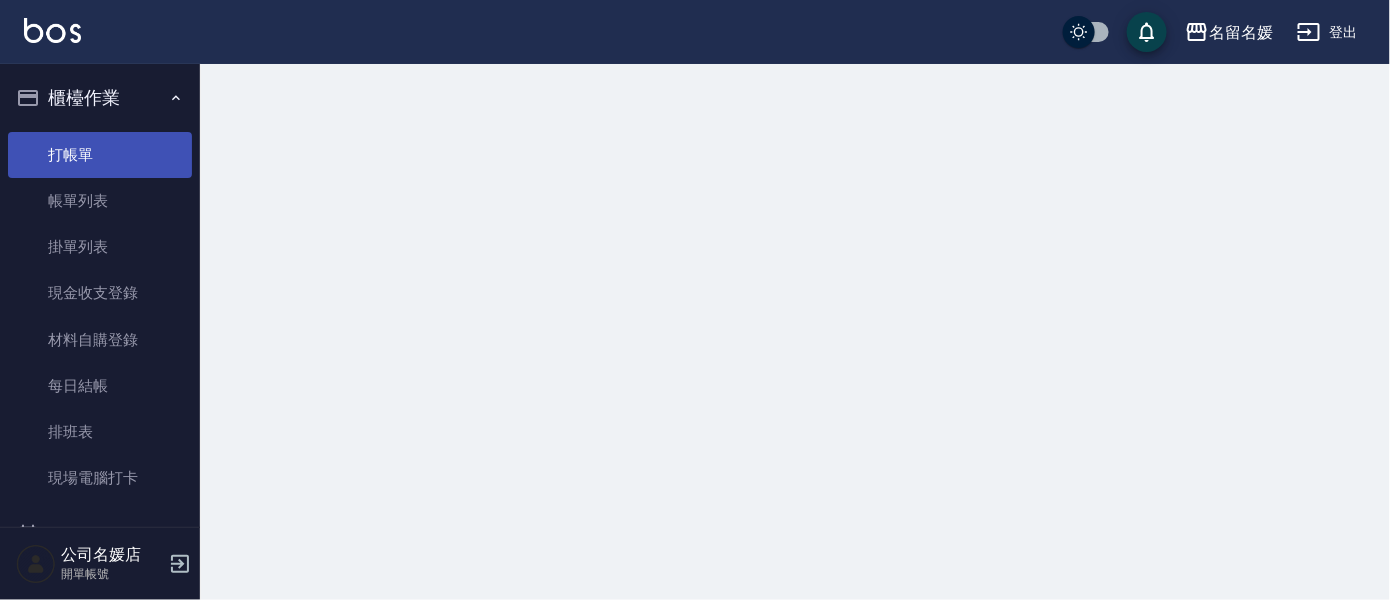 scroll, scrollTop: 0, scrollLeft: 0, axis: both 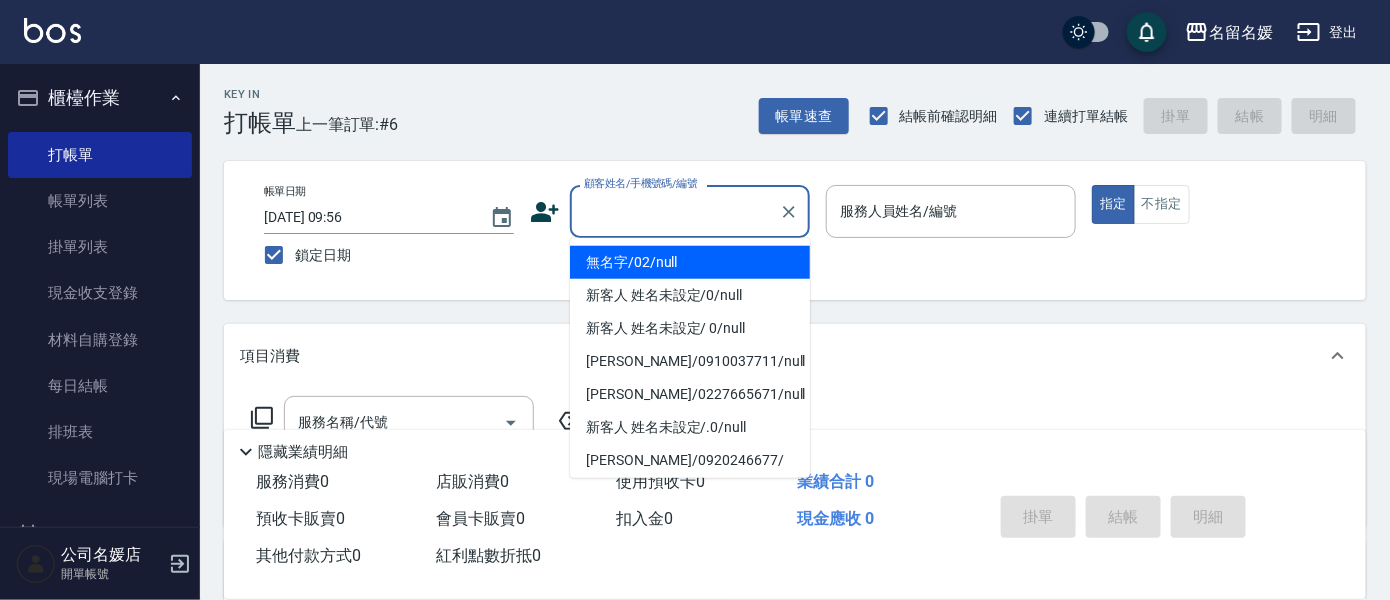 click on "顧客姓名/手機號碼/編號" at bounding box center (675, 211) 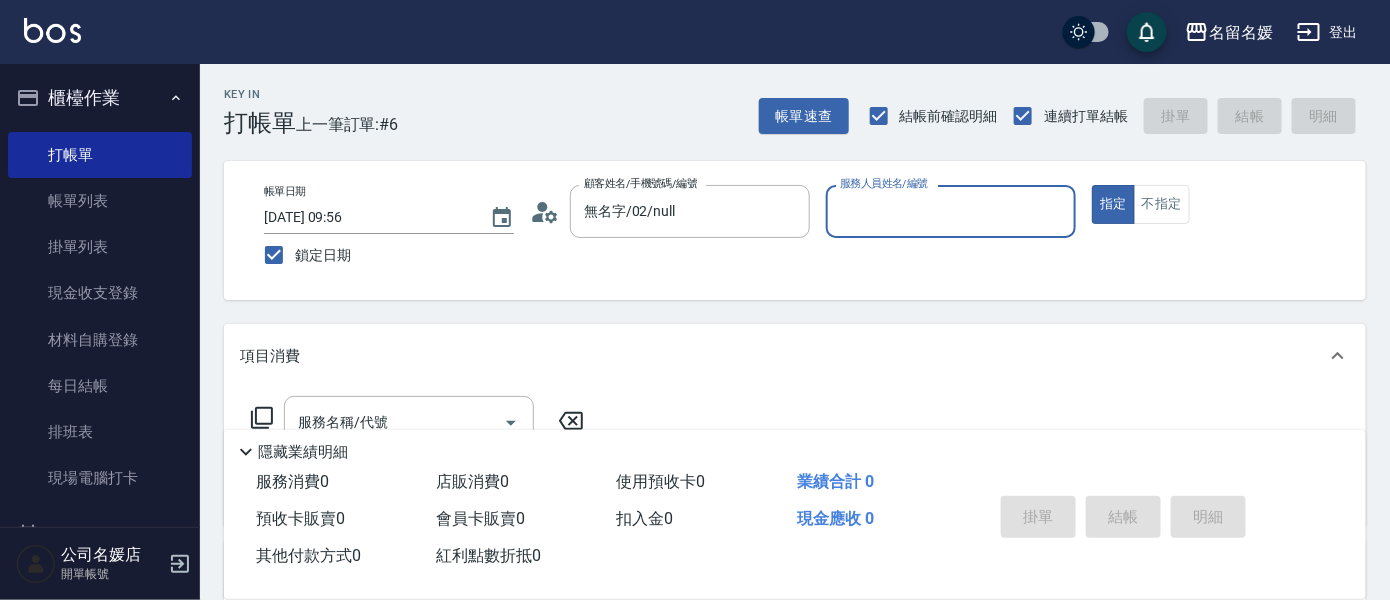 click on "服務人員姓名/編號 服務人員姓名/編號" at bounding box center (951, 211) 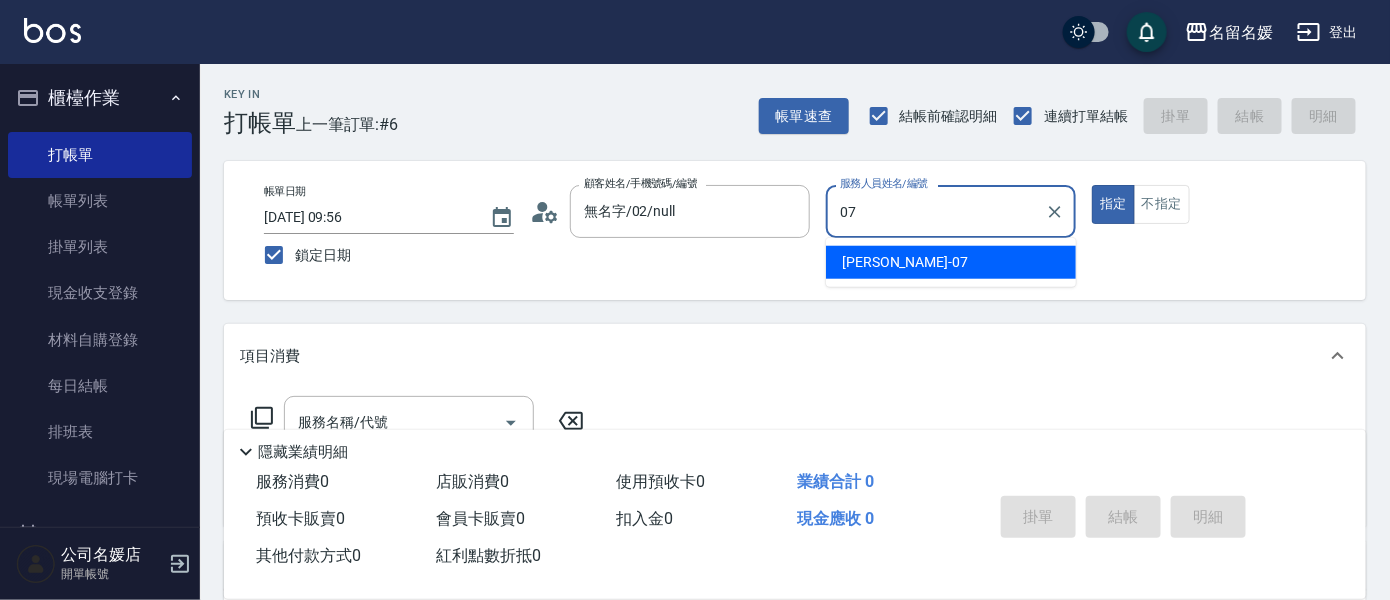 type on "07" 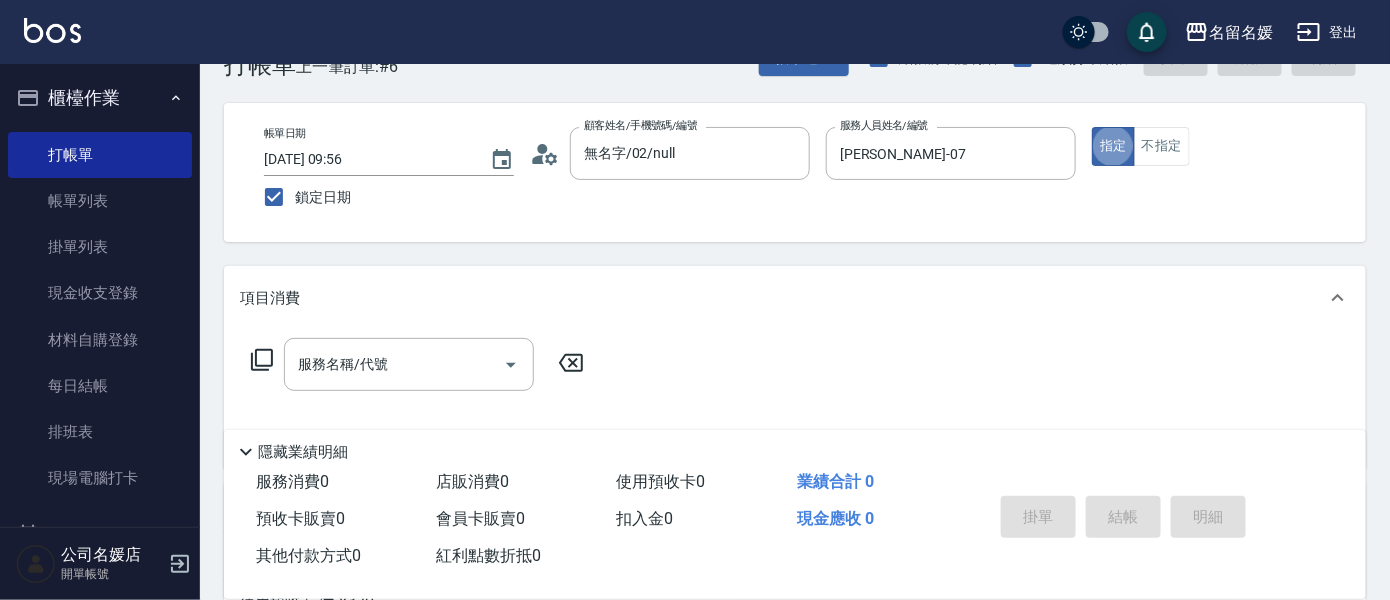 scroll, scrollTop: 90, scrollLeft: 0, axis: vertical 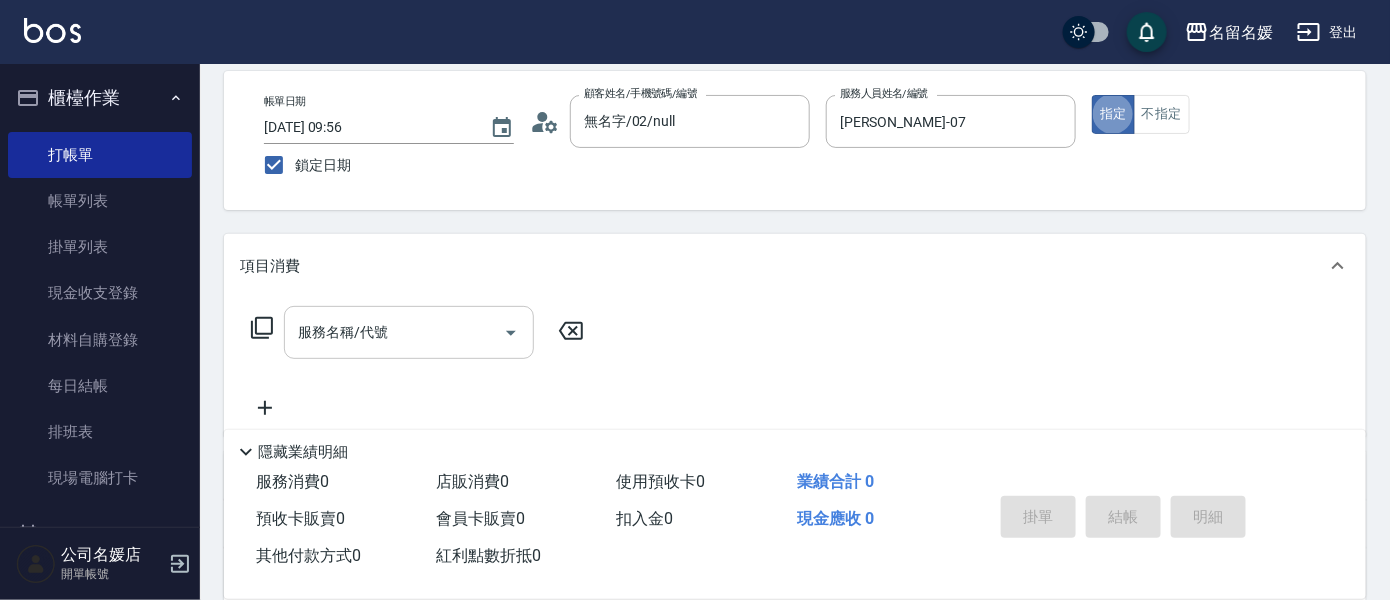 click on "服務名稱/代號" at bounding box center (394, 332) 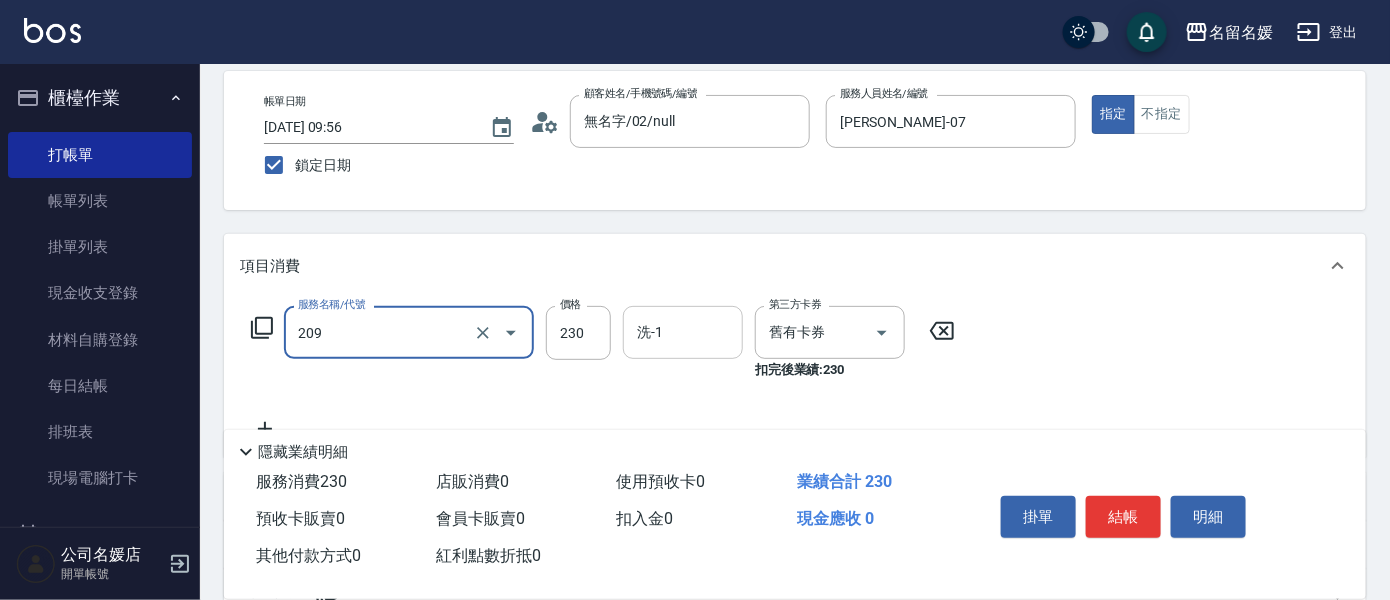 click on "洗-1" at bounding box center (683, 332) 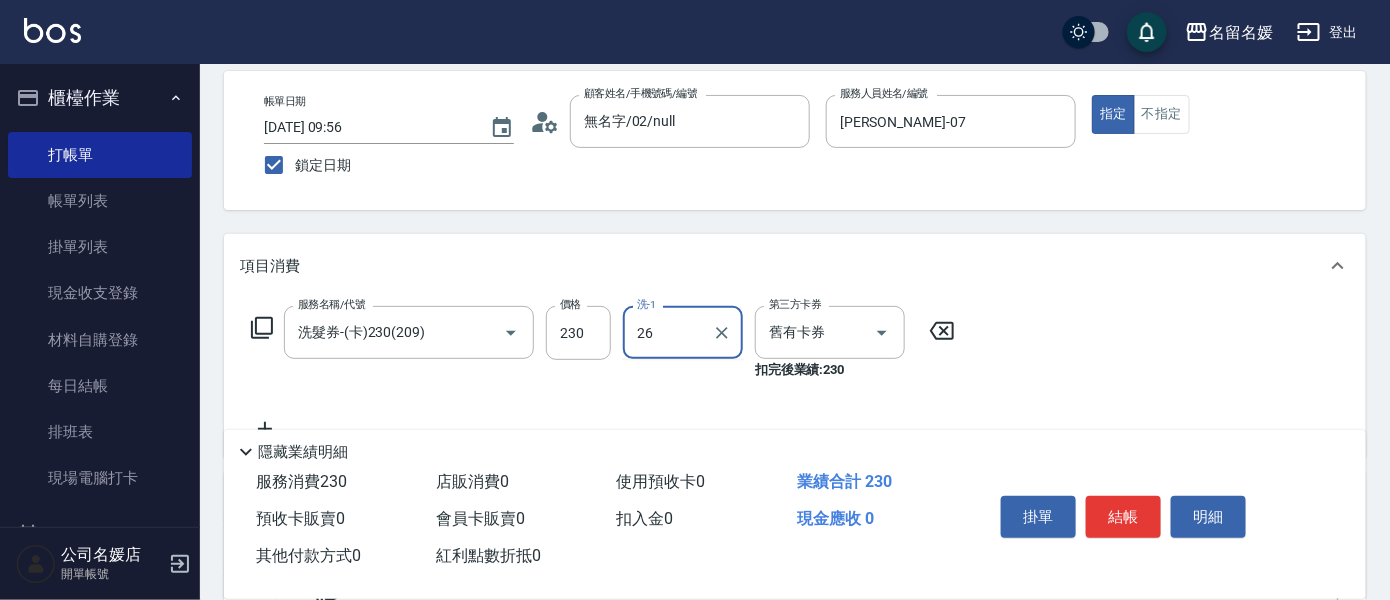 type on "[PERSON_NAME]-26" 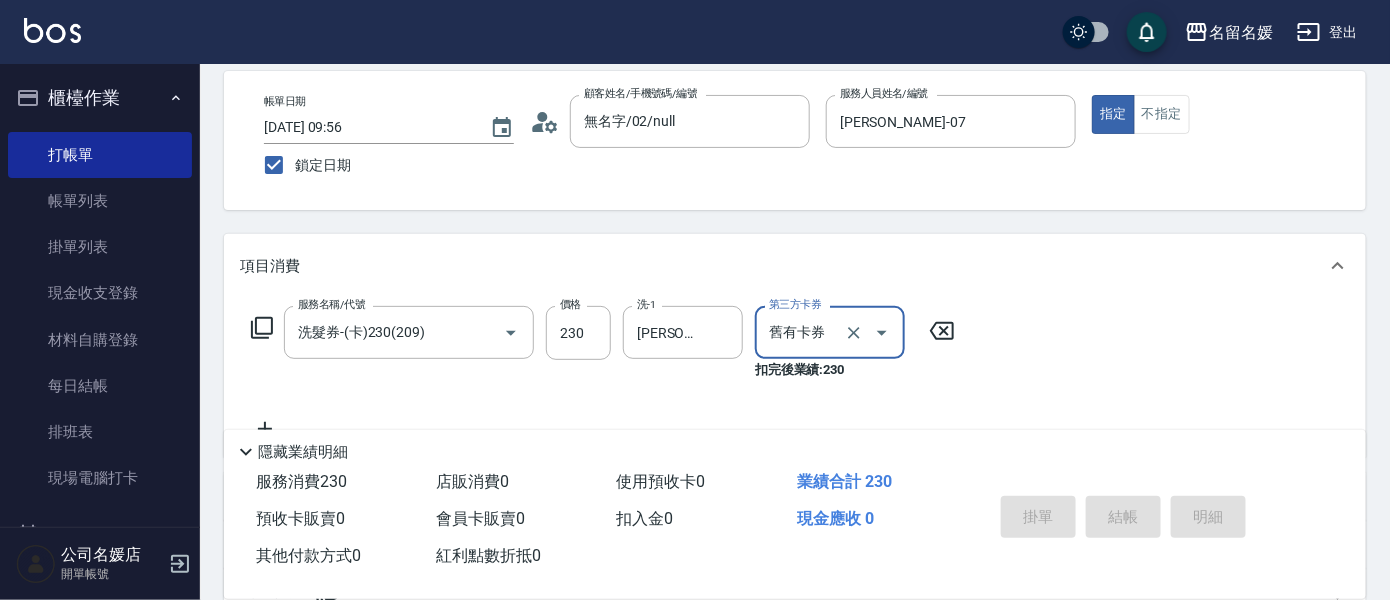 type 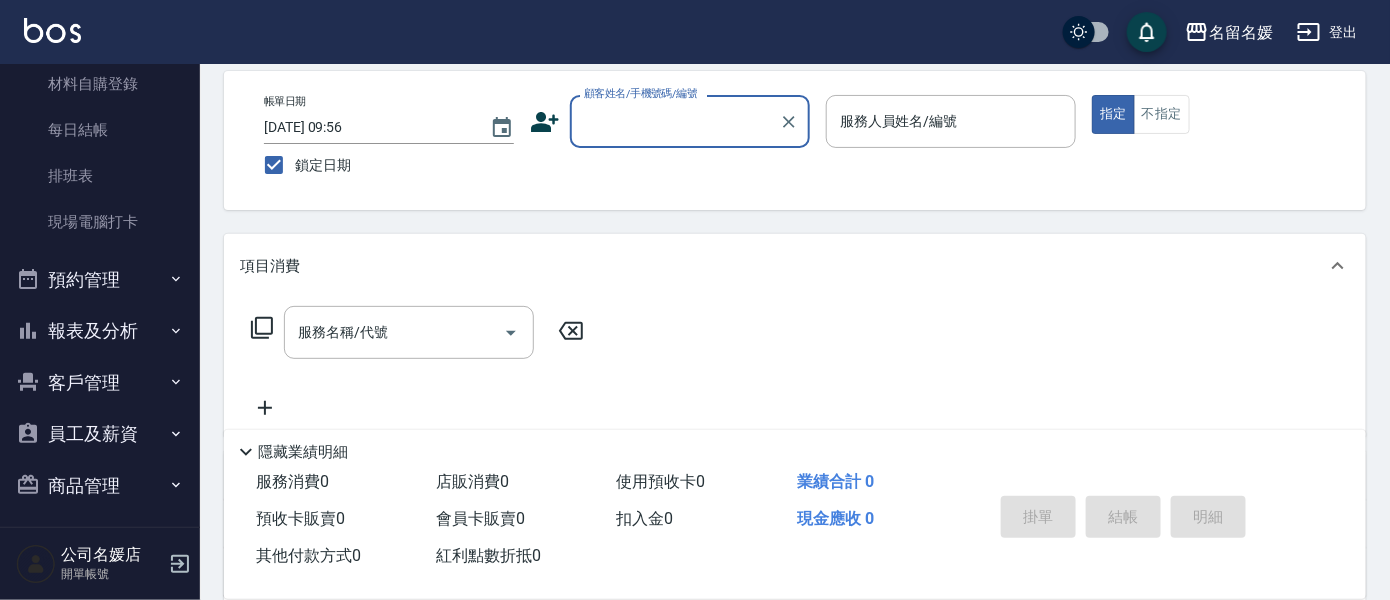 scroll, scrollTop: 264, scrollLeft: 0, axis: vertical 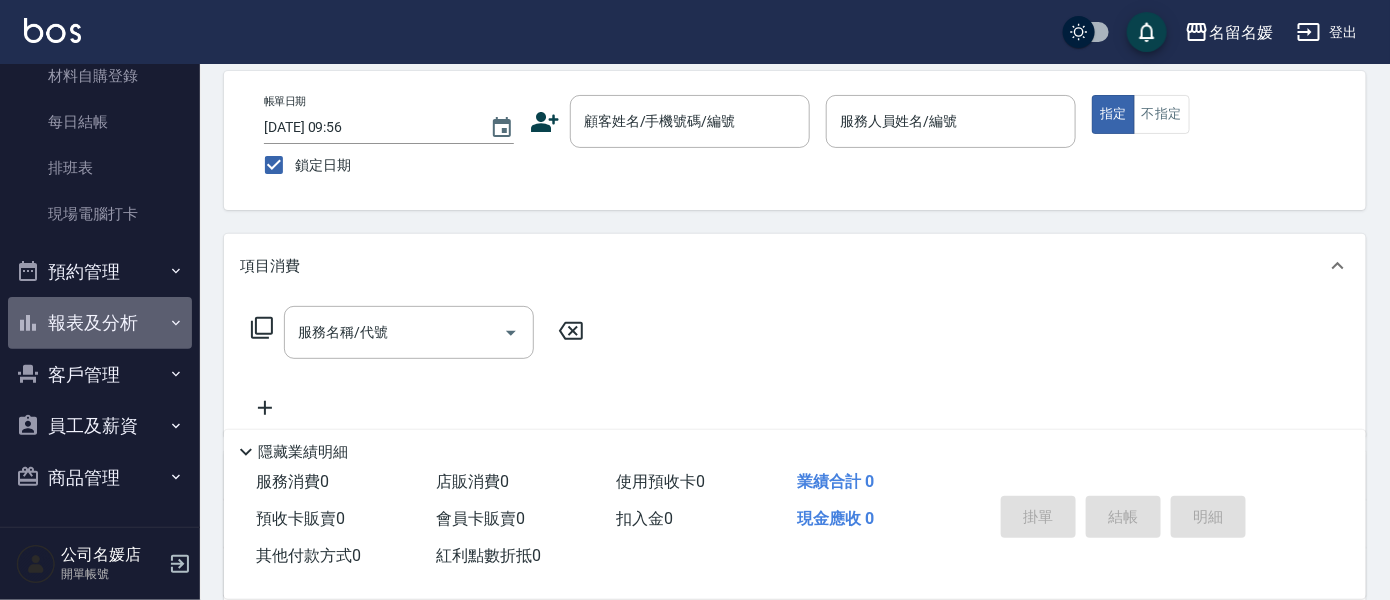 click on "報表及分析" at bounding box center [100, 323] 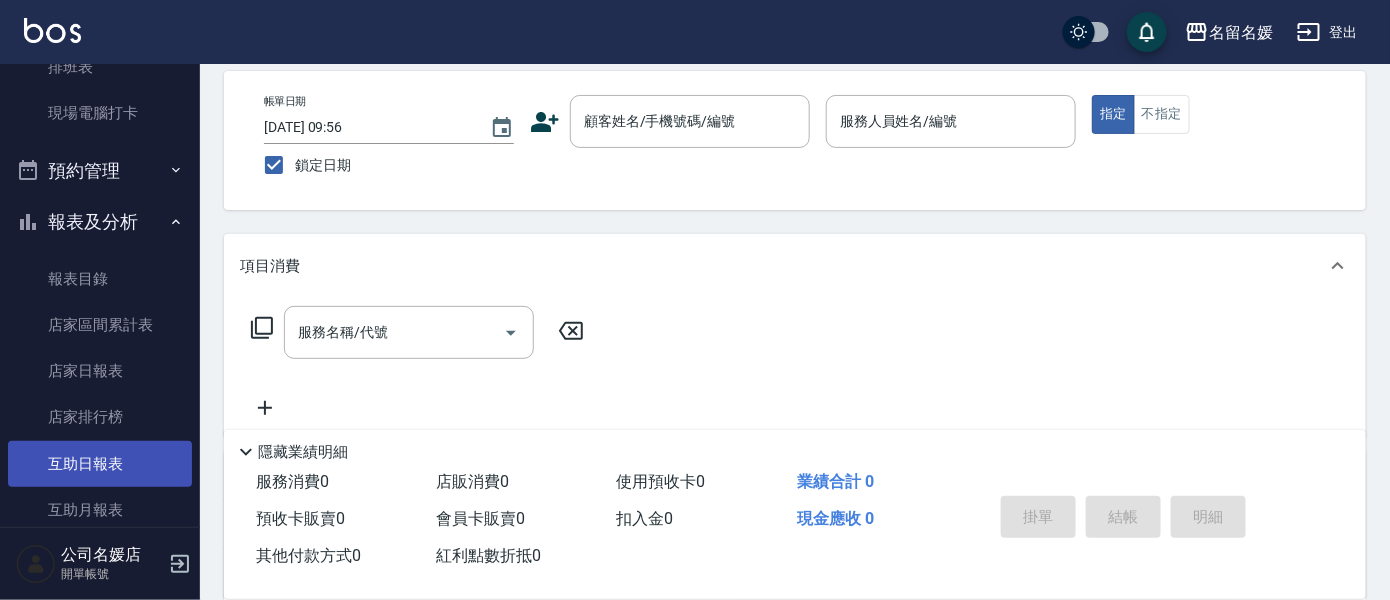 scroll, scrollTop: 536, scrollLeft: 0, axis: vertical 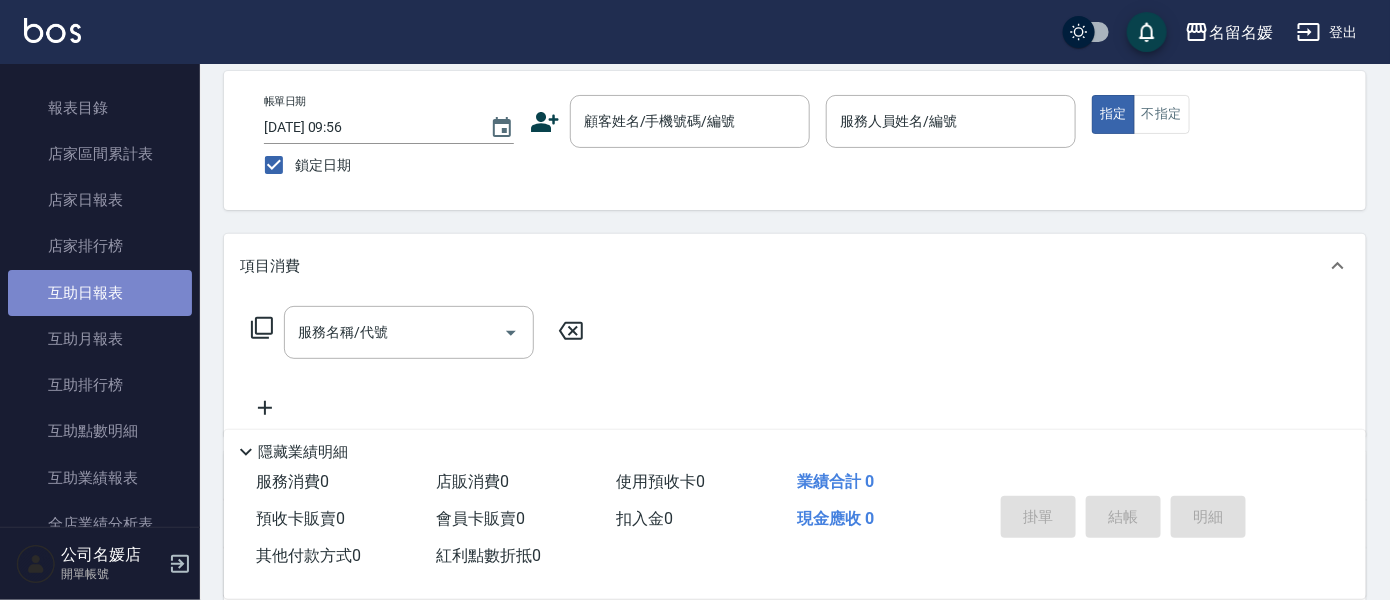 click on "互助日報表" at bounding box center [100, 293] 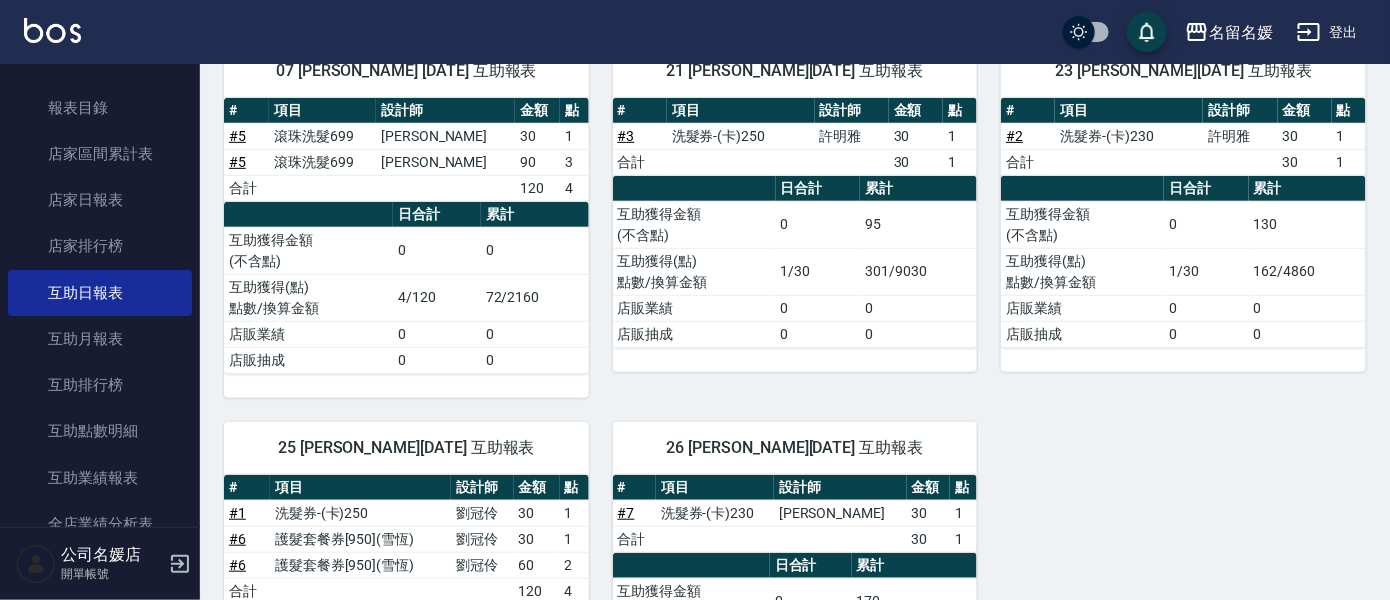 scroll, scrollTop: 363, scrollLeft: 0, axis: vertical 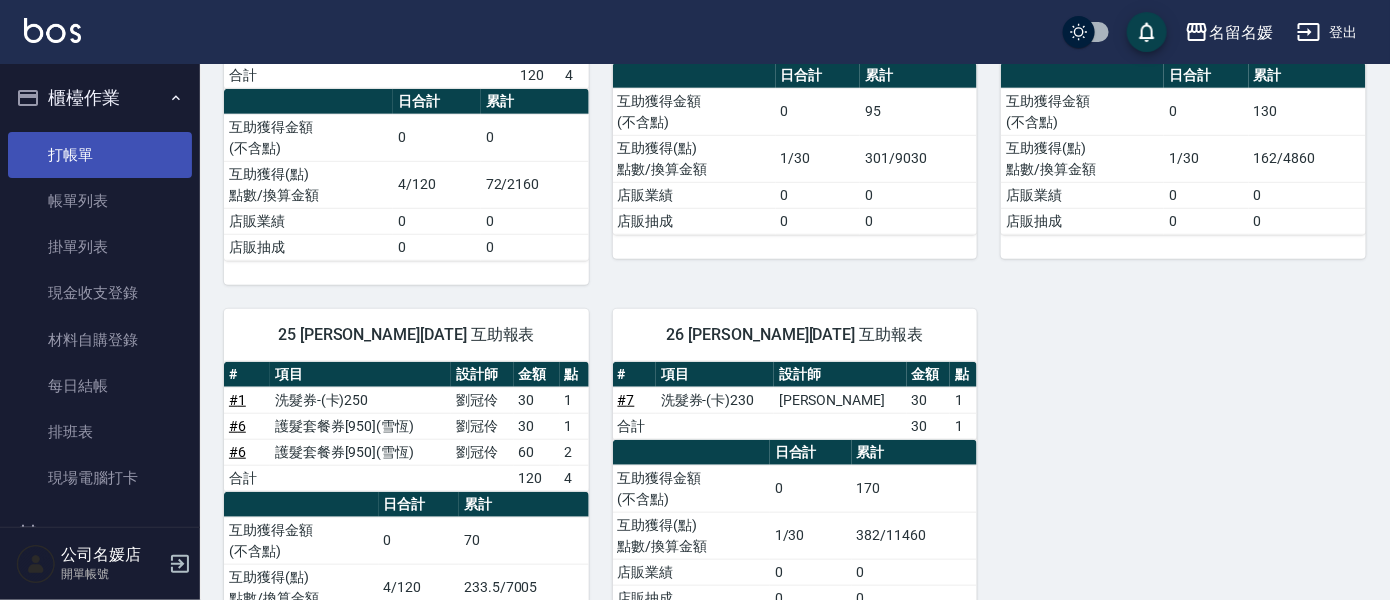 click on "打帳單" at bounding box center [100, 155] 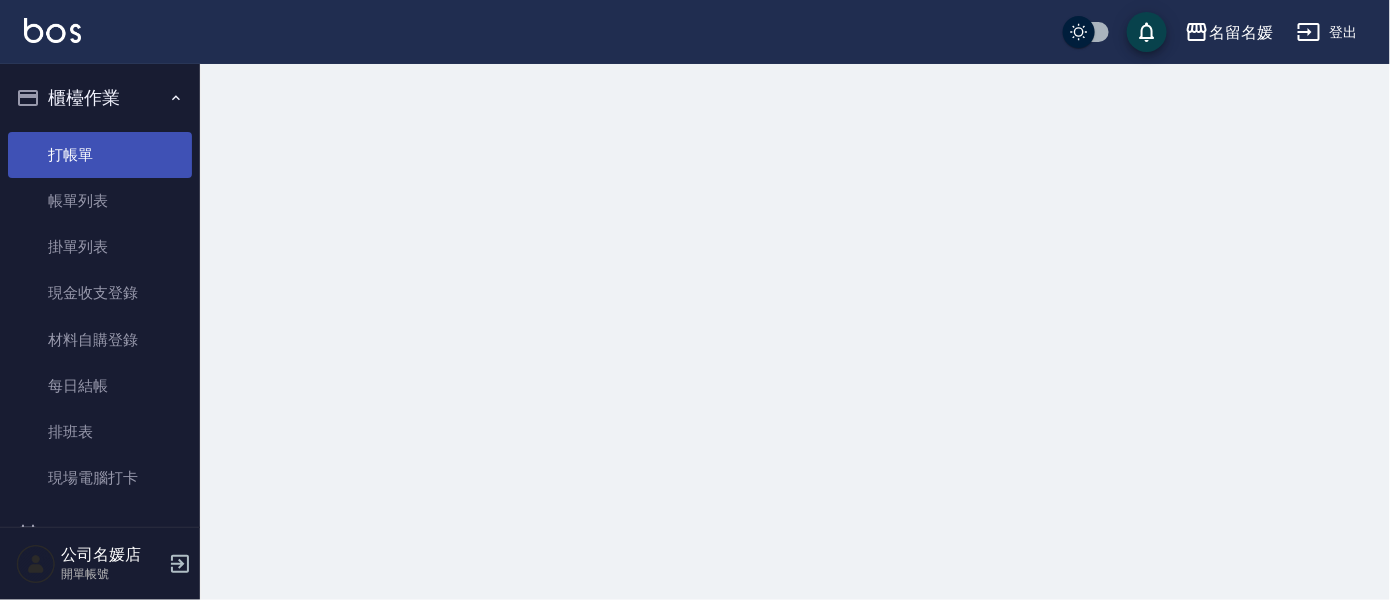 scroll, scrollTop: 0, scrollLeft: 0, axis: both 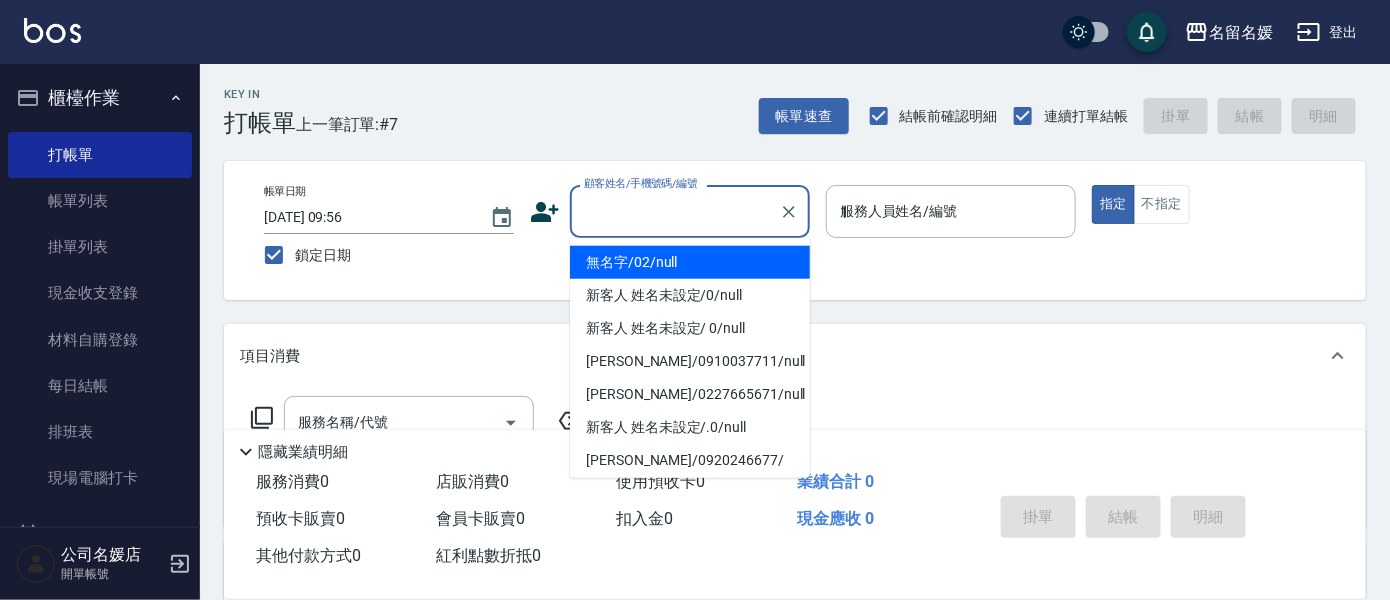 type on "13" 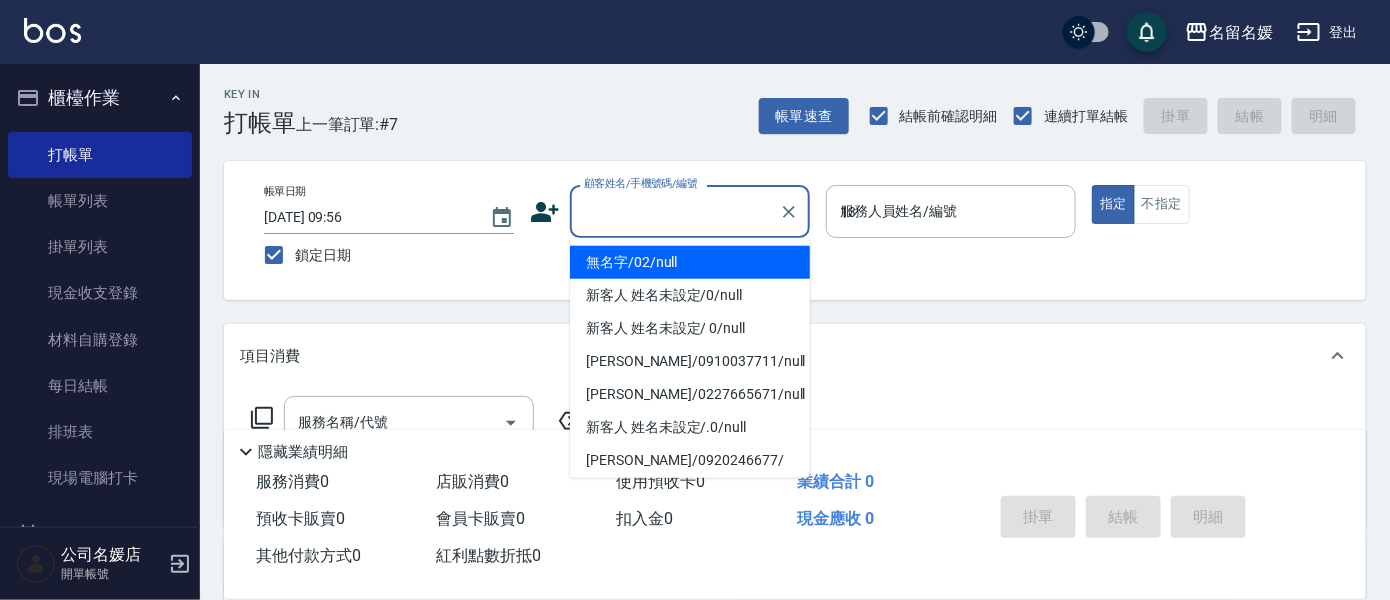 type on "無名字/02/null" 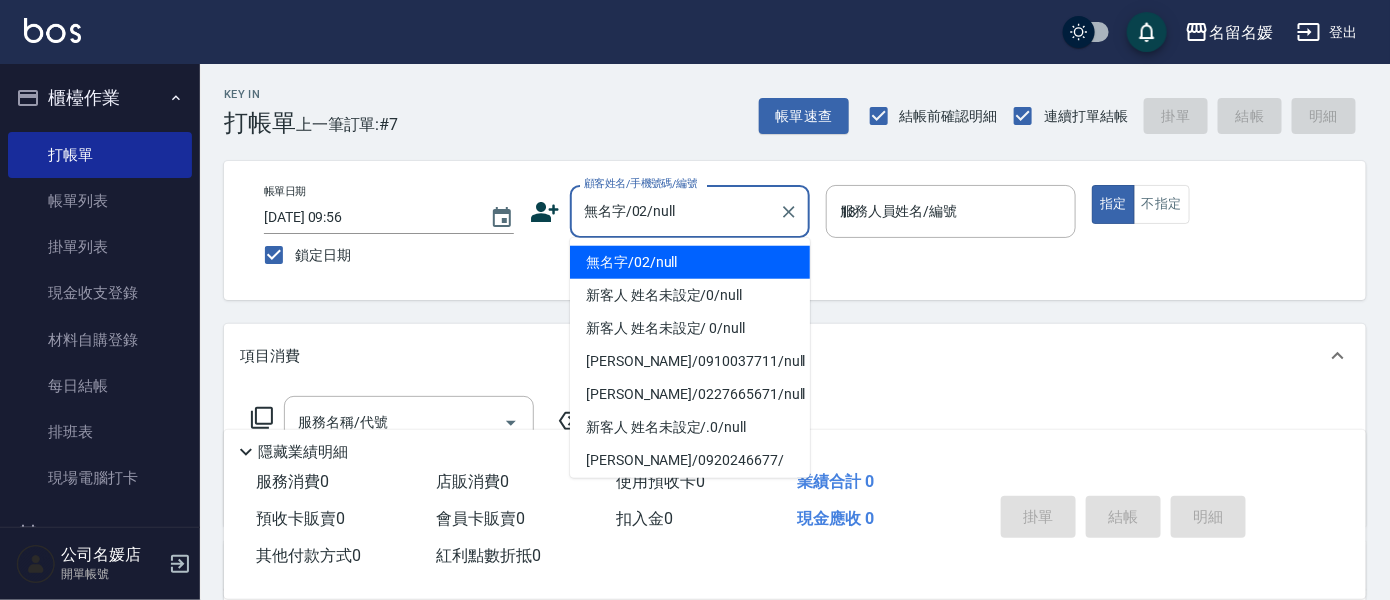 type on "13" 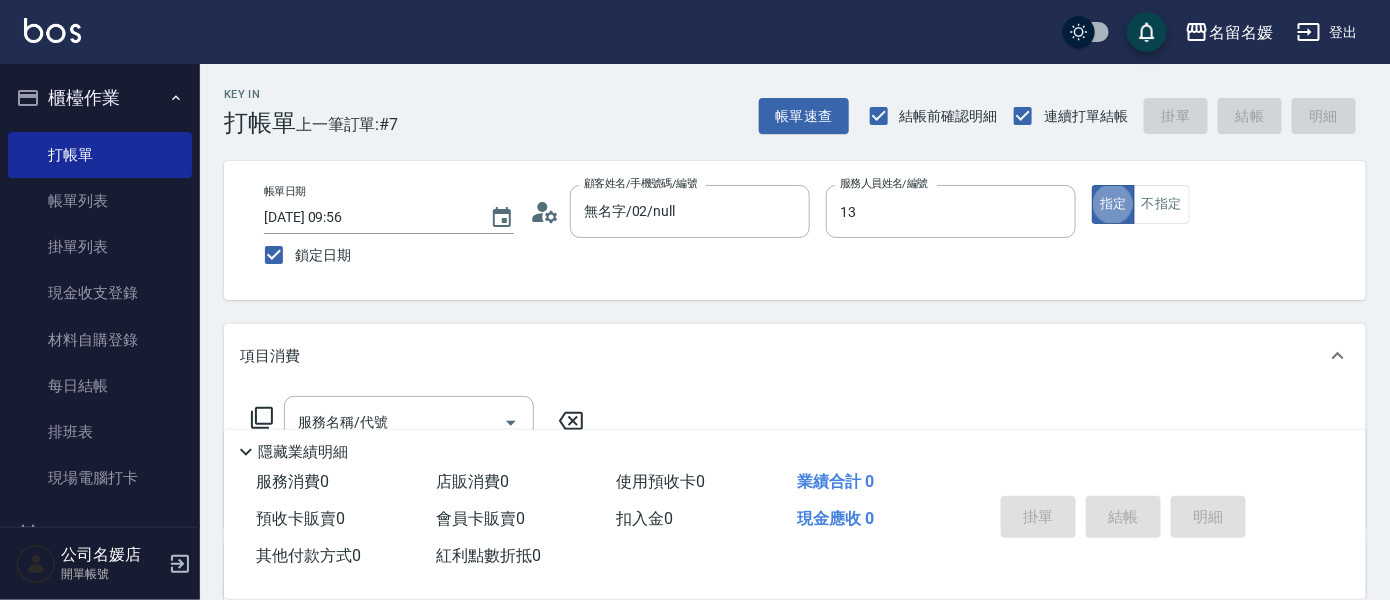 type on "true" 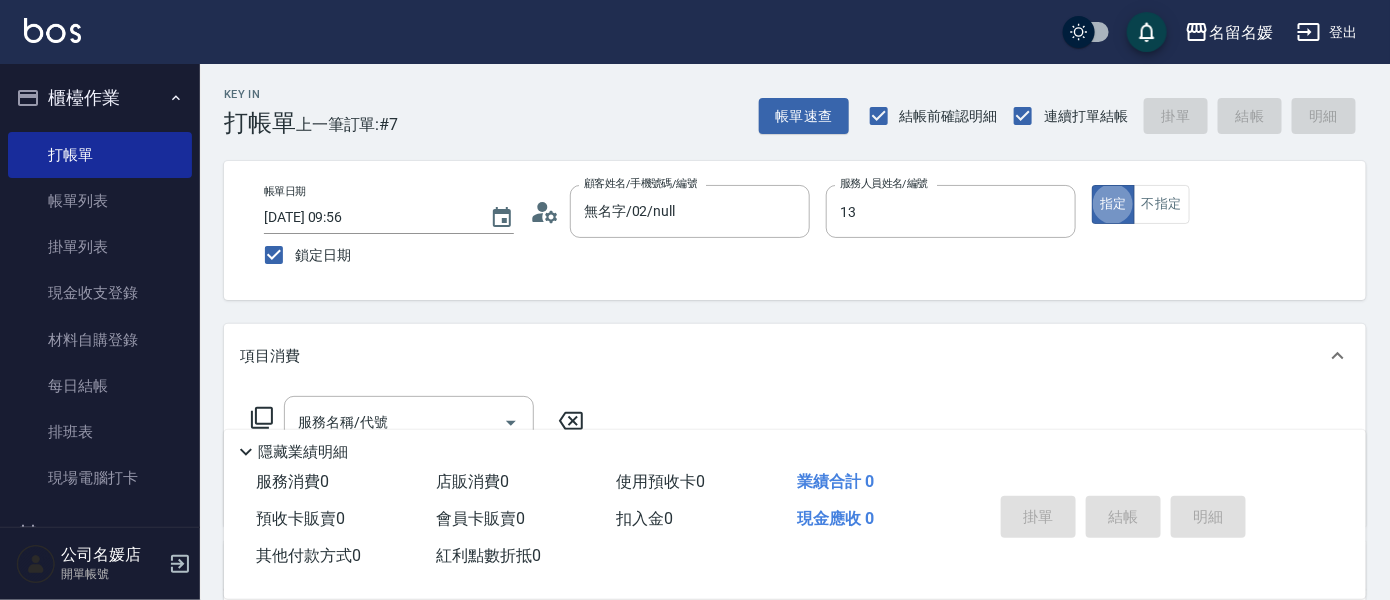 type on "支援-13" 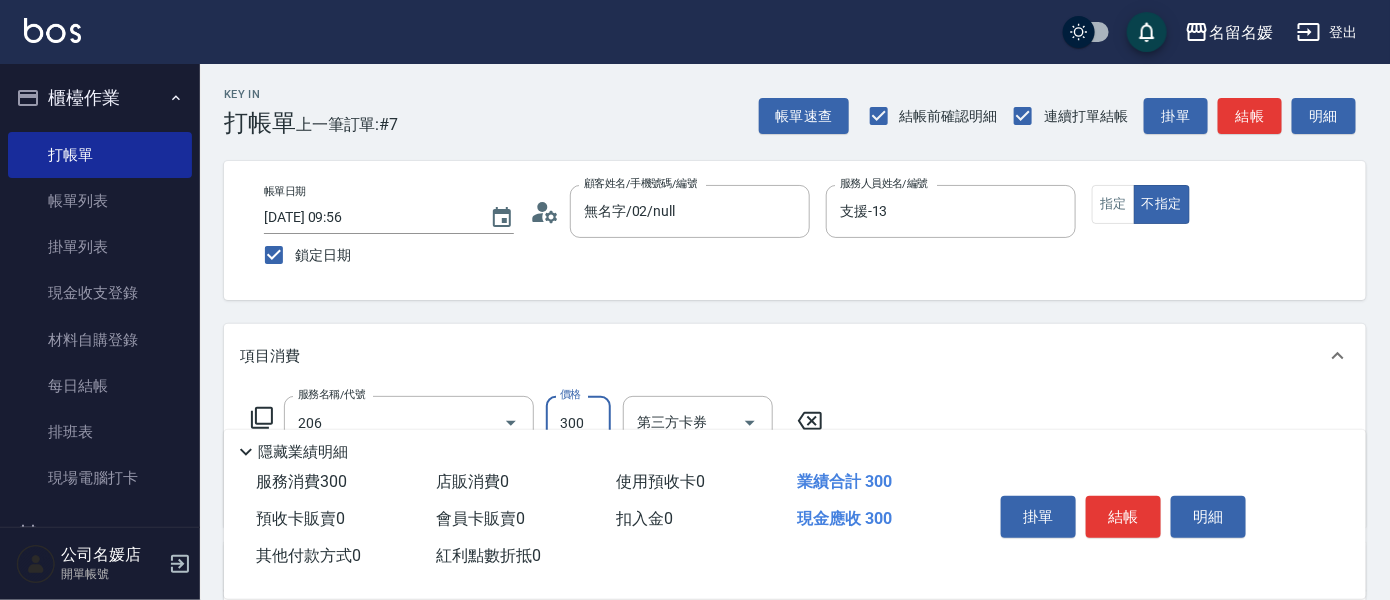 type on "洗髮[300](206)" 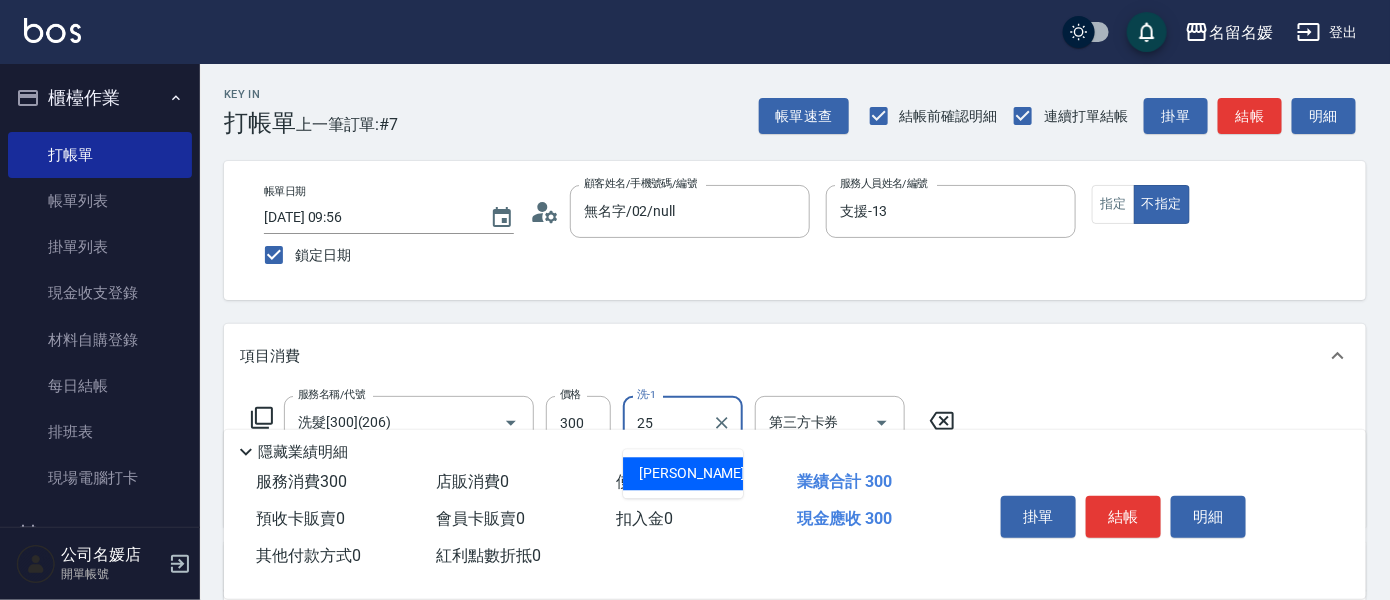 type on "[PERSON_NAME]-25" 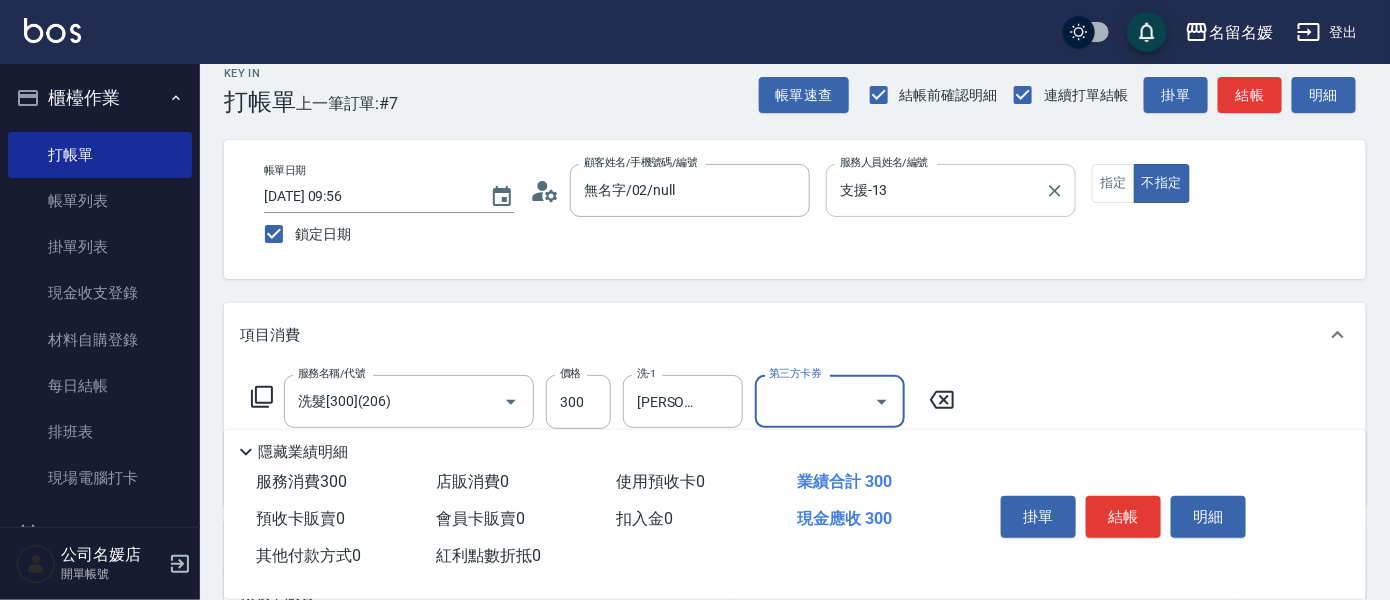scroll, scrollTop: 90, scrollLeft: 0, axis: vertical 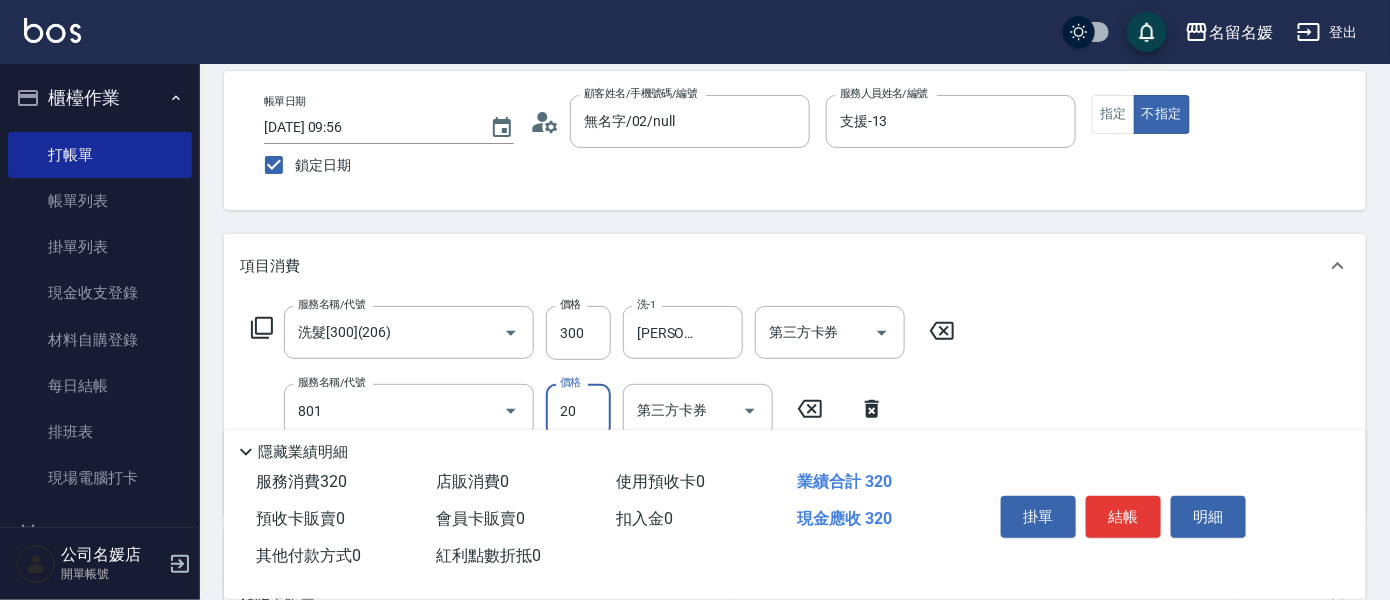 type on "潤絲(801)" 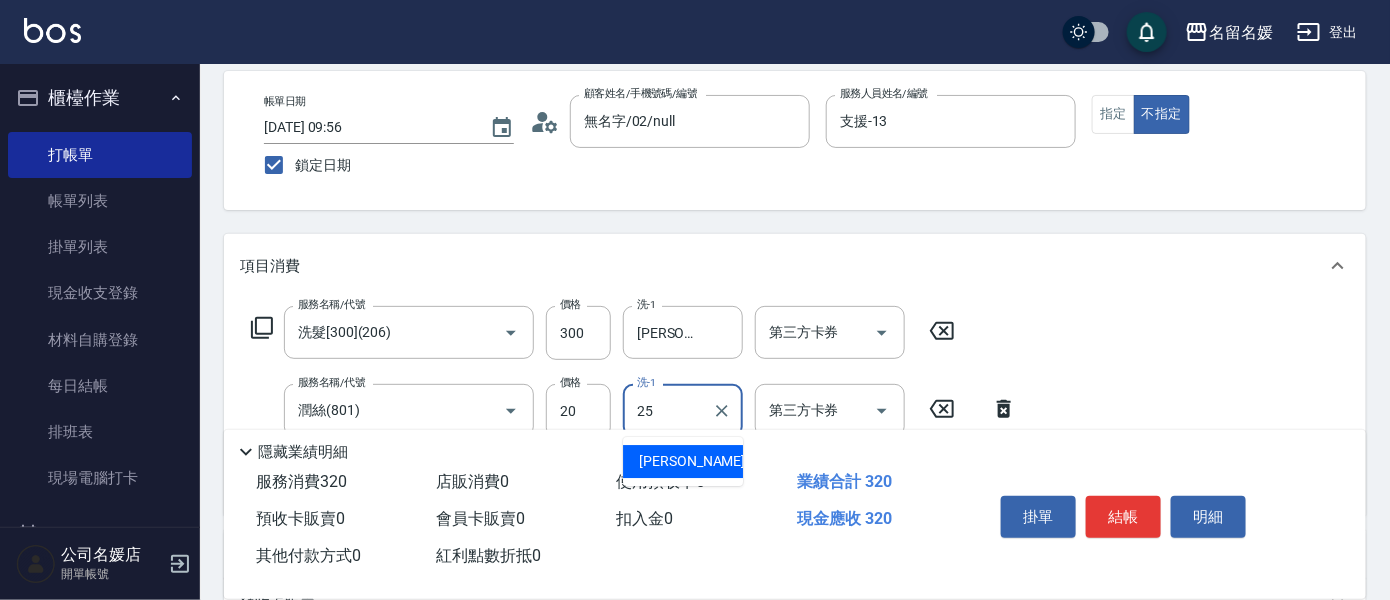 type on "[PERSON_NAME]-25" 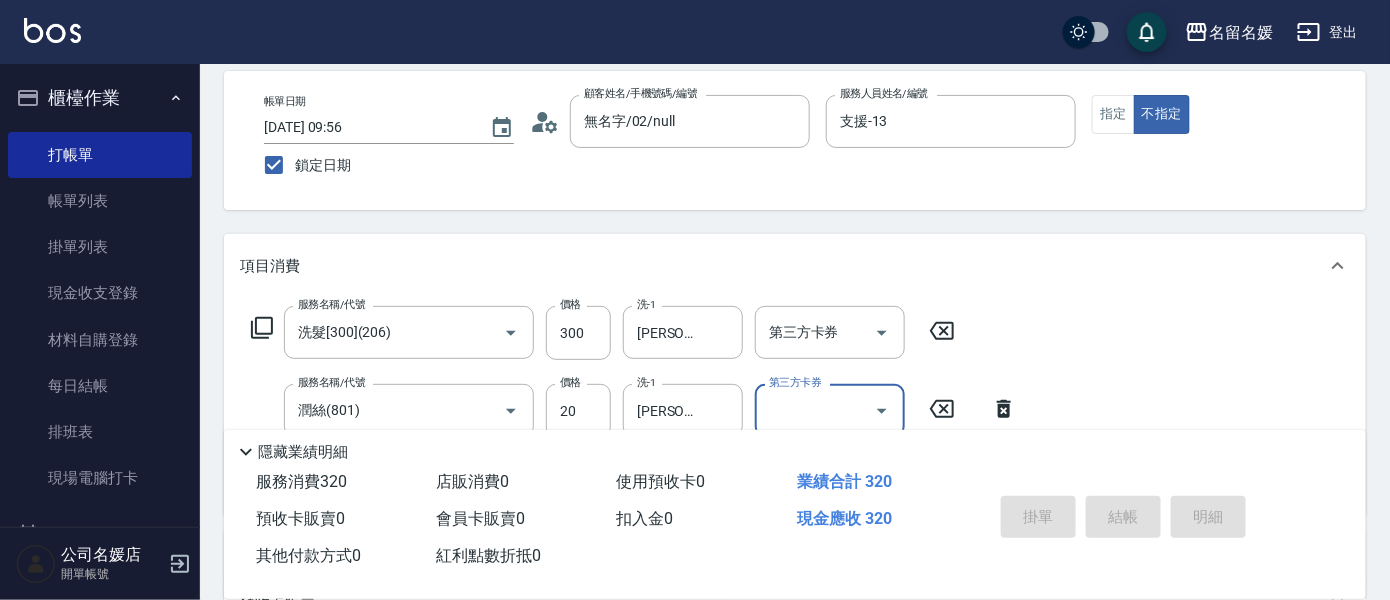 type 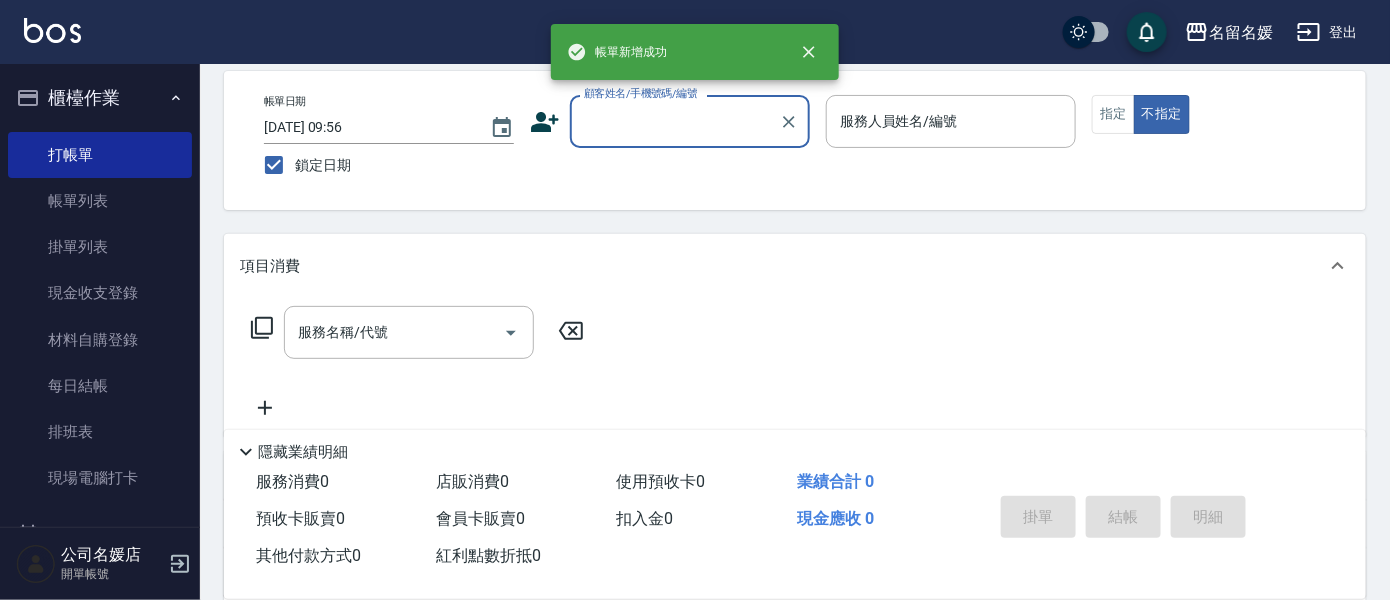 scroll, scrollTop: 0, scrollLeft: 0, axis: both 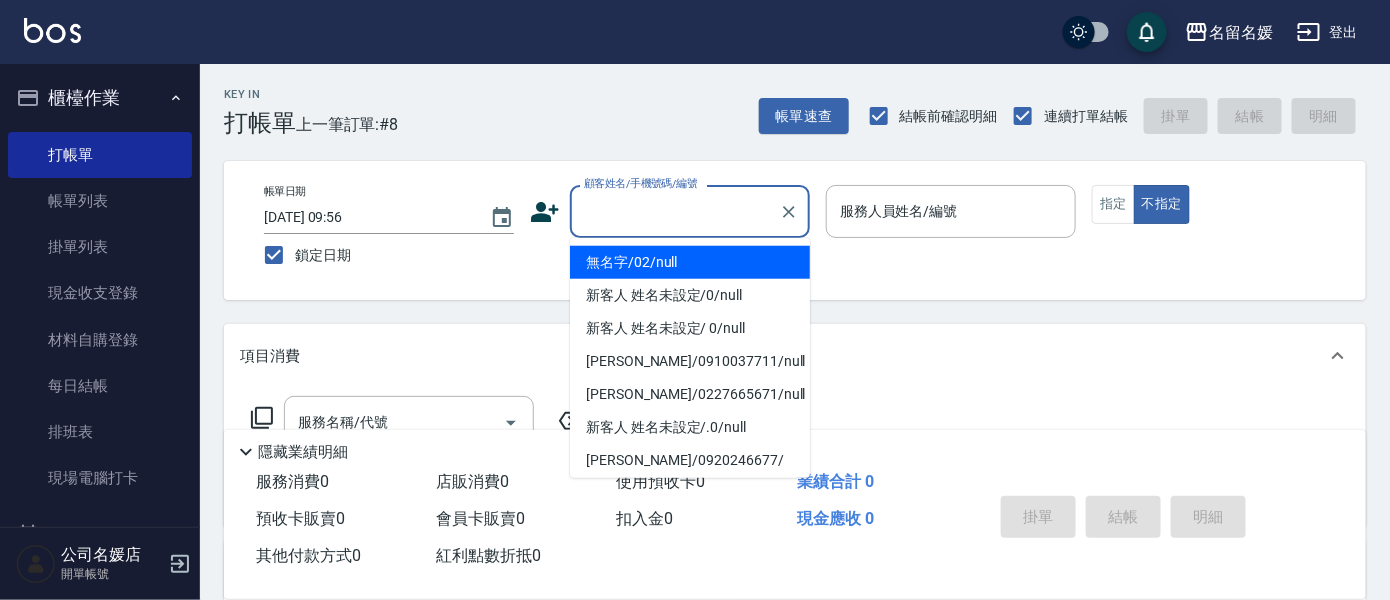 click on "顧客姓名/手機號碼/編號" at bounding box center [675, 211] 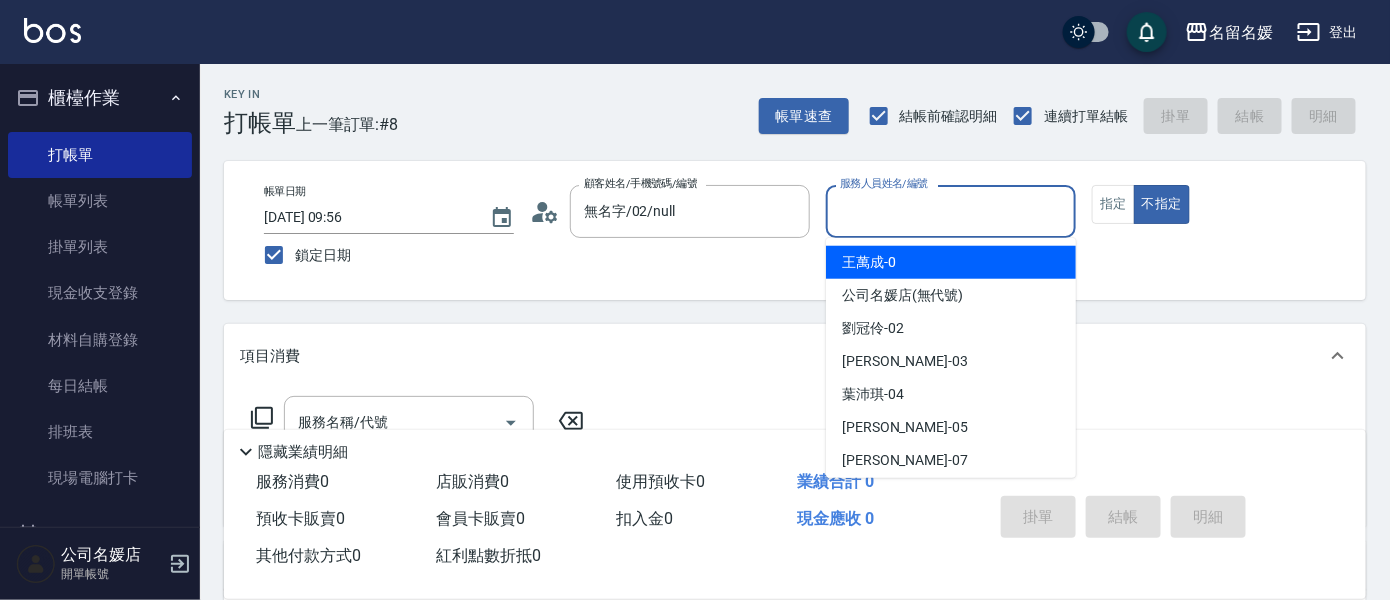 click on "服務人員姓名/編號" at bounding box center (951, 211) 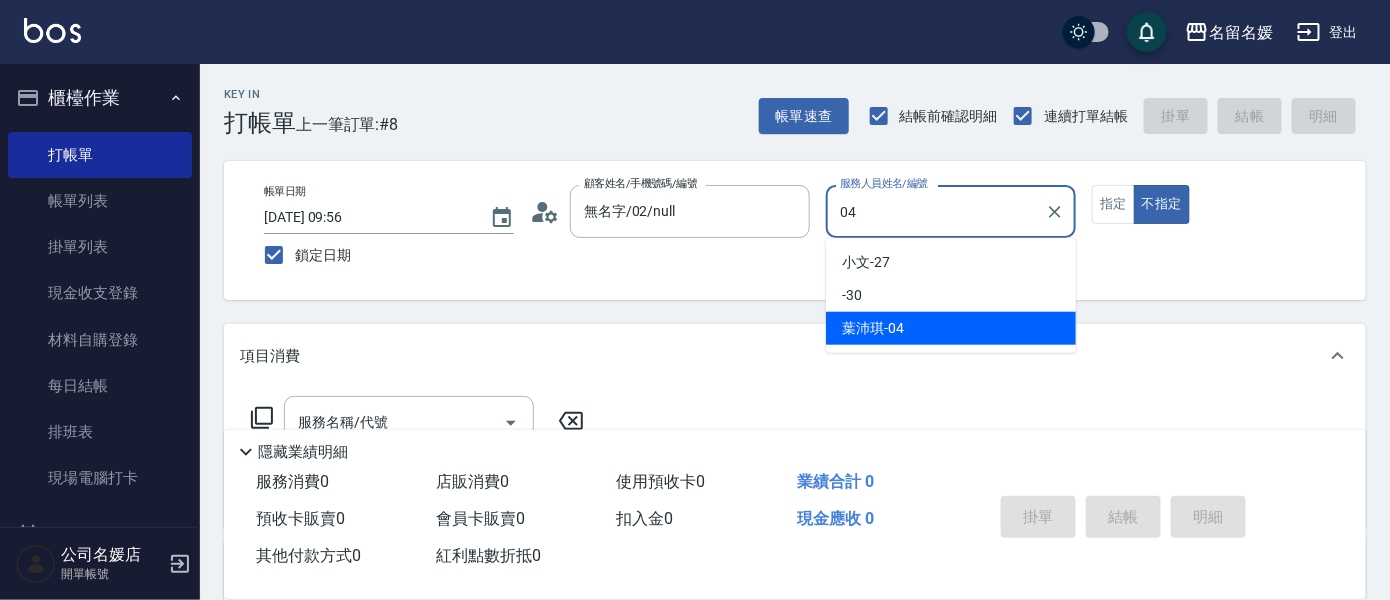 type on "04" 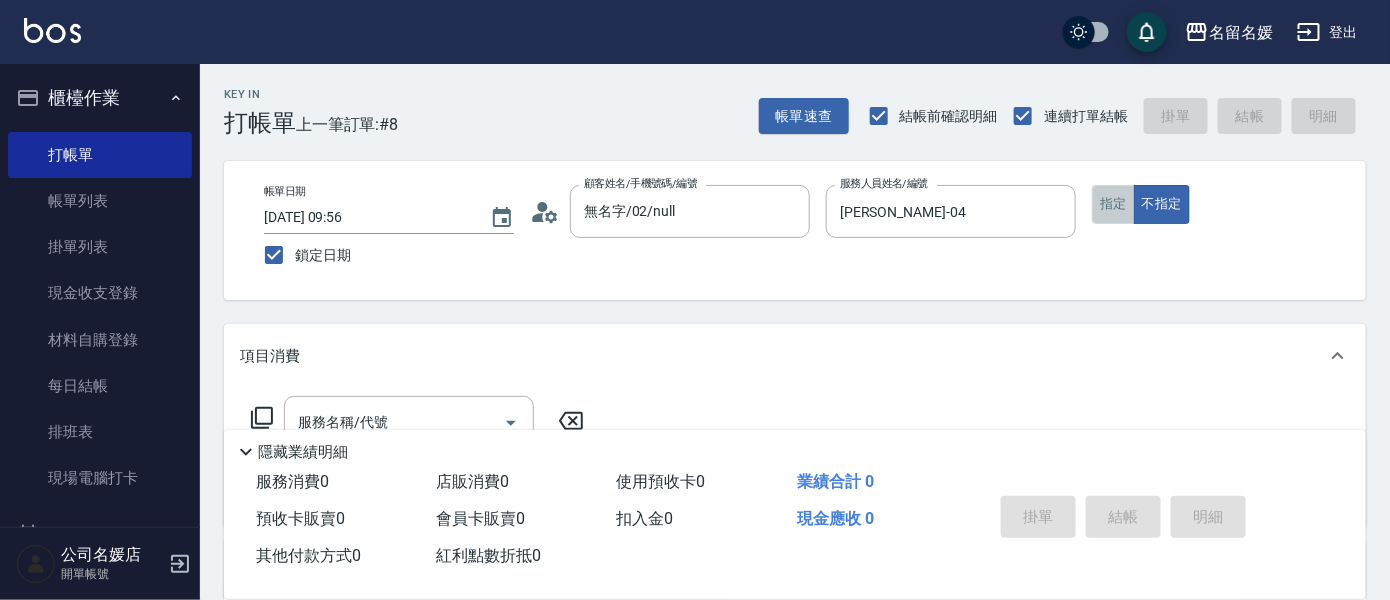 click on "指定" at bounding box center (1113, 204) 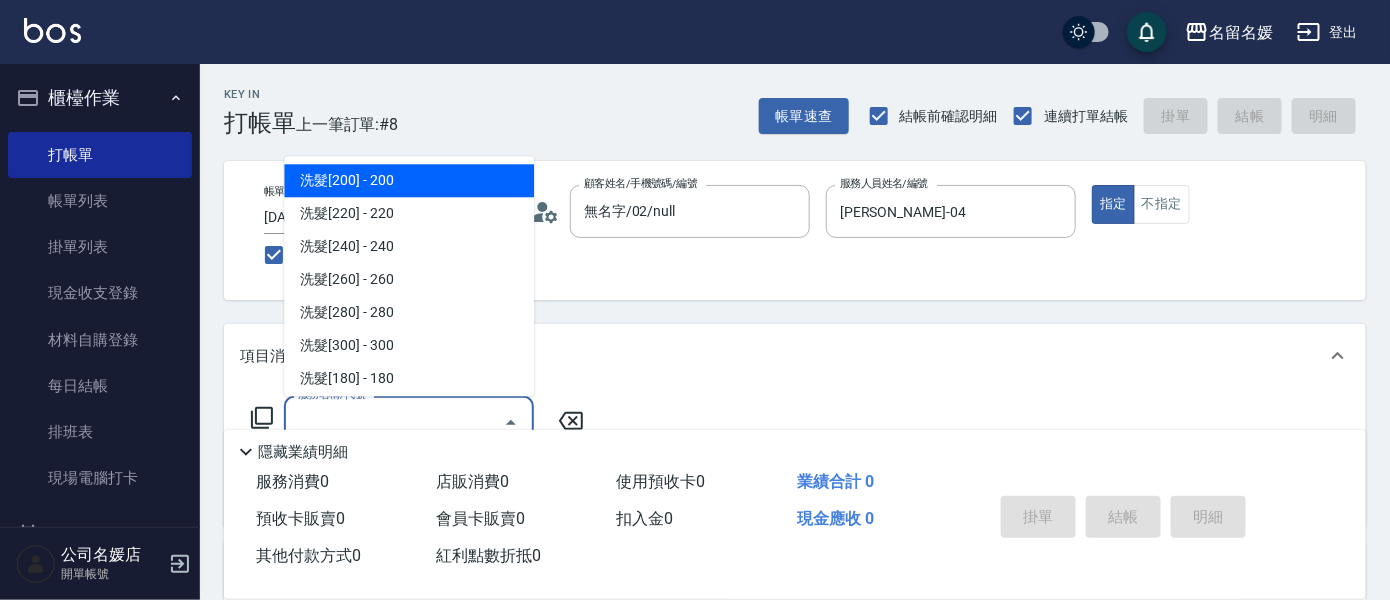 click on "服務名稱/代號" at bounding box center [394, 422] 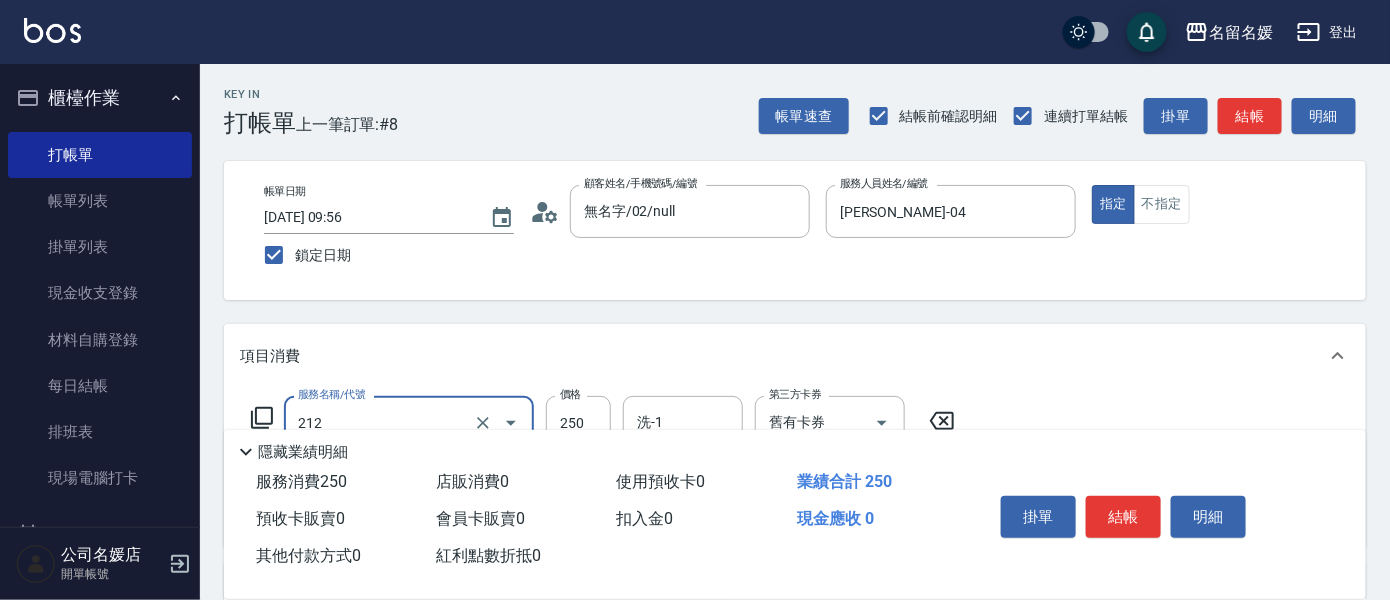 scroll, scrollTop: 90, scrollLeft: 0, axis: vertical 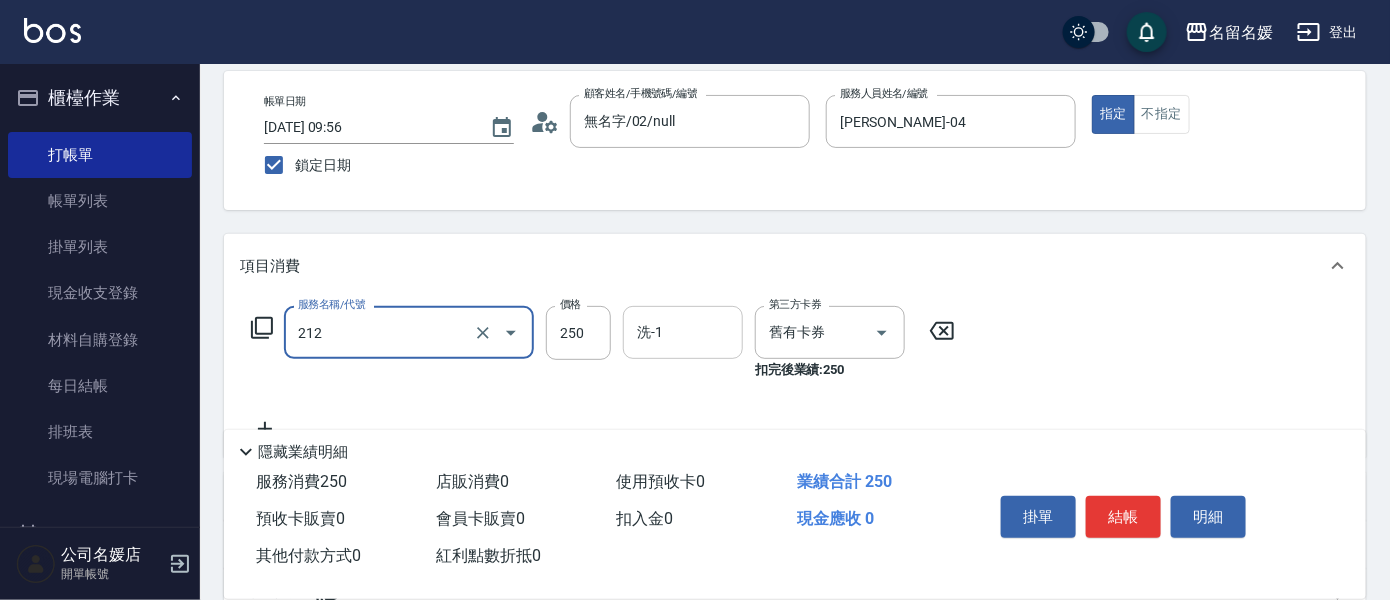 click on "洗-1" at bounding box center (683, 332) 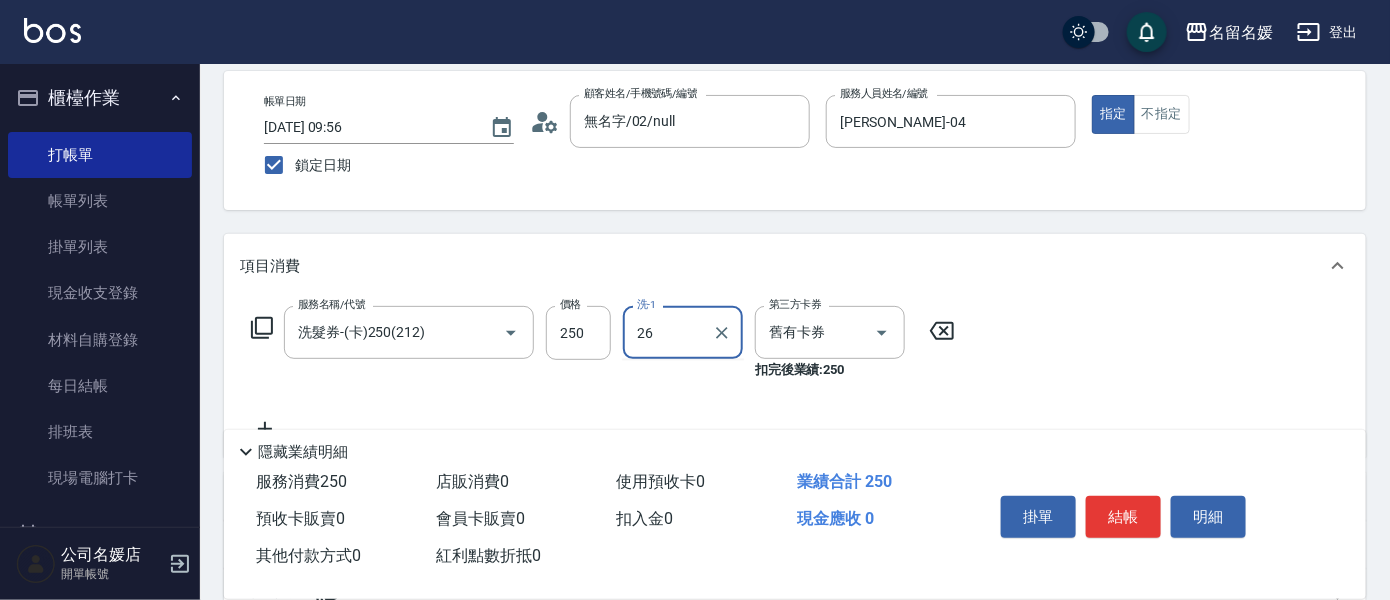 type on "[PERSON_NAME]-26" 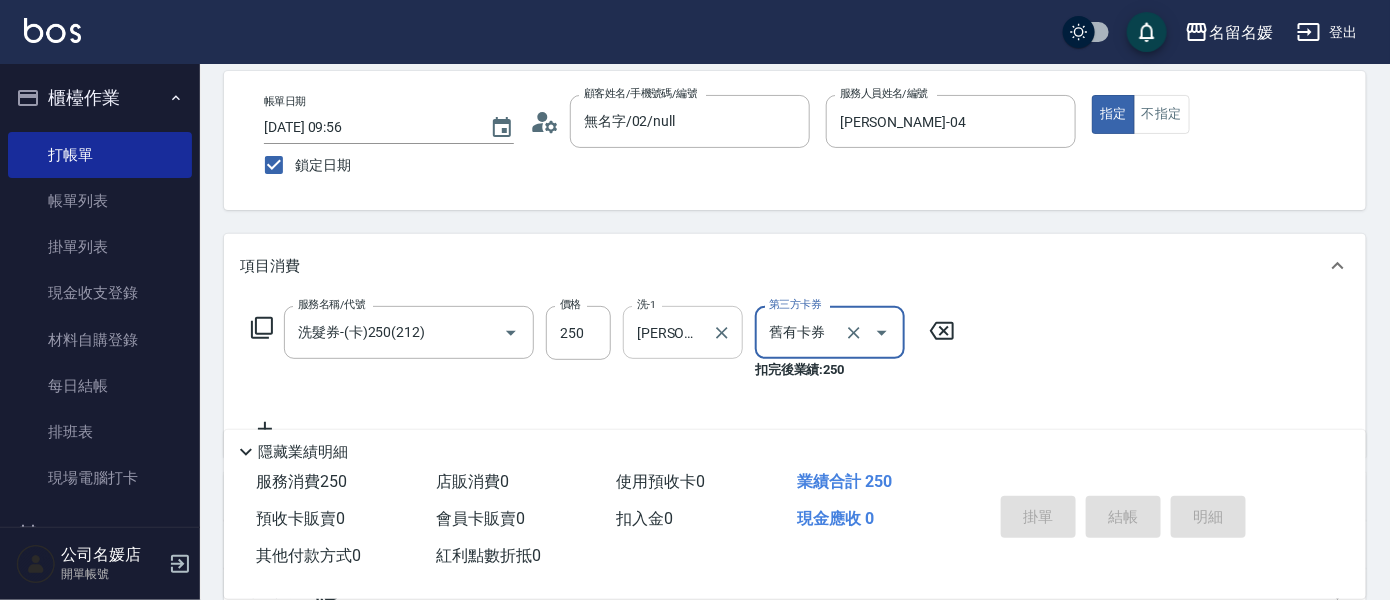 type 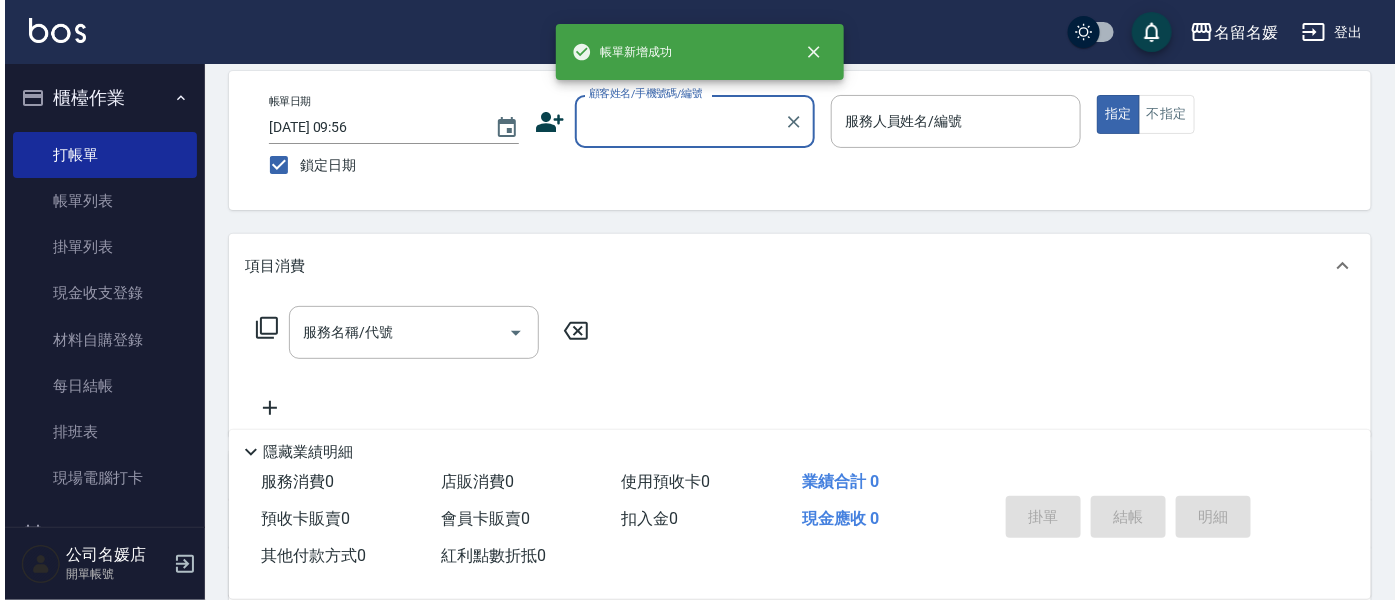 scroll, scrollTop: 0, scrollLeft: 0, axis: both 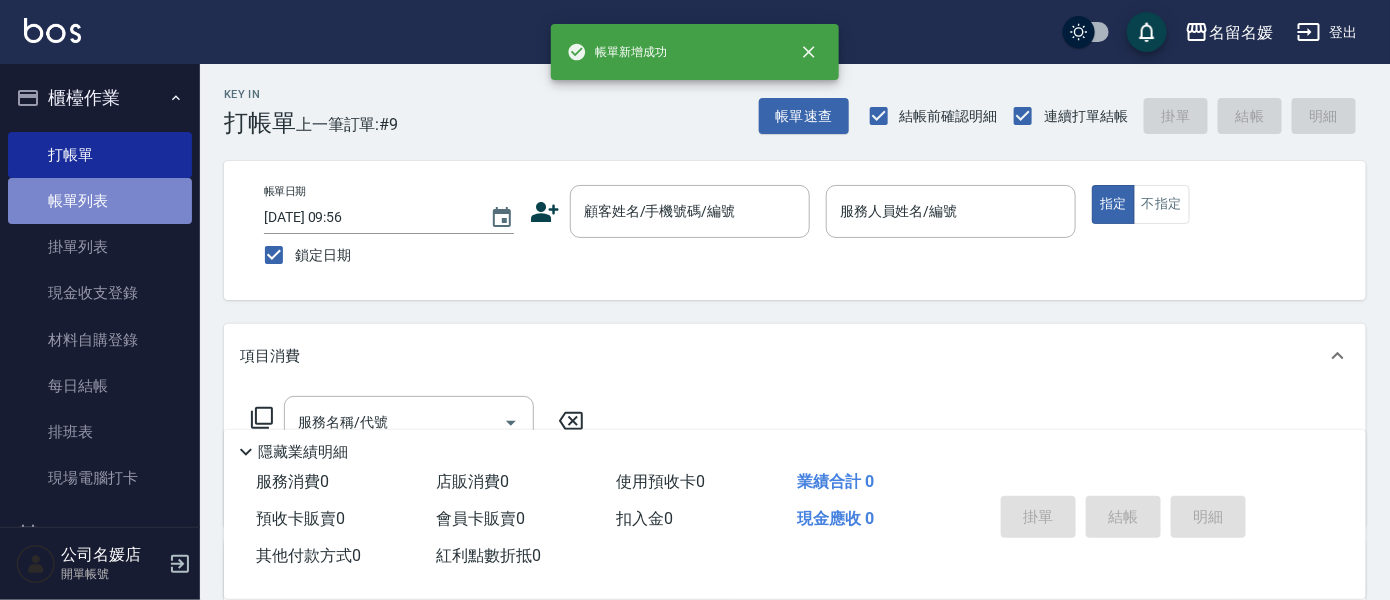 click on "帳單列表" at bounding box center (100, 201) 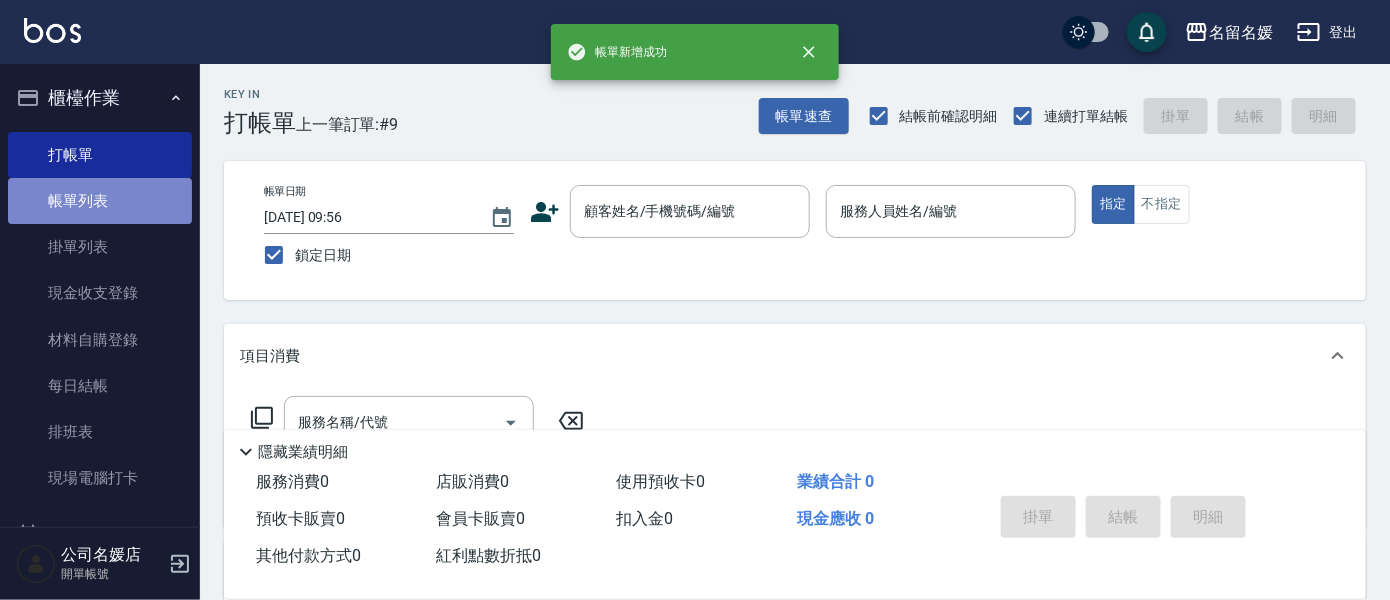 click on "帳單列表" at bounding box center [100, 201] 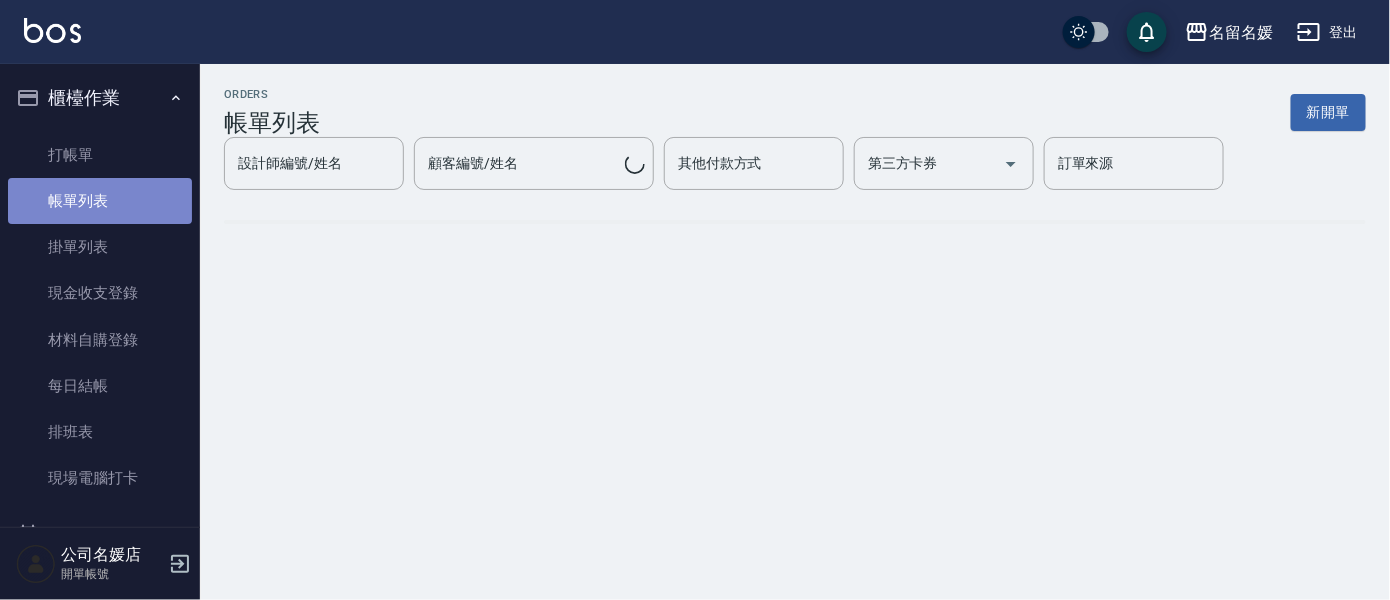 click on "帳單列表" at bounding box center (100, 201) 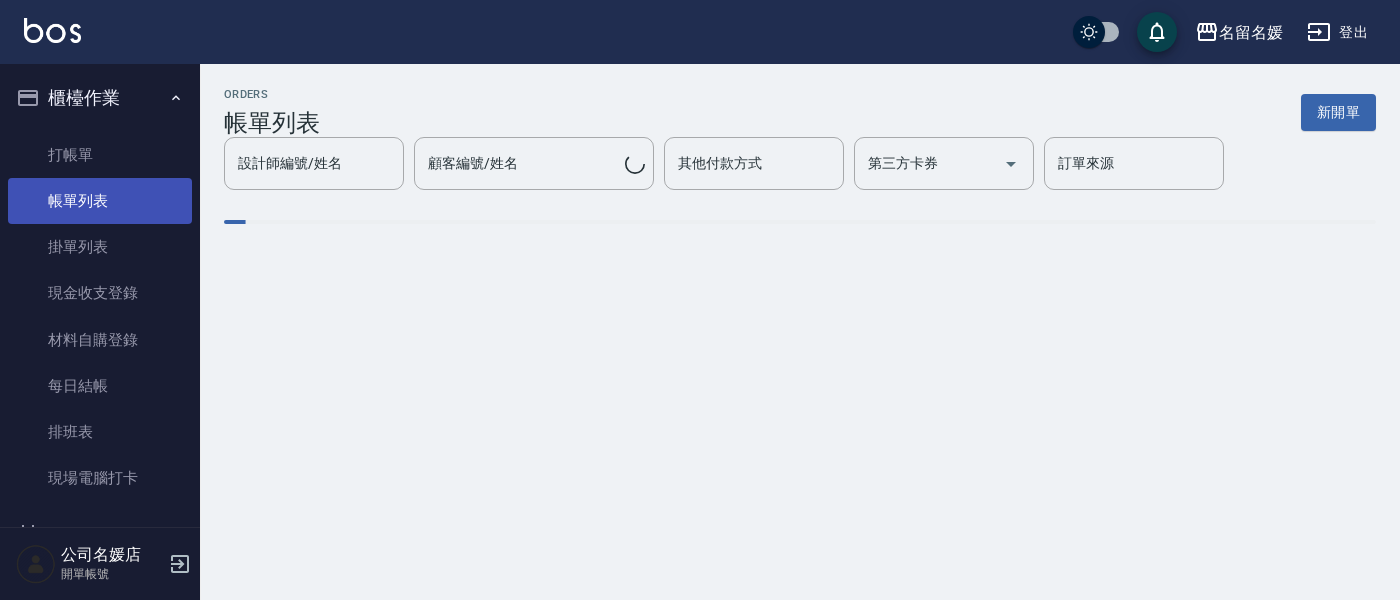 click on "帳單列表" at bounding box center [100, 201] 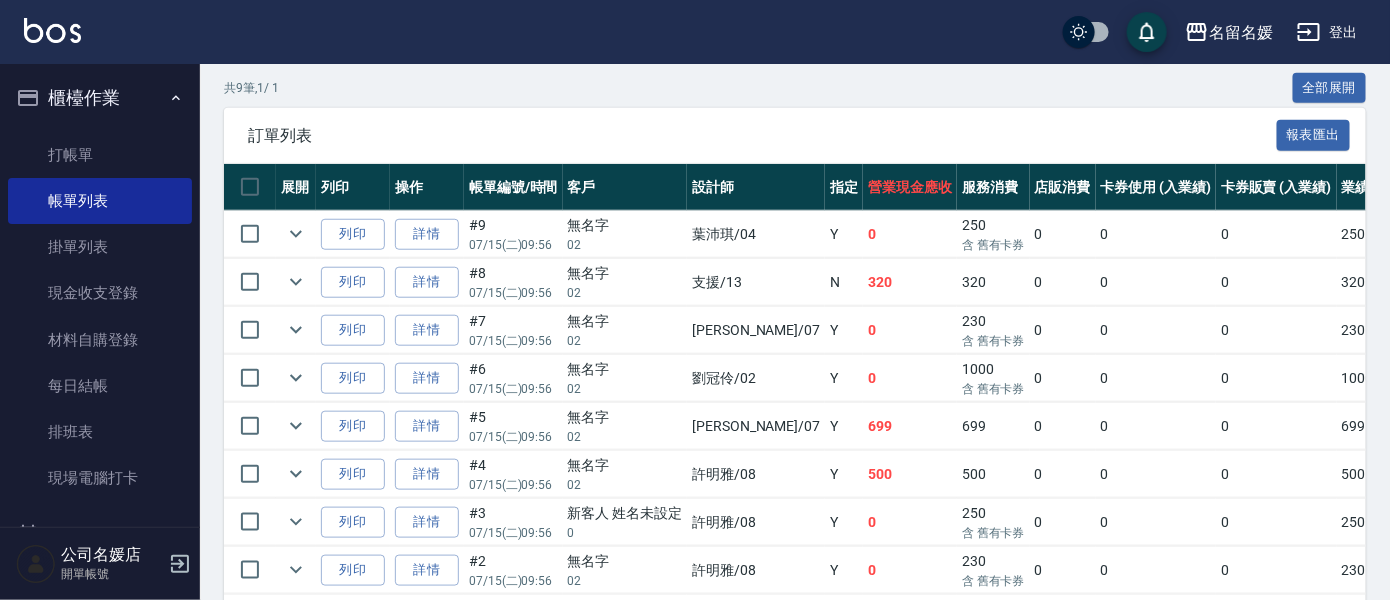 scroll, scrollTop: 545, scrollLeft: 0, axis: vertical 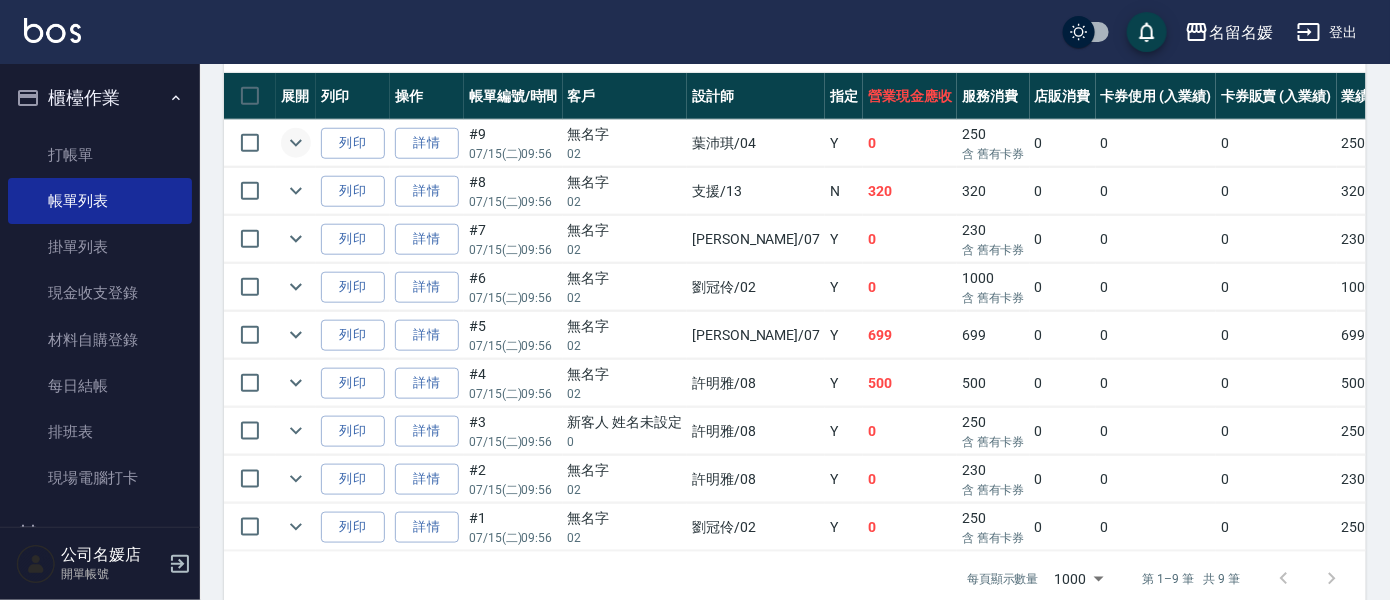 click 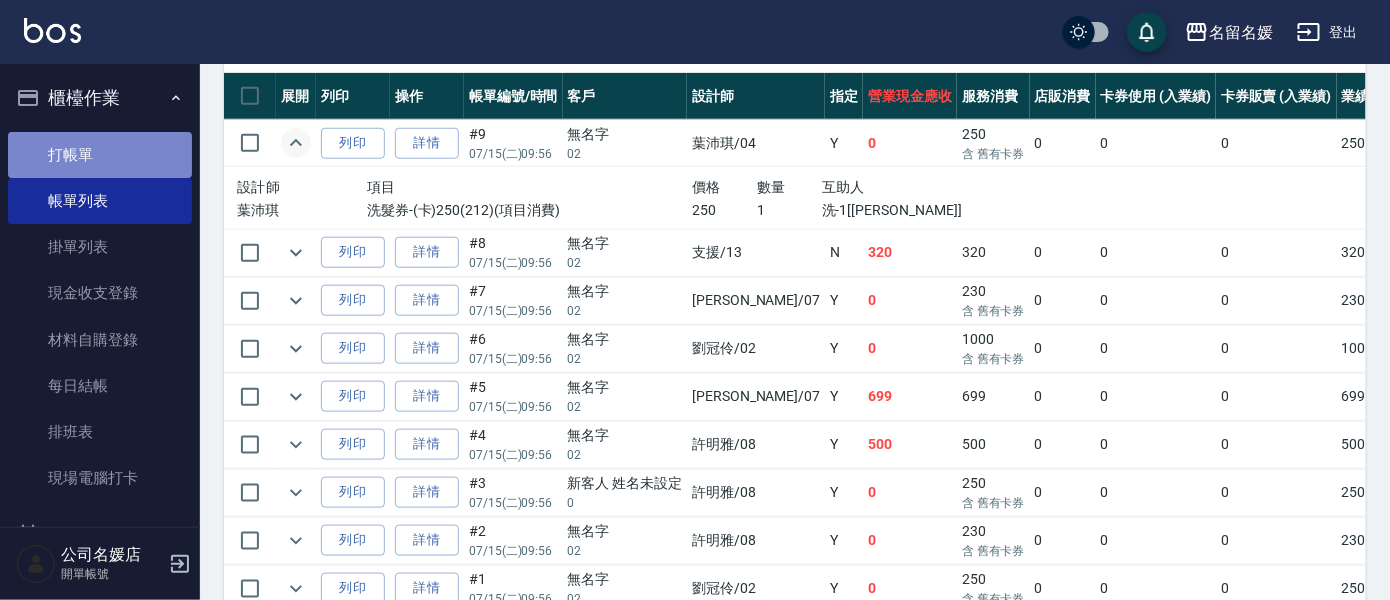 drag, startPoint x: 116, startPoint y: 164, endPoint x: 169, endPoint y: 151, distance: 54.571056 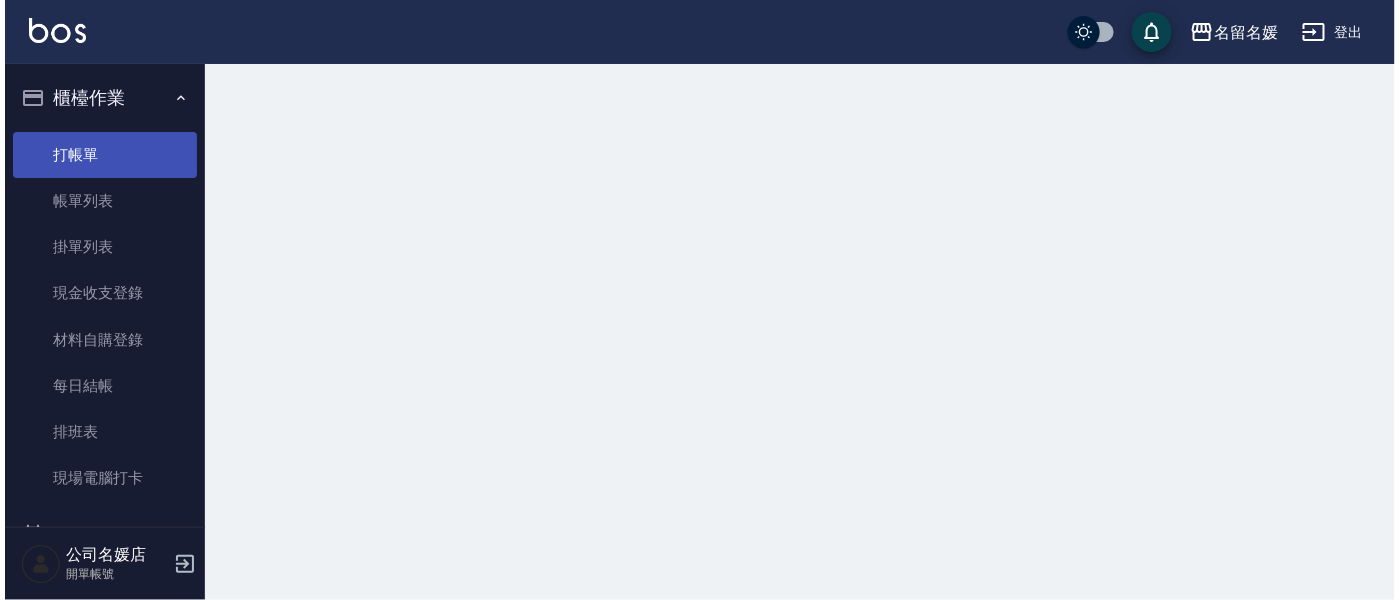 scroll, scrollTop: 0, scrollLeft: 0, axis: both 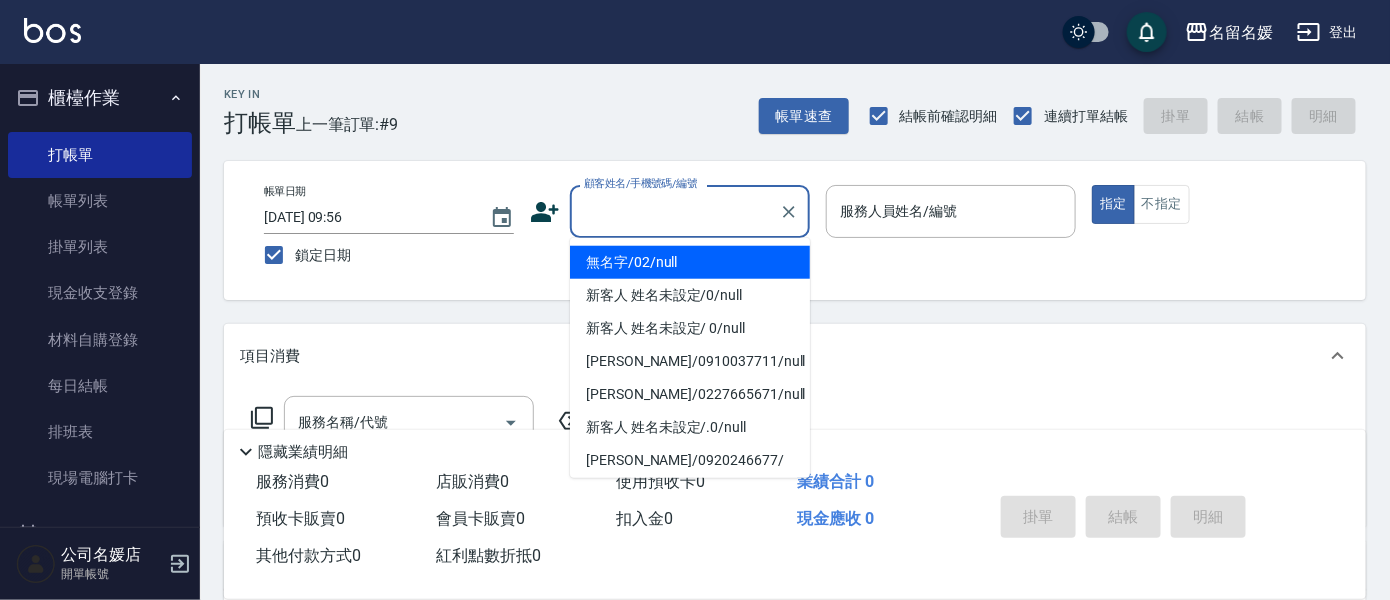 click on "顧客姓名/手機號碼/編號" at bounding box center (675, 211) 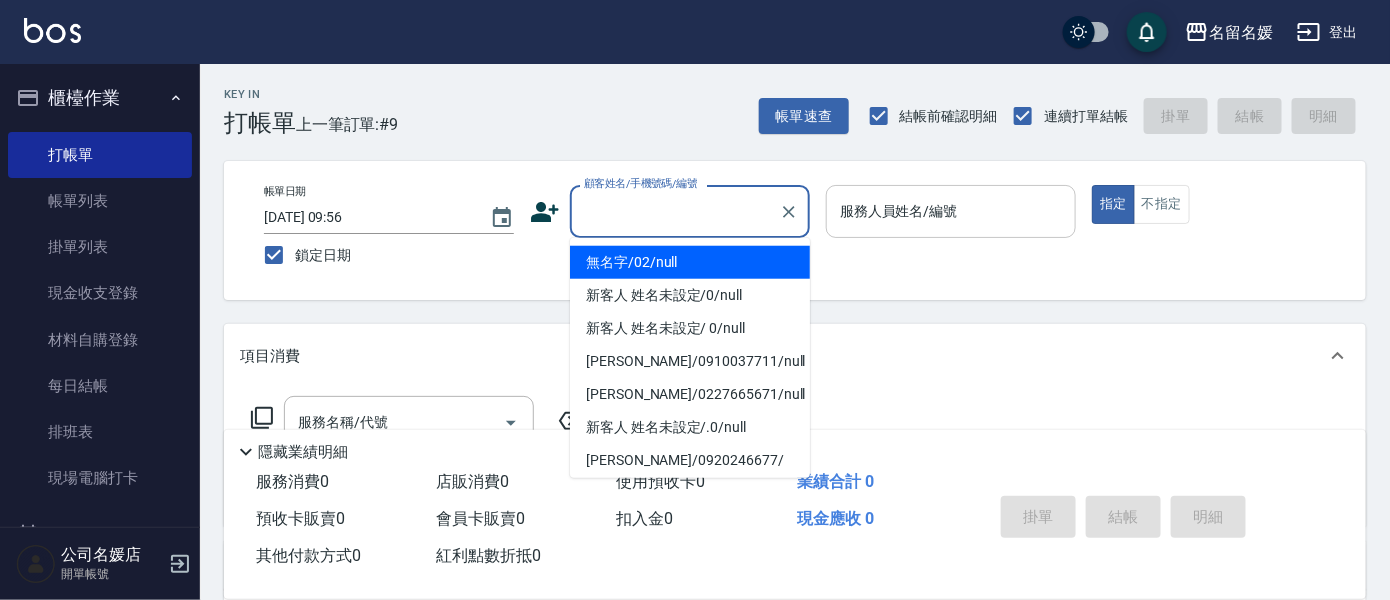 click on "無名字/02/null" at bounding box center [690, 262] 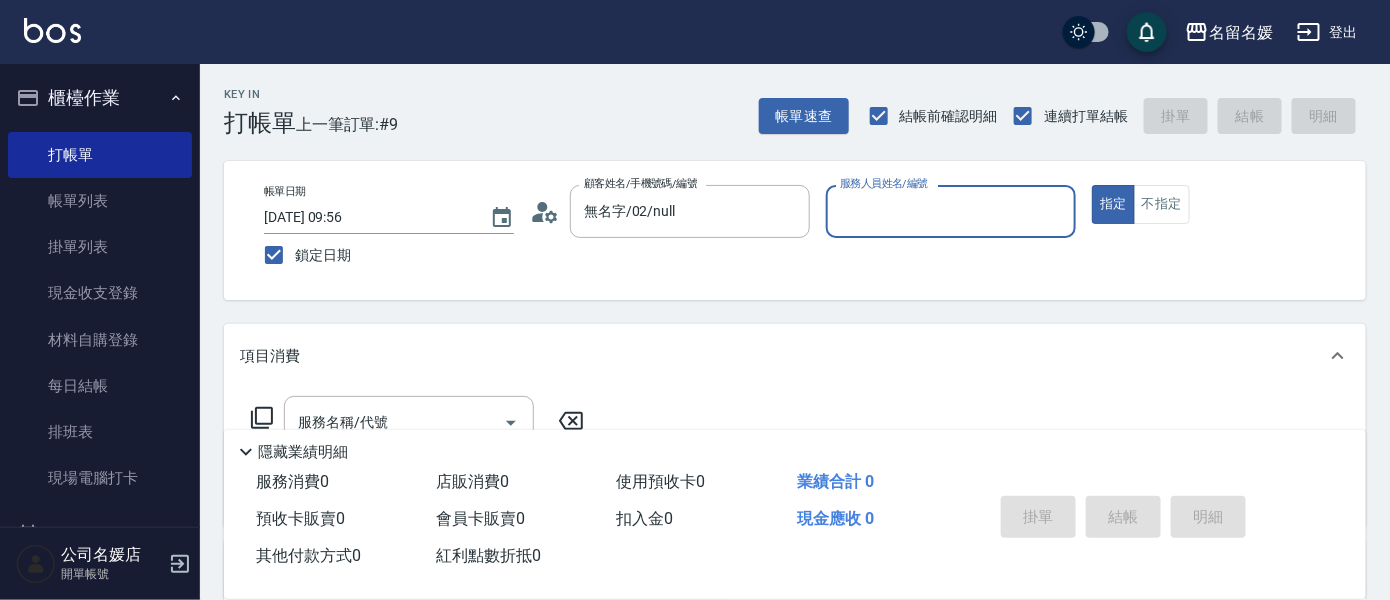 type on "無名字/02/null" 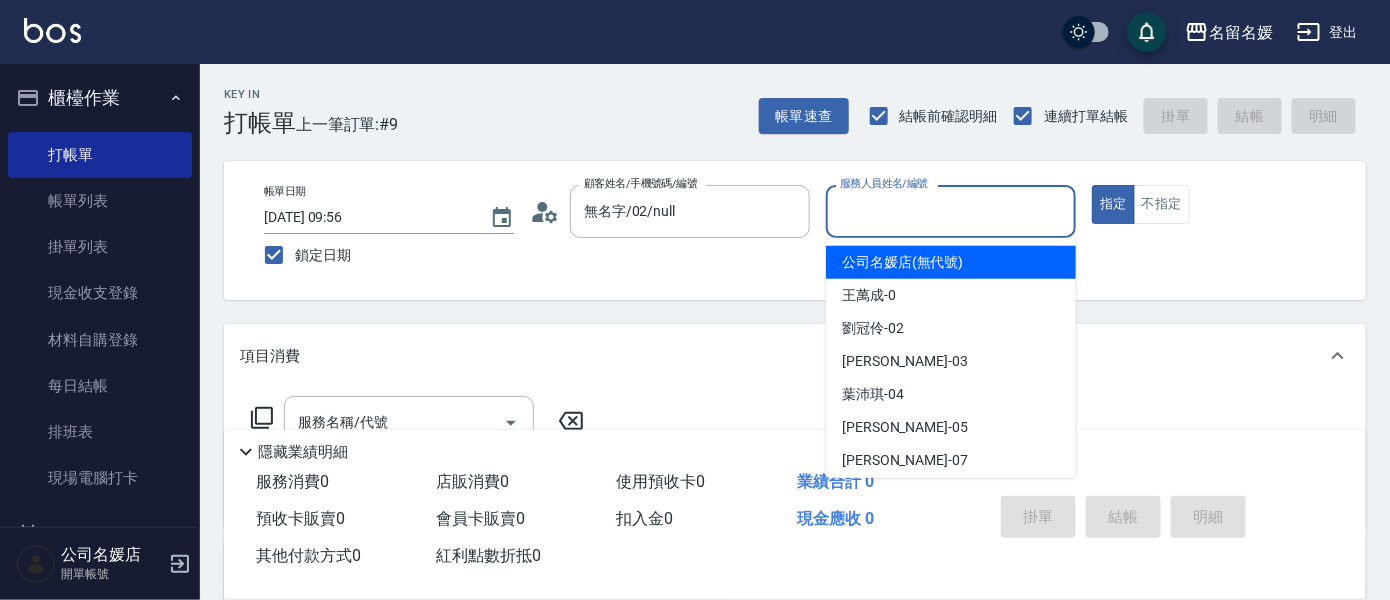click on "服務人員姓名/編號" at bounding box center (951, 211) 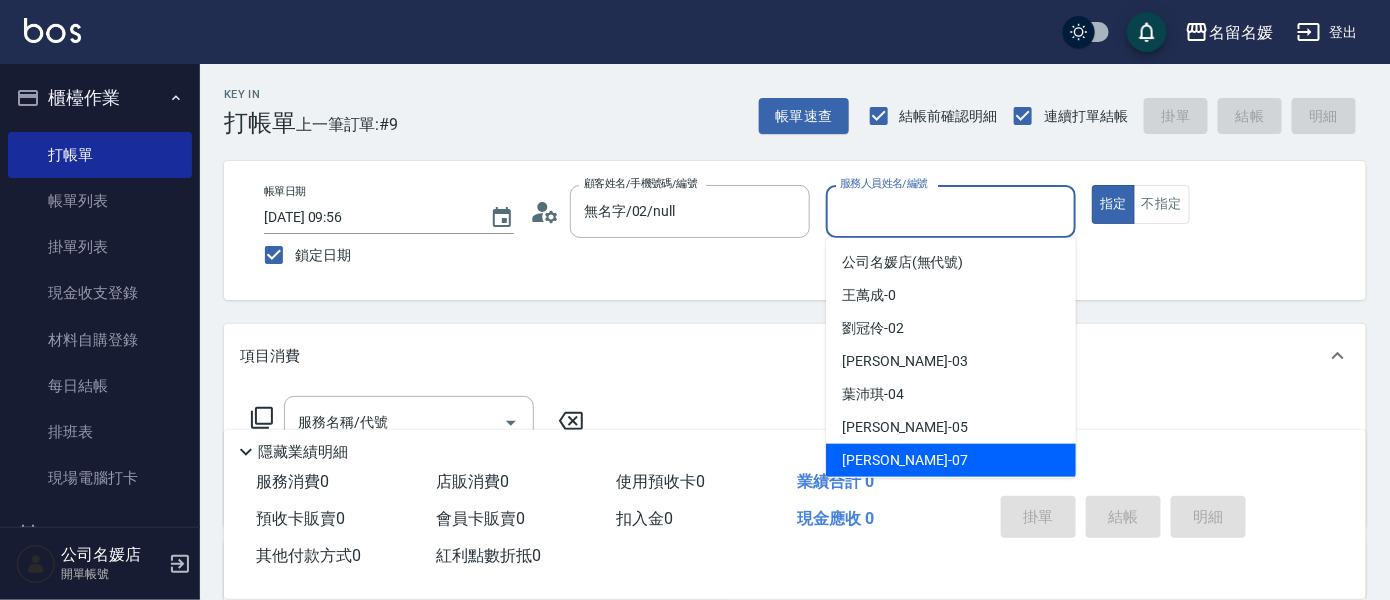 drag, startPoint x: 893, startPoint y: 461, endPoint x: 714, endPoint y: 463, distance: 179.01117 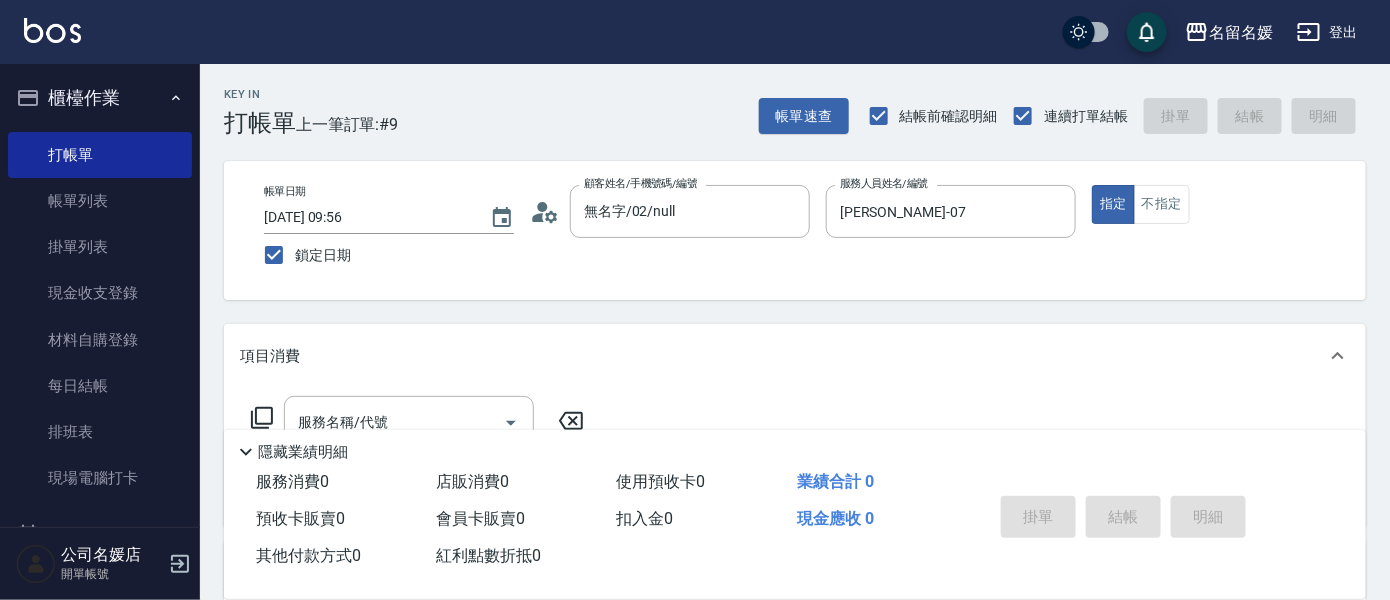click 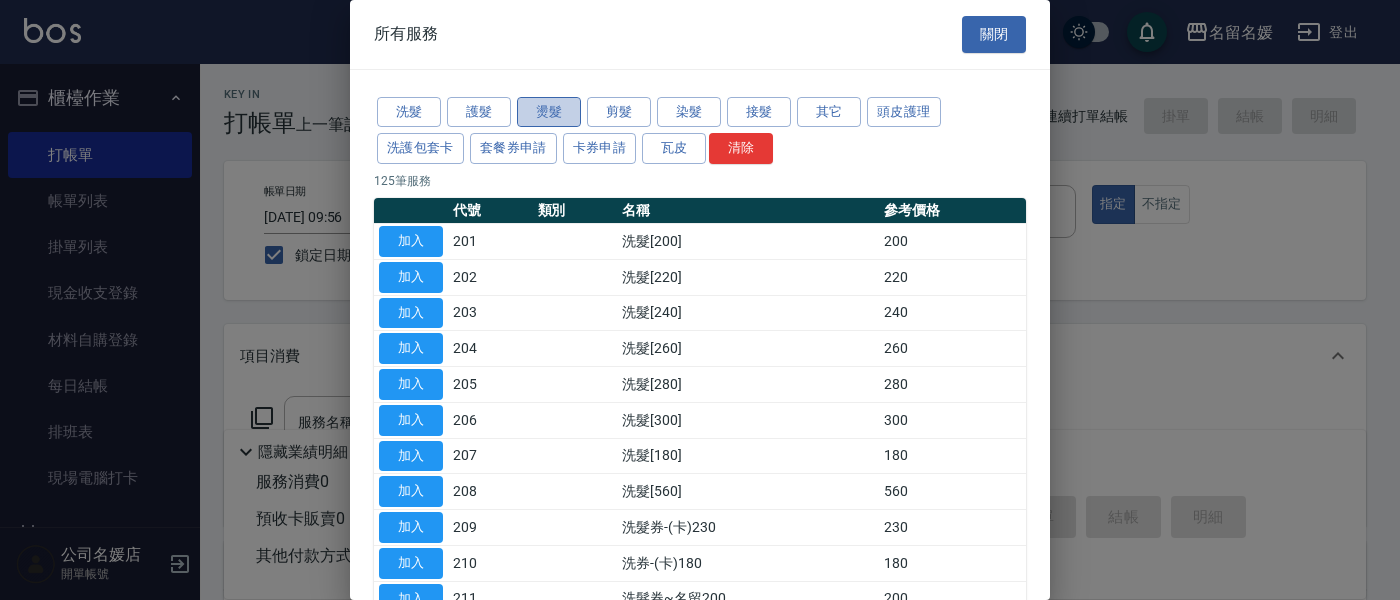 click on "燙髮" at bounding box center [549, 112] 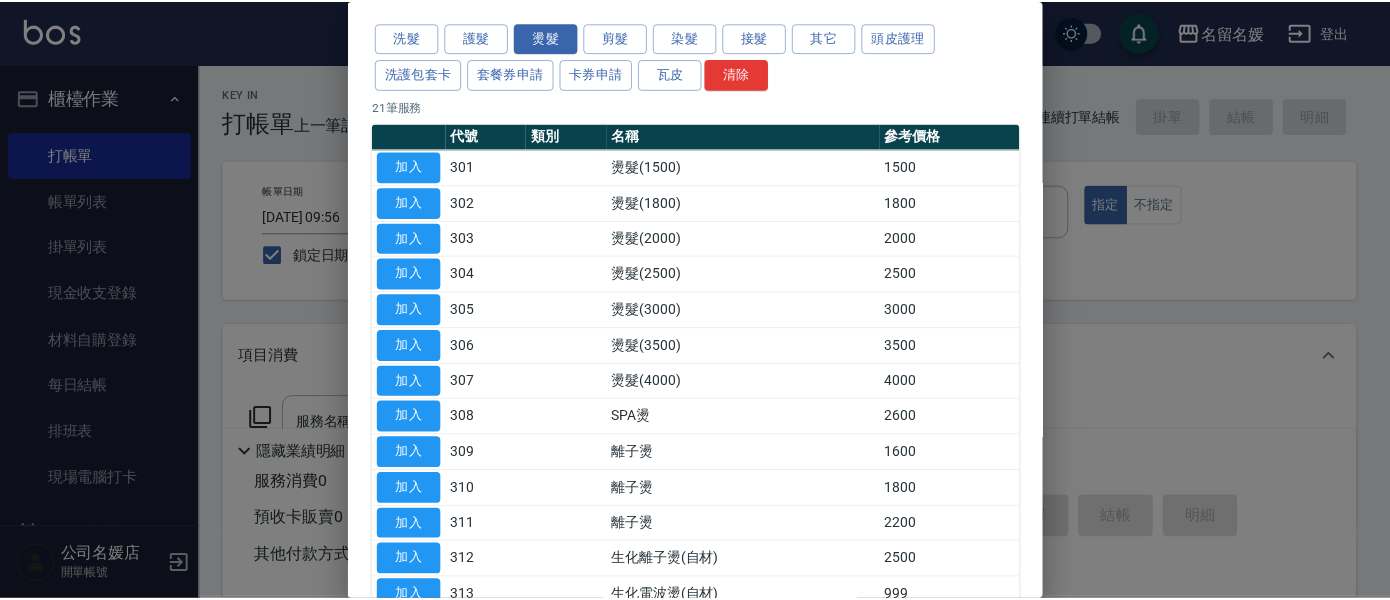 scroll, scrollTop: 181, scrollLeft: 0, axis: vertical 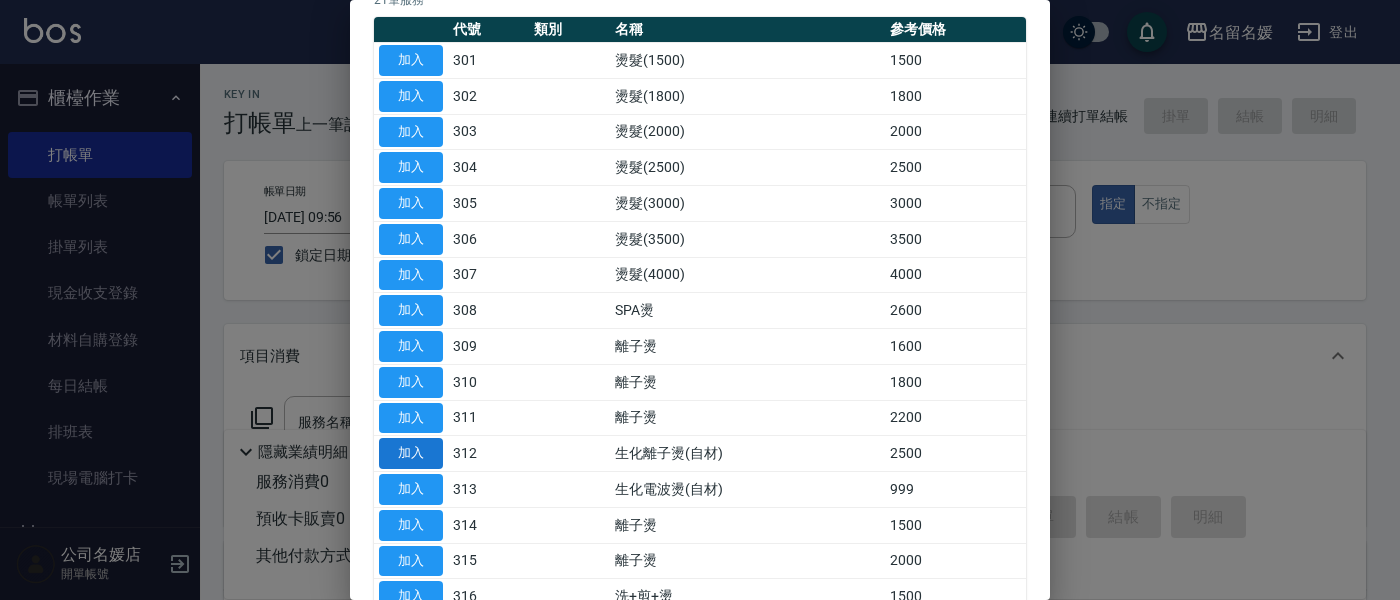 click on "加入" at bounding box center (411, 453) 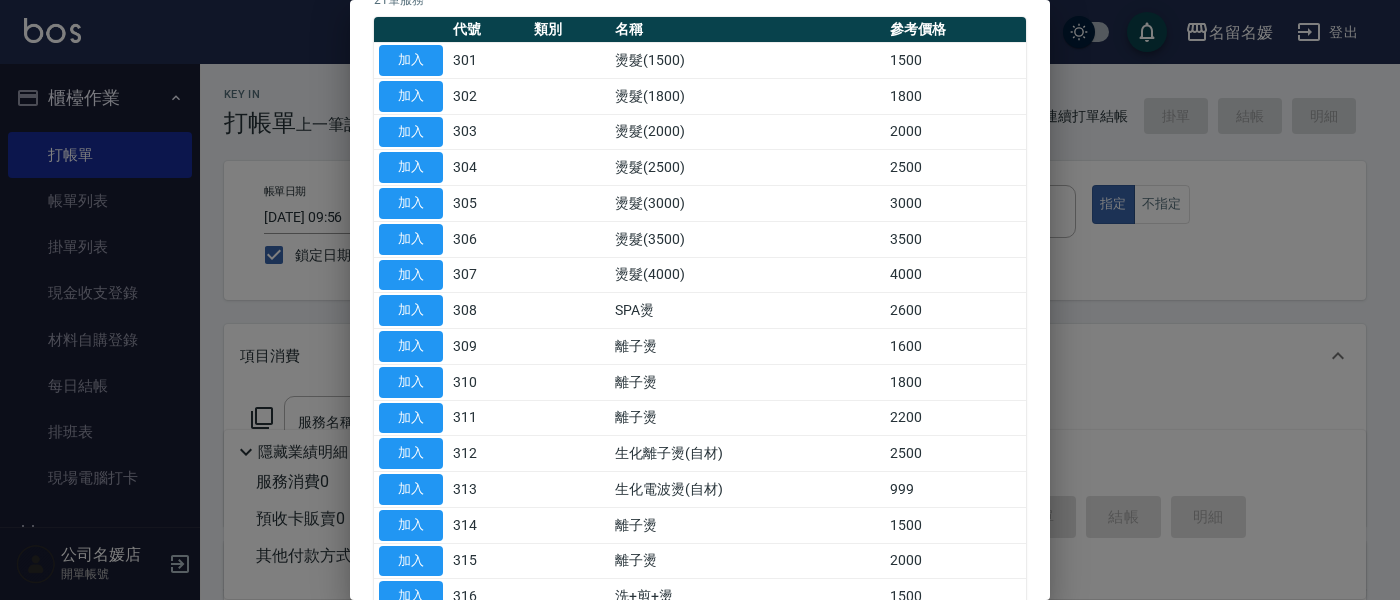 type on "生化離子燙(自材)(312)" 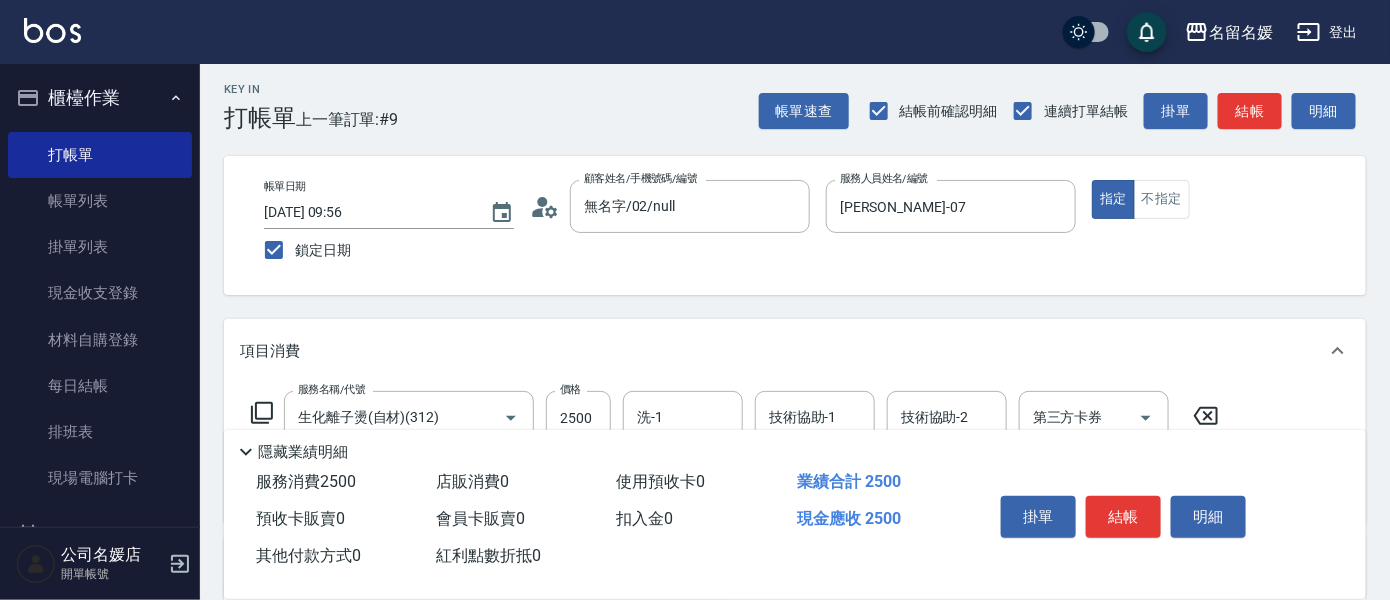 scroll, scrollTop: 90, scrollLeft: 0, axis: vertical 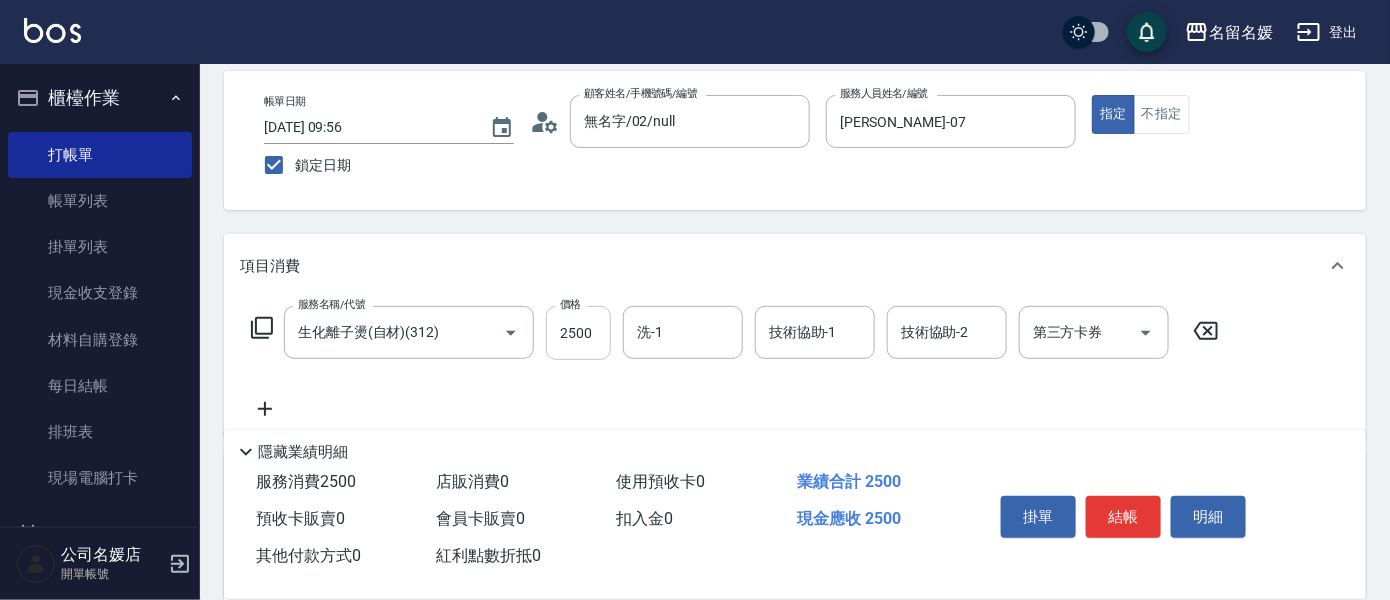 click on "2500" at bounding box center [578, 333] 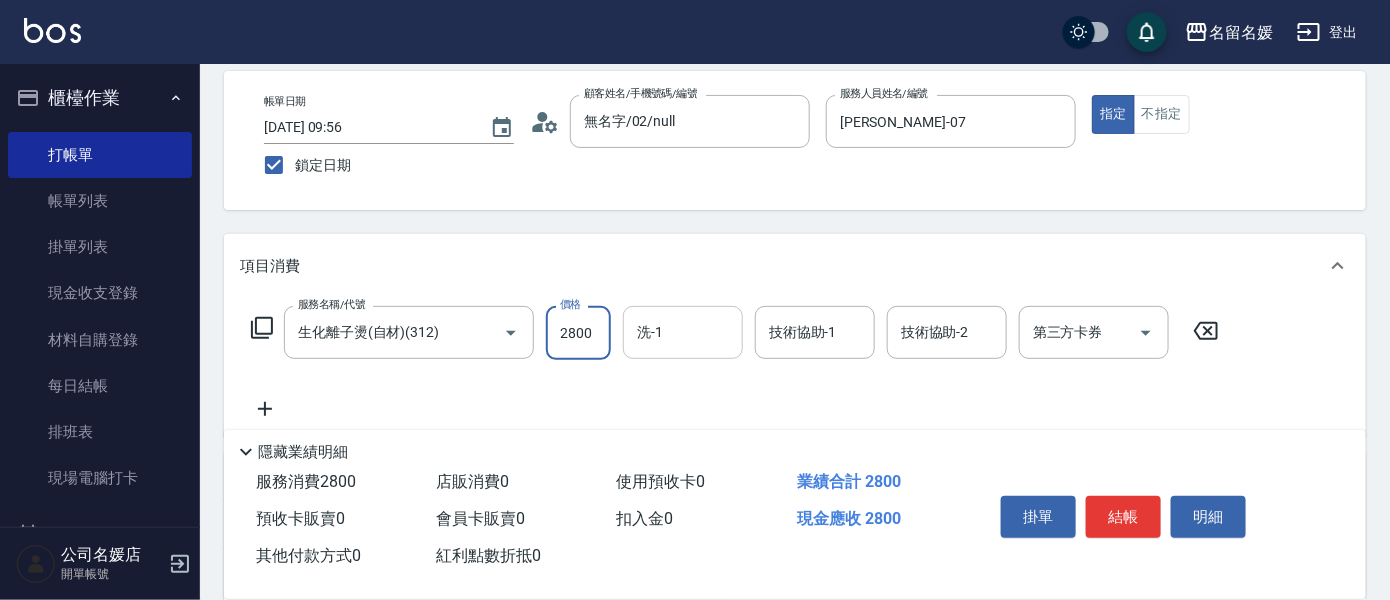 type on "2800" 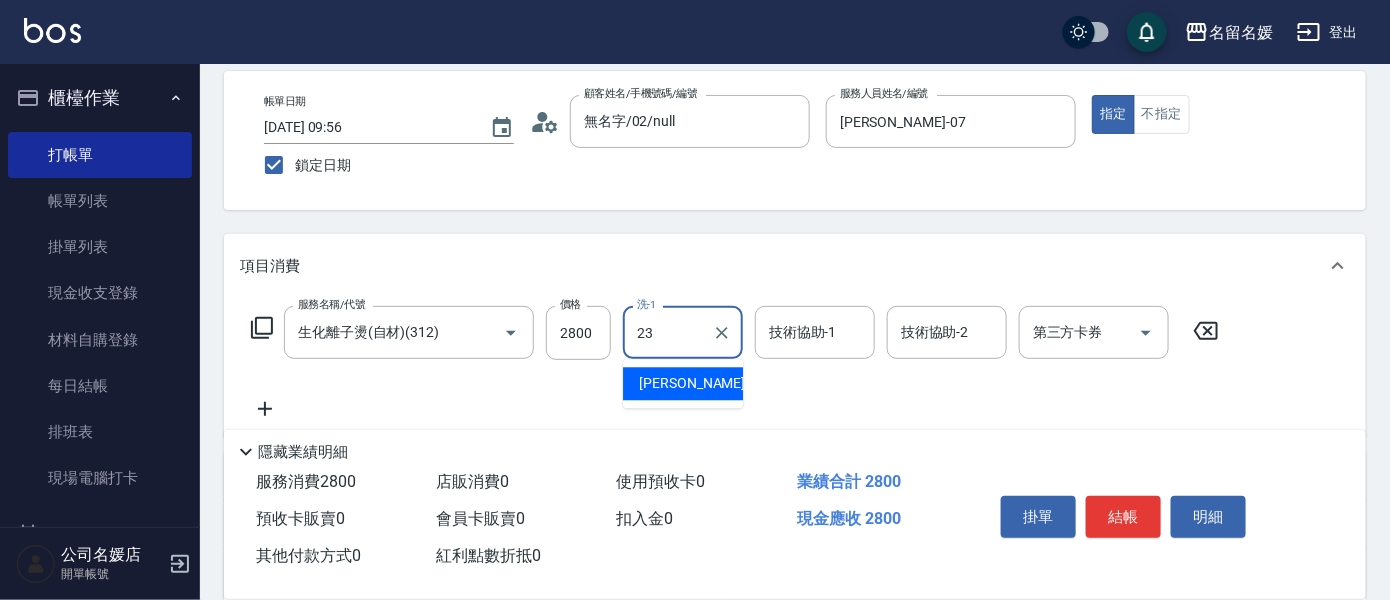 drag, startPoint x: 713, startPoint y: 377, endPoint x: 813, endPoint y: 377, distance: 100 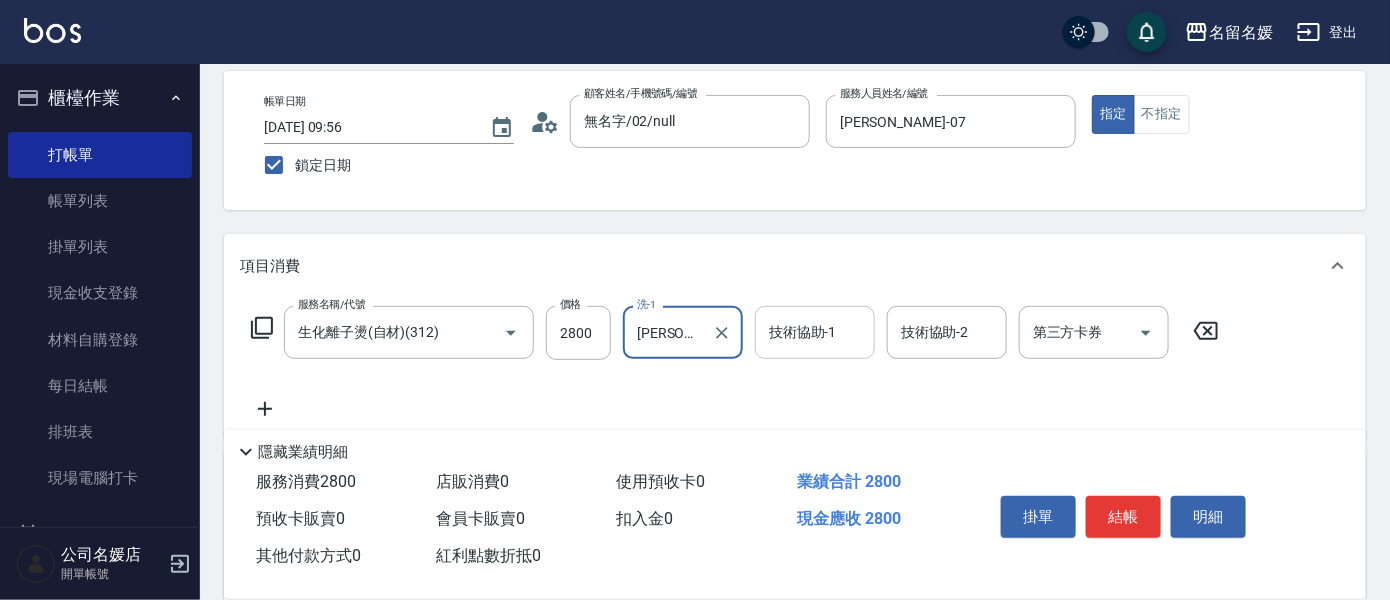 type on "[PERSON_NAME]-23" 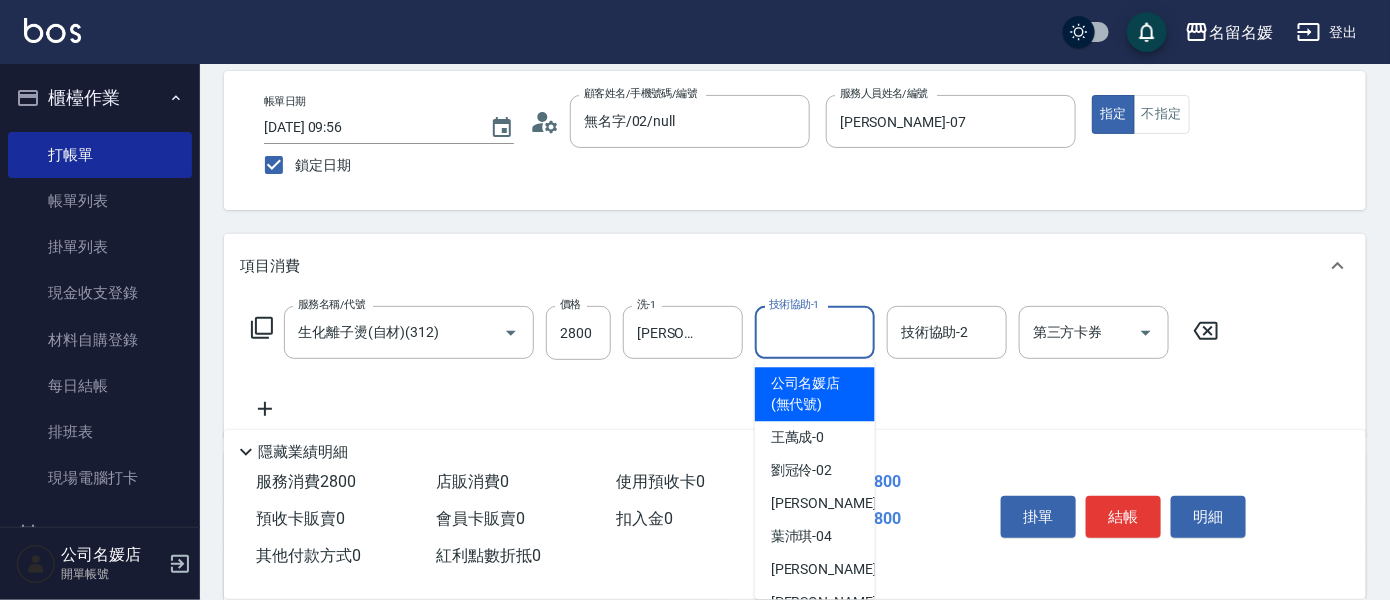 click on "技術協助-1" at bounding box center (815, 332) 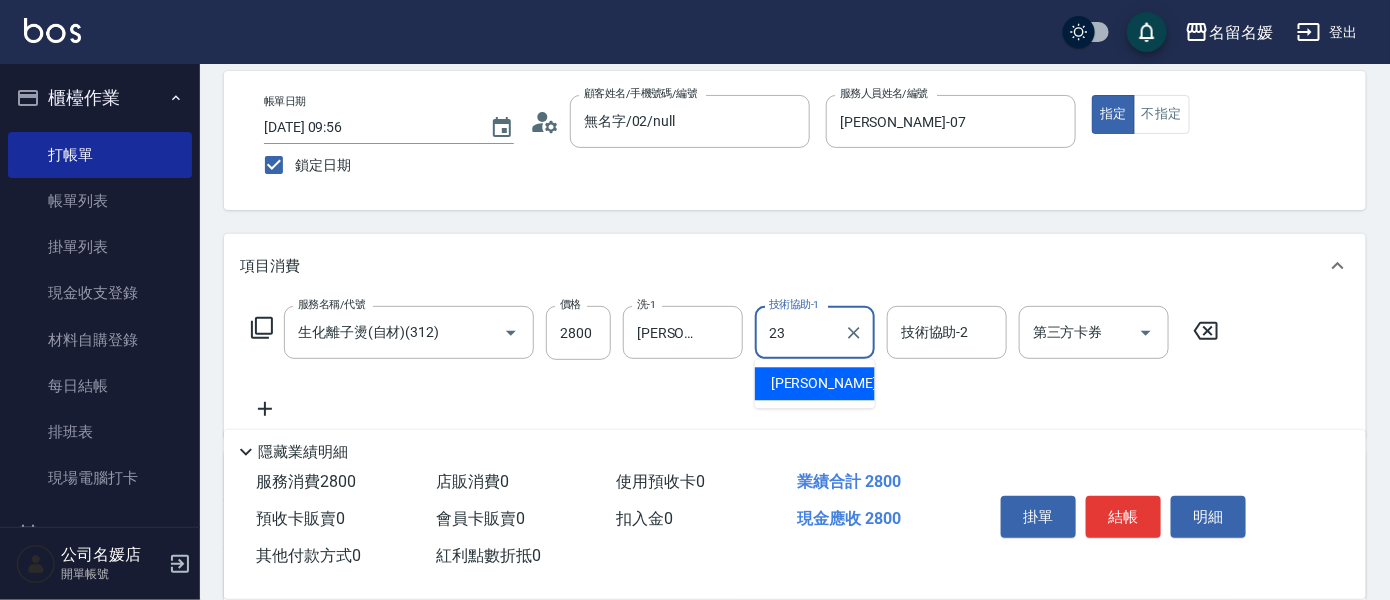 drag, startPoint x: 825, startPoint y: 380, endPoint x: 1, endPoint y: 294, distance: 828.4757 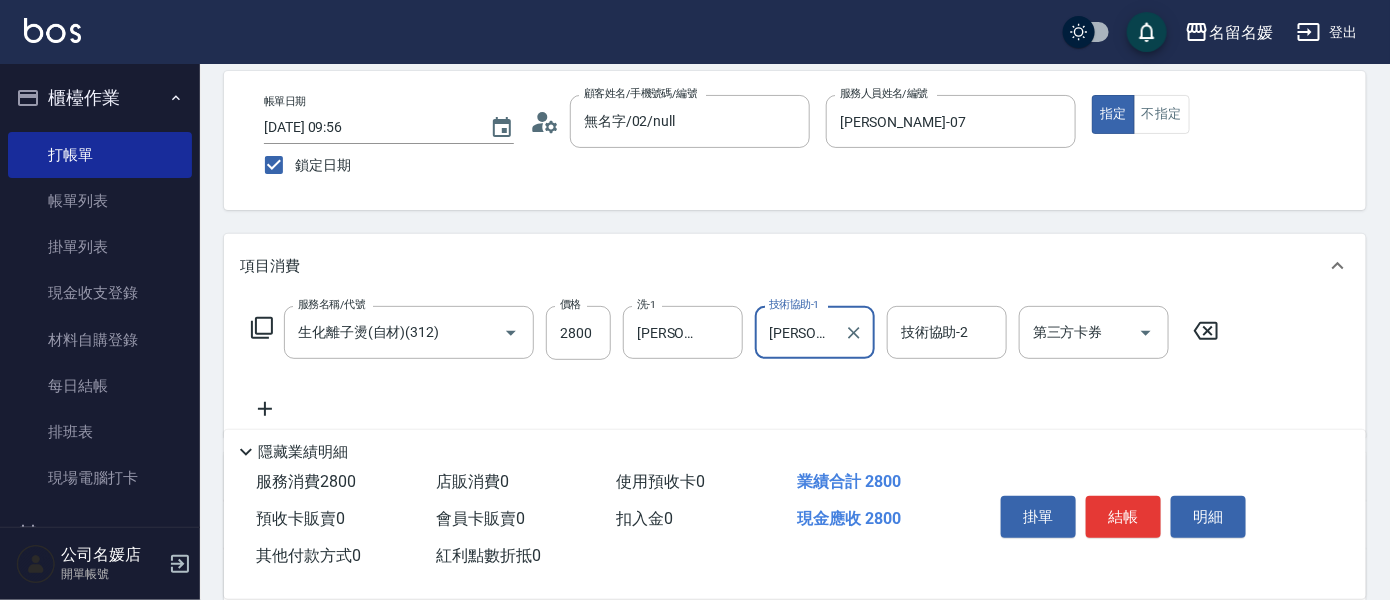 type on "[PERSON_NAME]-23" 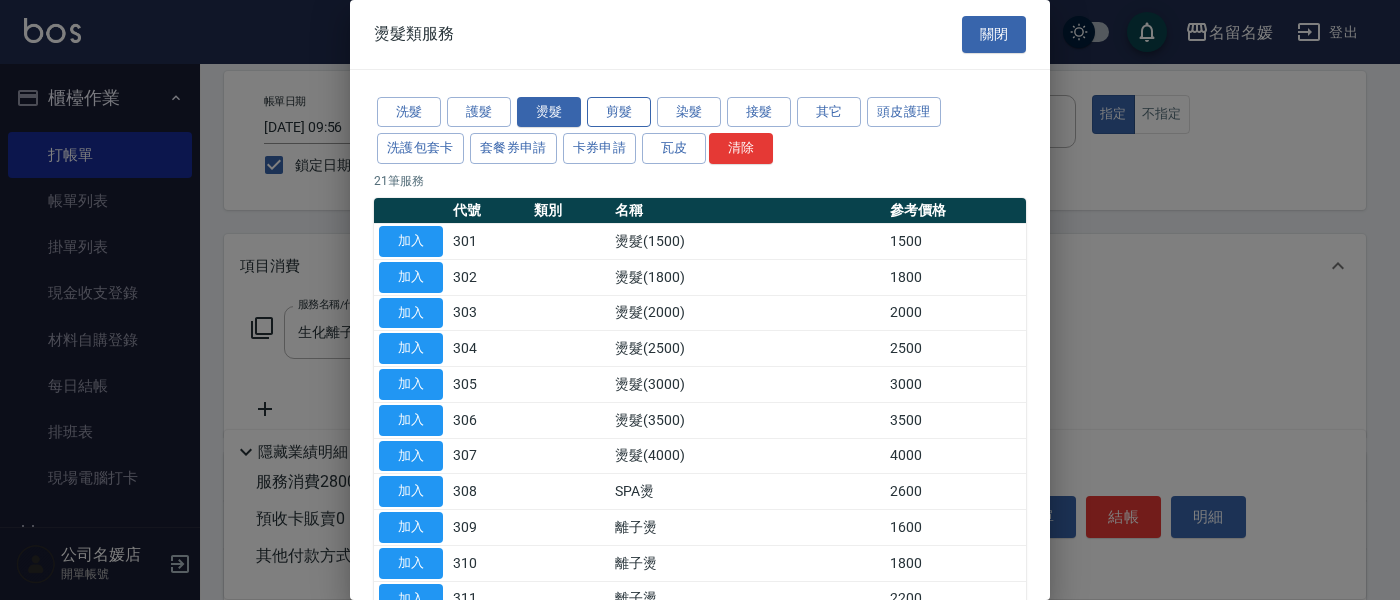 click on "剪髮" at bounding box center [619, 112] 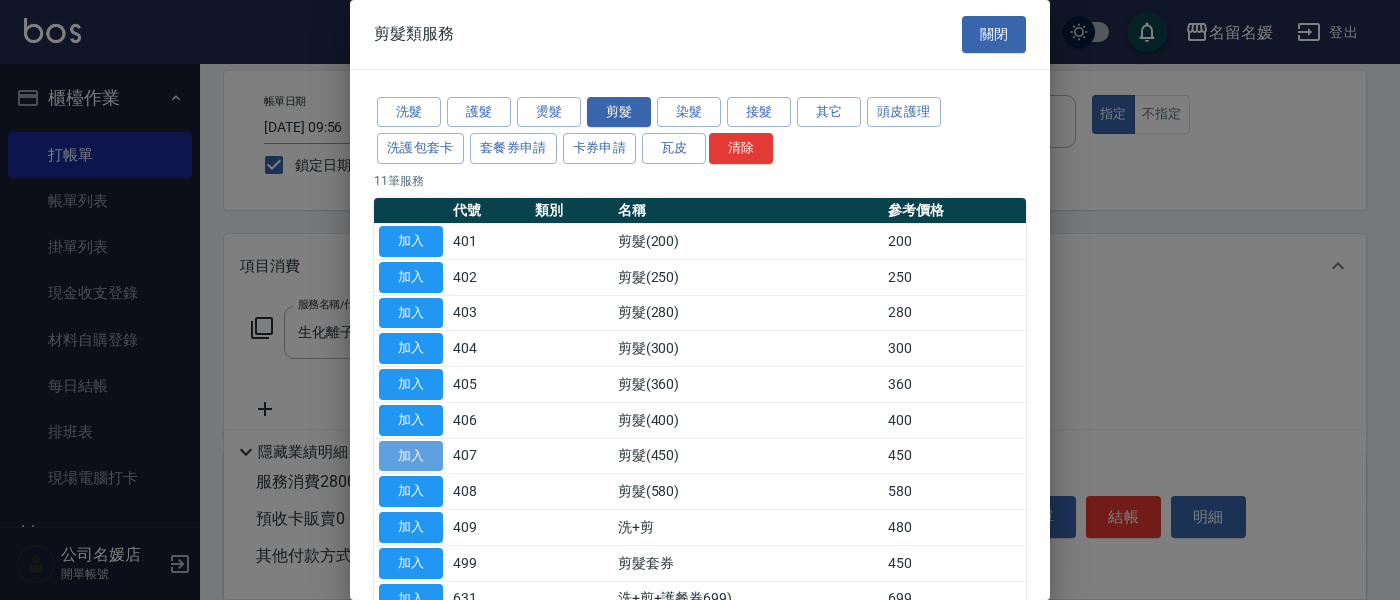 click on "加入" at bounding box center [411, 456] 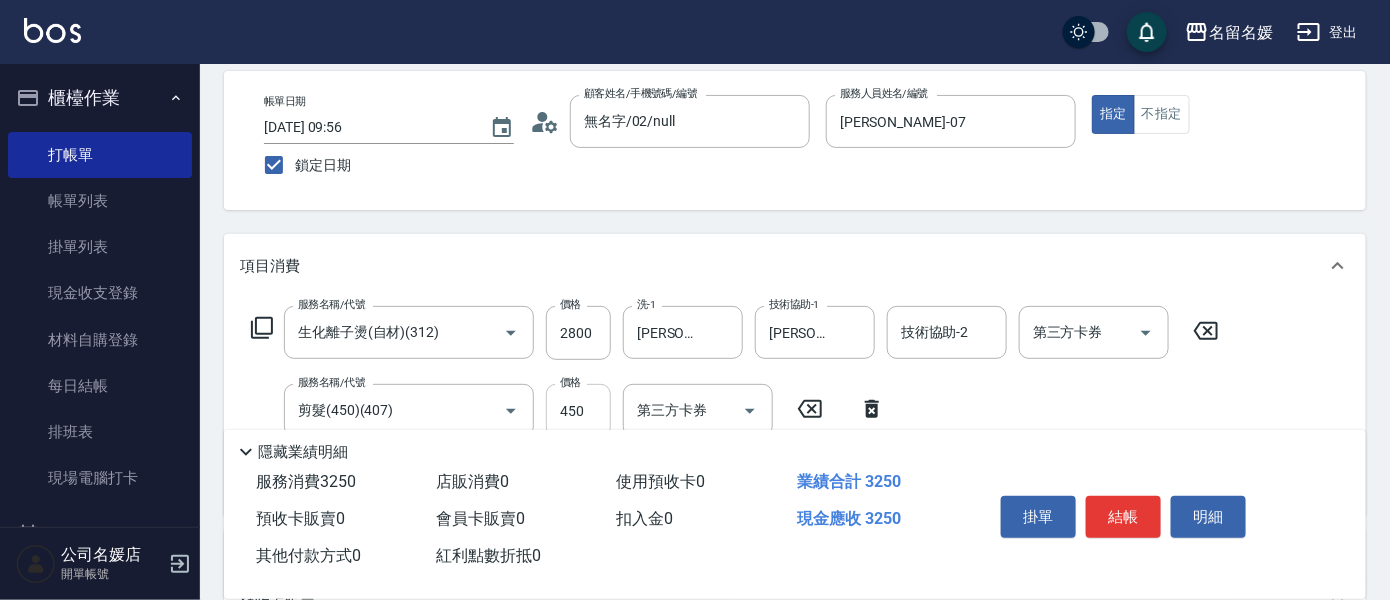click on "450" at bounding box center (578, 411) 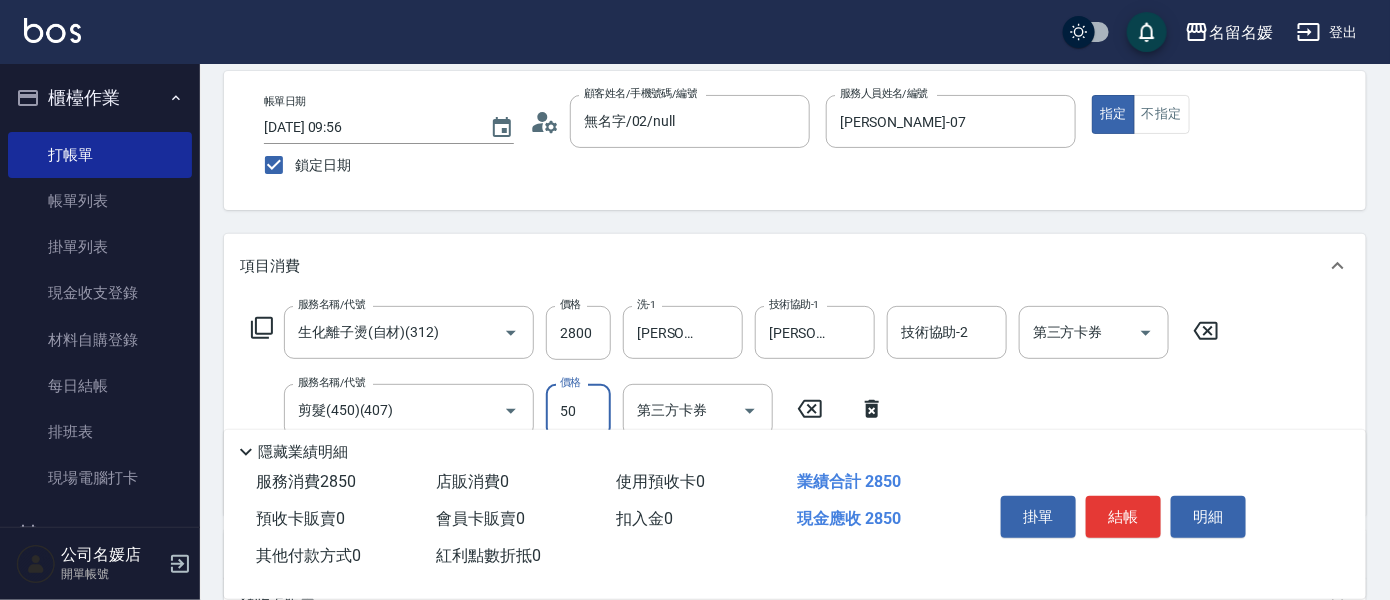 type on "500" 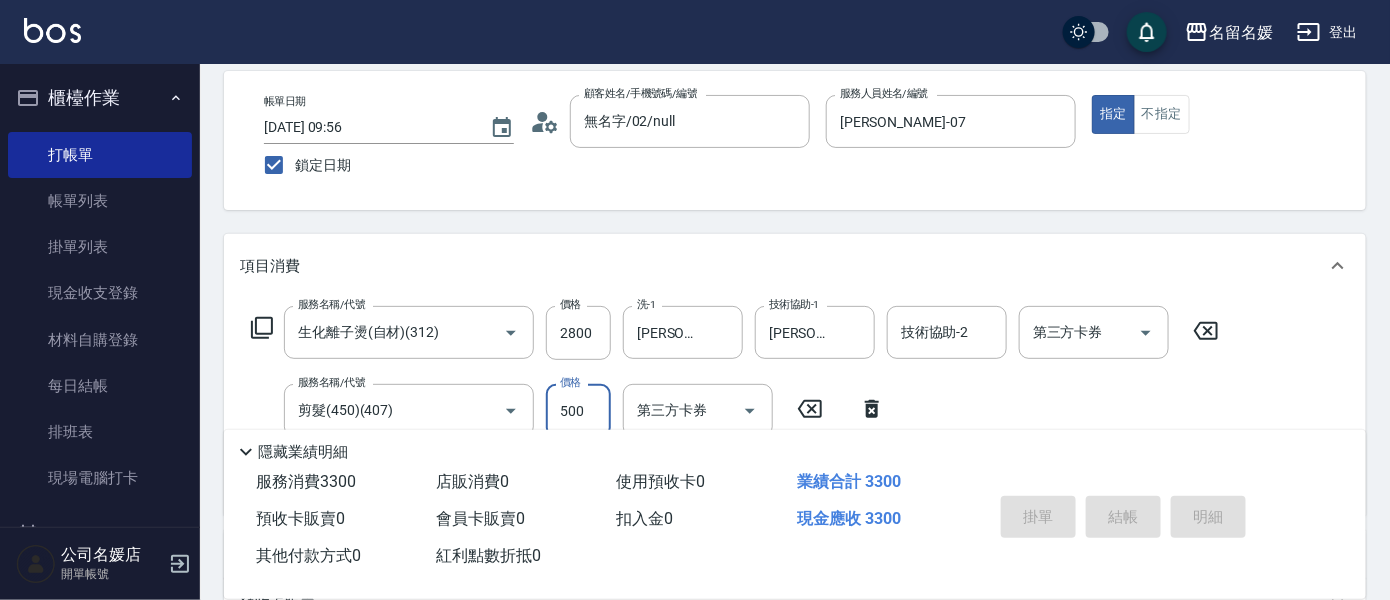 type 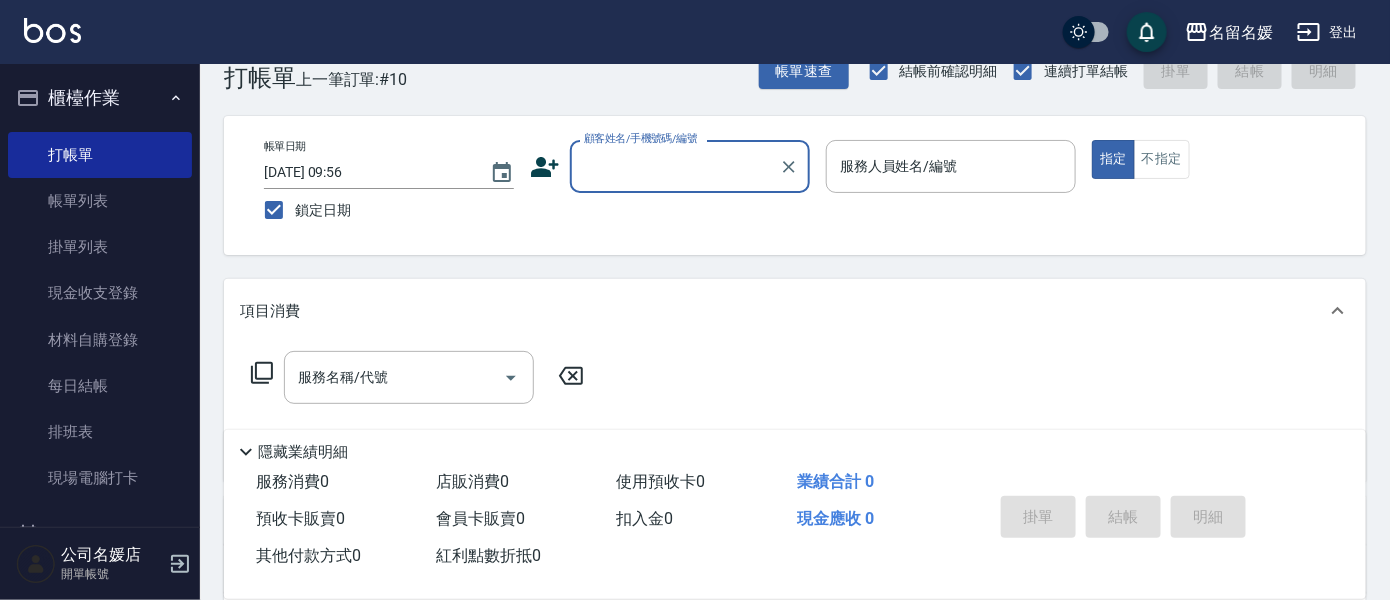scroll, scrollTop: 0, scrollLeft: 0, axis: both 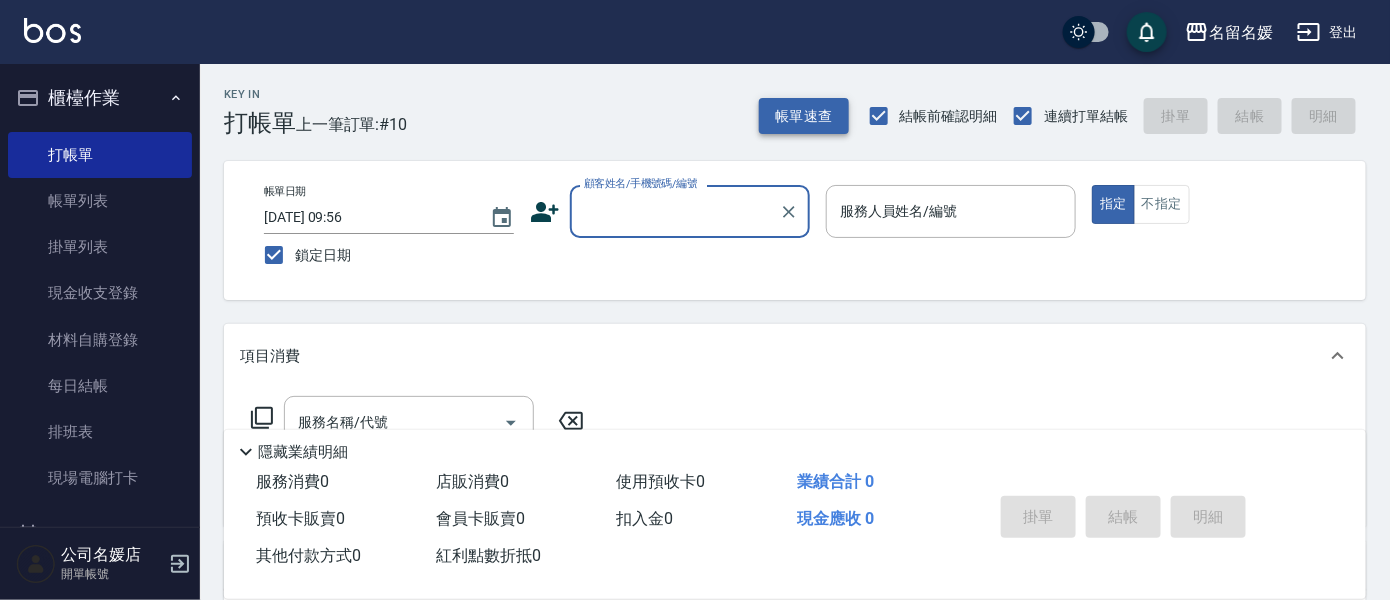 click on "帳單速查" at bounding box center [804, 116] 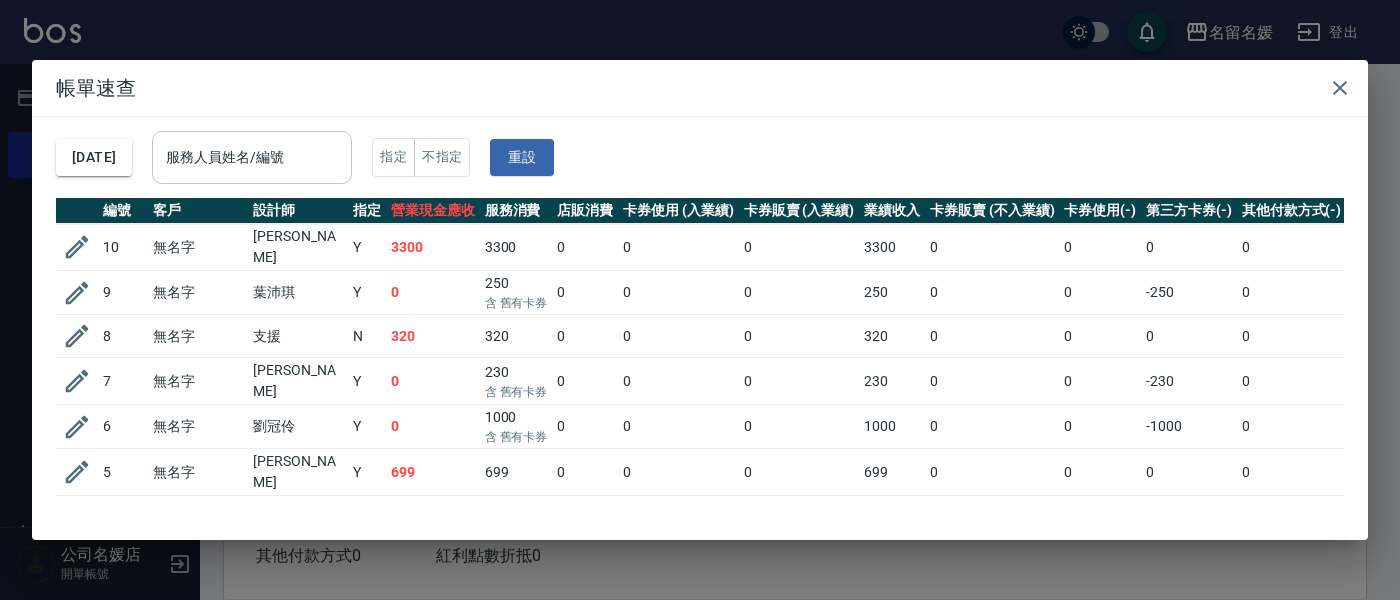 click on "服務人員姓名/編號" at bounding box center (252, 157) 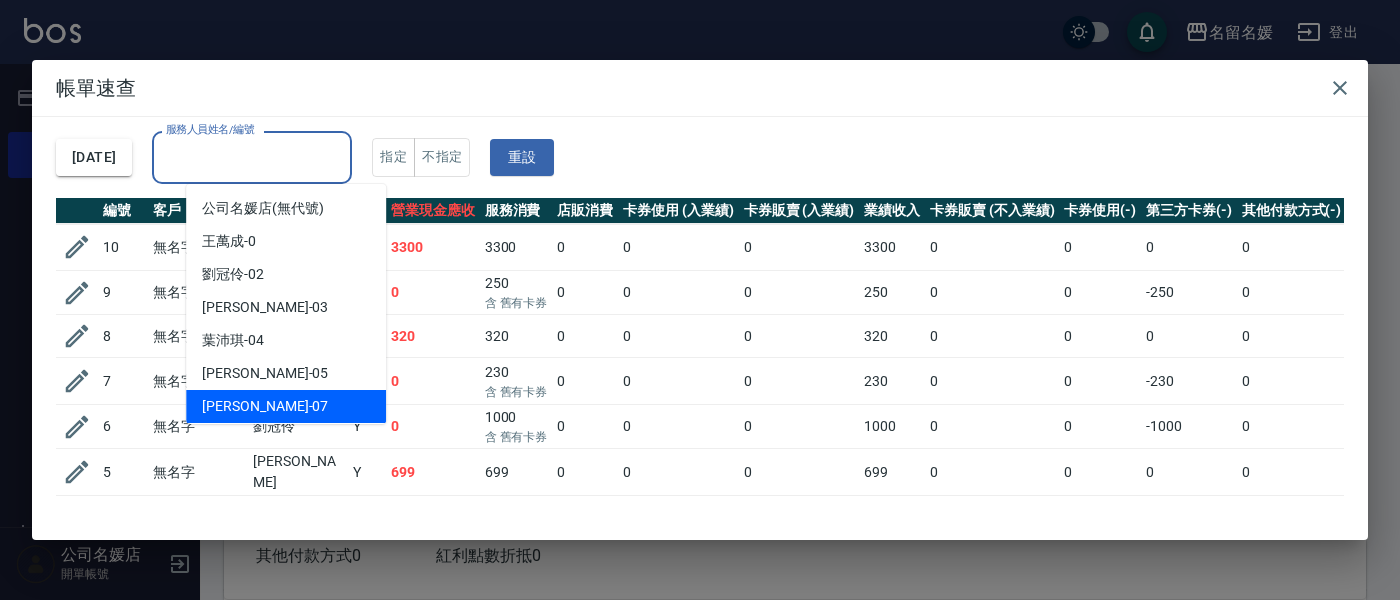 click on "[PERSON_NAME] -07" at bounding box center [286, 406] 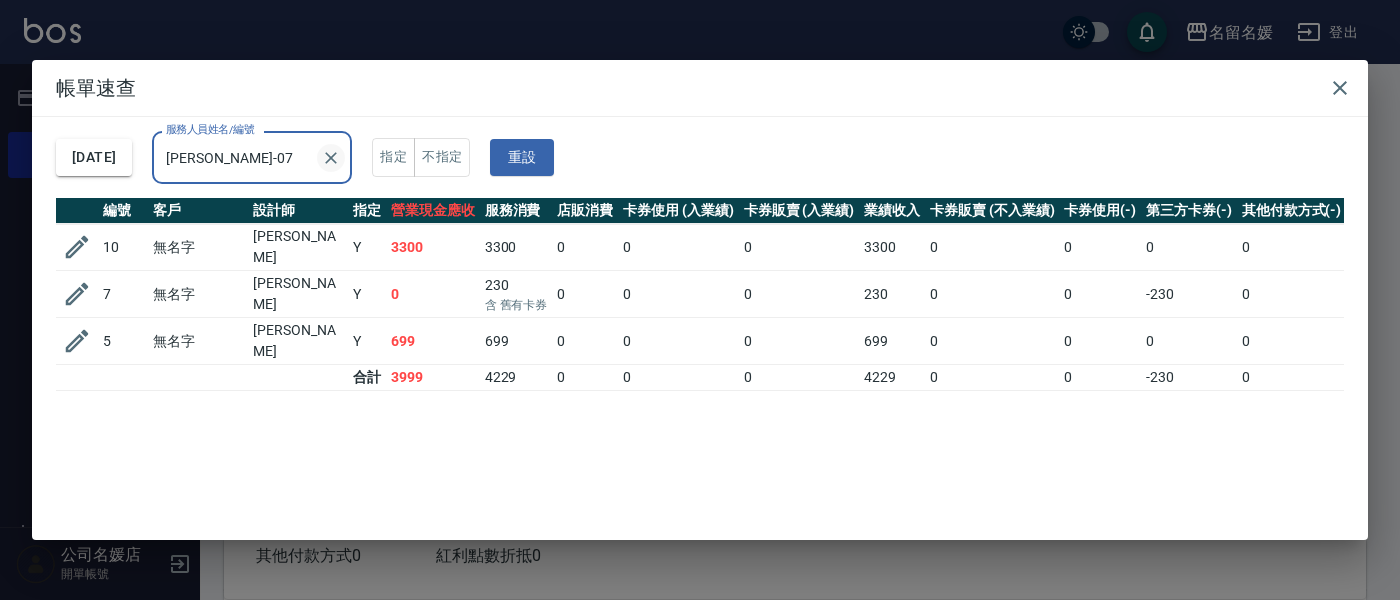 click 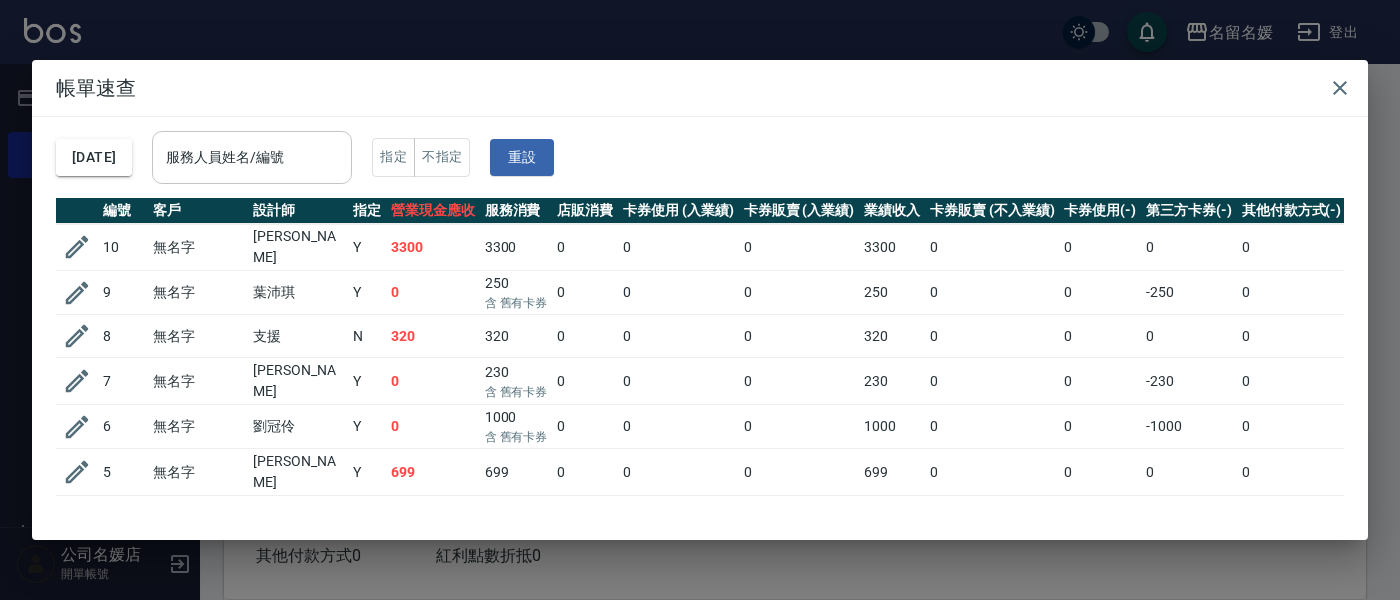 click on "帳單速查 [DATE] 服務人員姓名/編號 服務人員姓名/編號 指定 不指定 重設 編號 客戶 設計師 指定 營業現金應收 服務消費 店販消費 卡券使用 (入業績) 卡券販賣 (入業績) 業績收入 卡券販賣 (不入業績) 卡券使用(-) 第三方卡券(-) 其他付款方式(-) 入金使用(-) 備註 訂單來源 10 無名字 [PERSON_NAME] Y 3300 3300 0 0 0 3300 0 0 0 0 0 9 無名字 [PERSON_NAME] 0 250 含 舊有卡券 0 0 0 250 0 0 -250 0 0 8 無名字 支援 N 320 320 0 0 0 320 0 0 0 0 0 7 無名字 [PERSON_NAME] Y 0 230 含 舊有卡券 0 0 0 230 0 0 -230 0 0 6 無名字 [PERSON_NAME] 0 1000 含 舊有卡券 0 0 0 1000 0 0 -1000 0 0 5 無名字 [PERSON_NAME] Y 699 699 0 0 0 699 0 0 0 0 0 4 無名字 [PERSON_NAME] Y 500 500 0 0 0 500 0 0 0 0 0 3 新客人 姓名未設定 [PERSON_NAME] Y 0 250 含 舊有卡券 0 0 0 250 0 0 -250 0 0 2 無名字 [PERSON_NAME] Y 0 230 含 舊有卡券 0 0 0 230 0 0 -230 0 0 1 無名字 [PERSON_NAME] Y 0 250 含 舊有卡券 0 0 0 250 0 0 -250 0 0 合計 4819 7029" at bounding box center [700, 300] 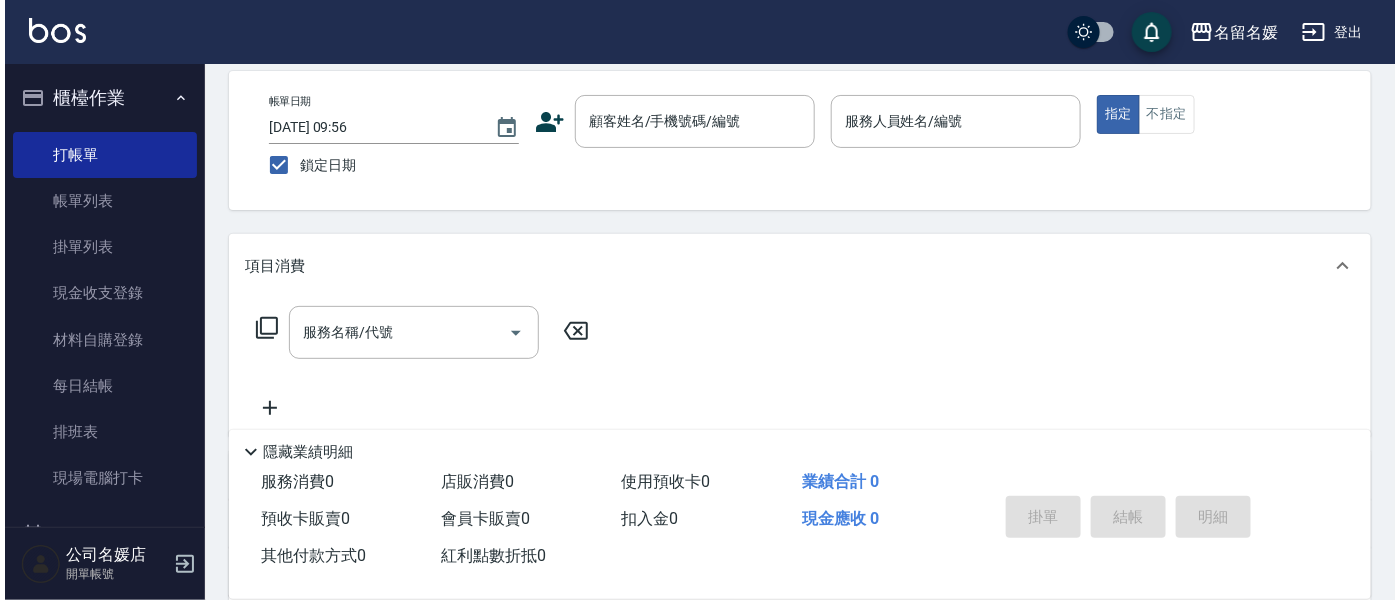 scroll, scrollTop: 0, scrollLeft: 0, axis: both 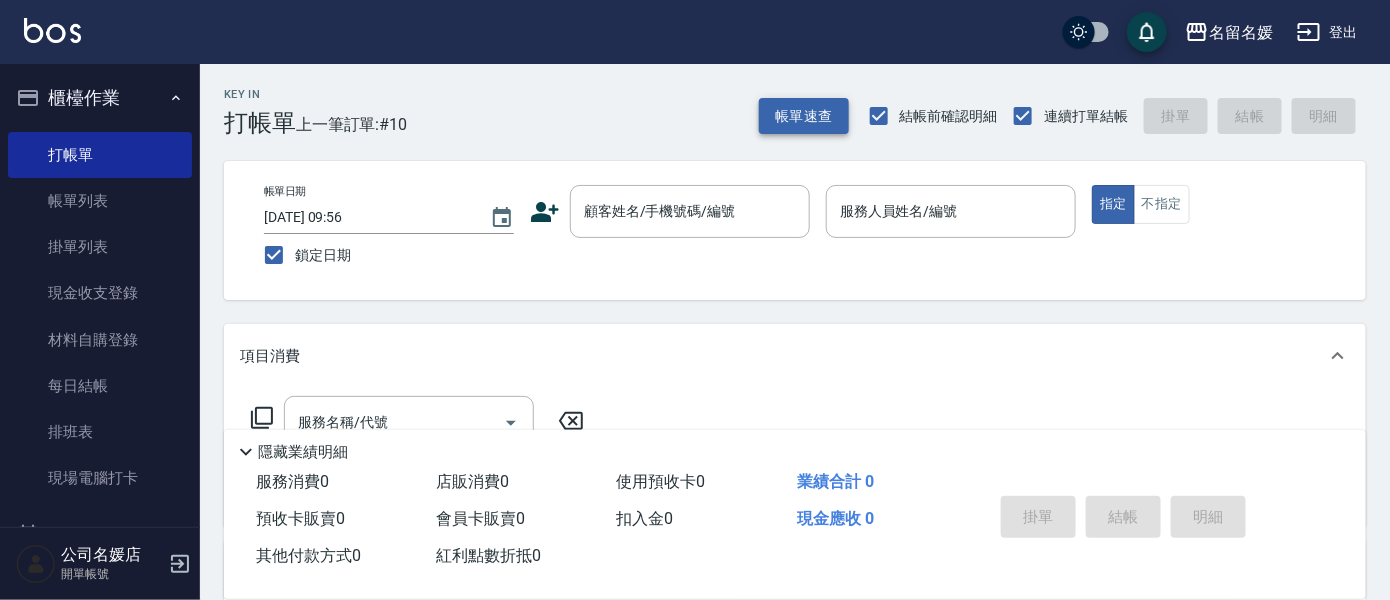 click on "帳單速查" at bounding box center (804, 116) 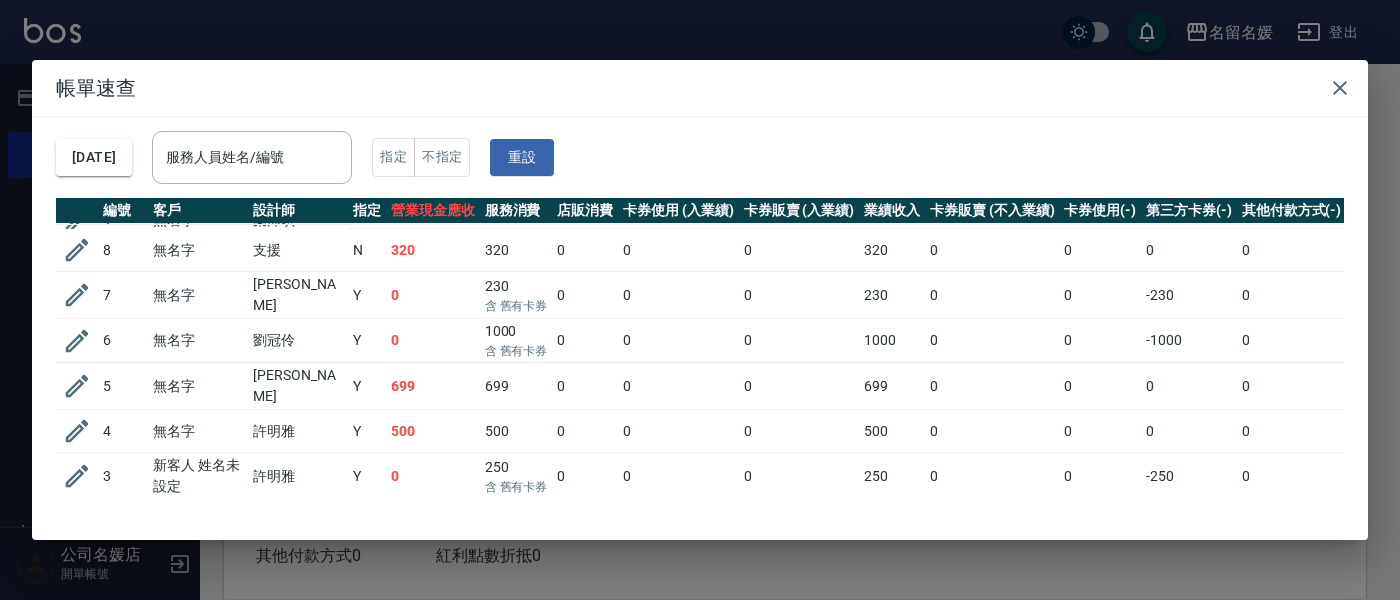 scroll, scrollTop: 181, scrollLeft: 0, axis: vertical 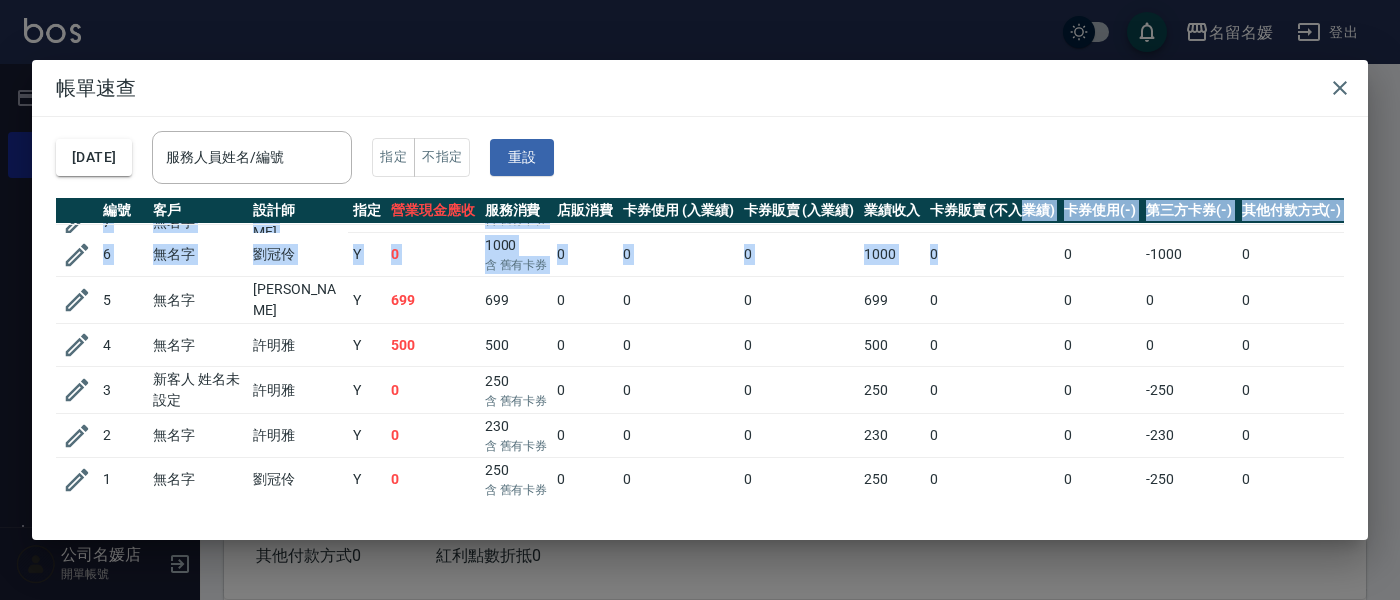 drag, startPoint x: 981, startPoint y: 229, endPoint x: 829, endPoint y: 250, distance: 153.4438 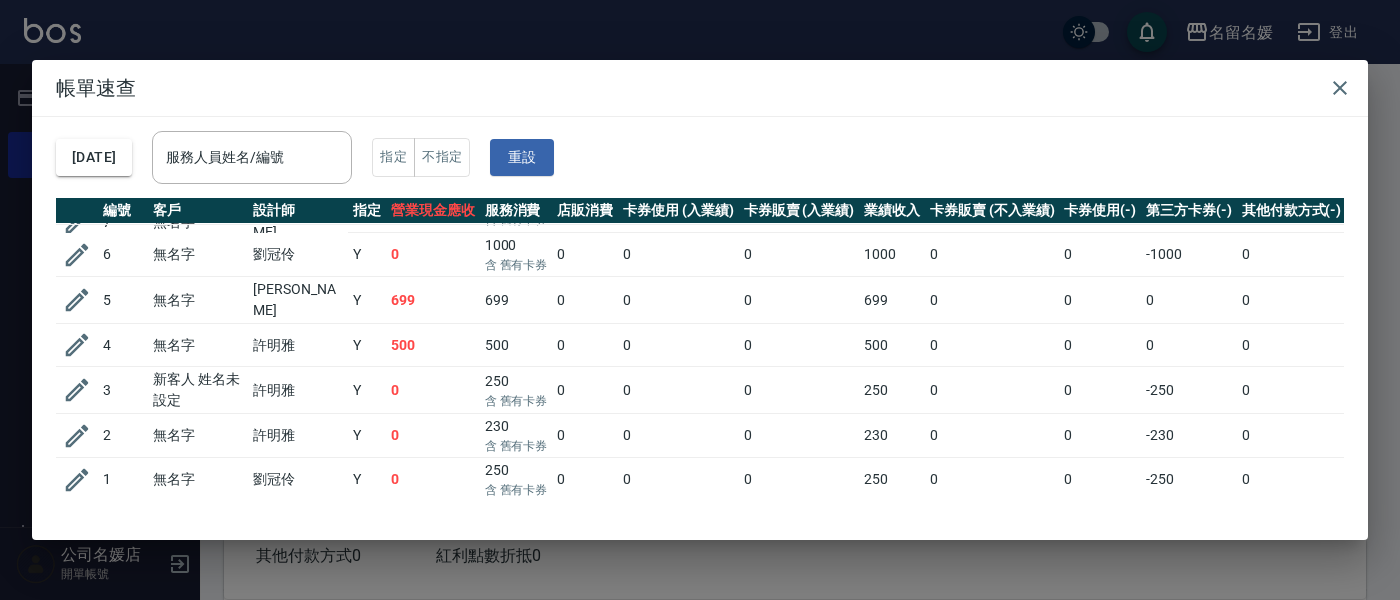 click on "帳單速查" at bounding box center (700, 88) 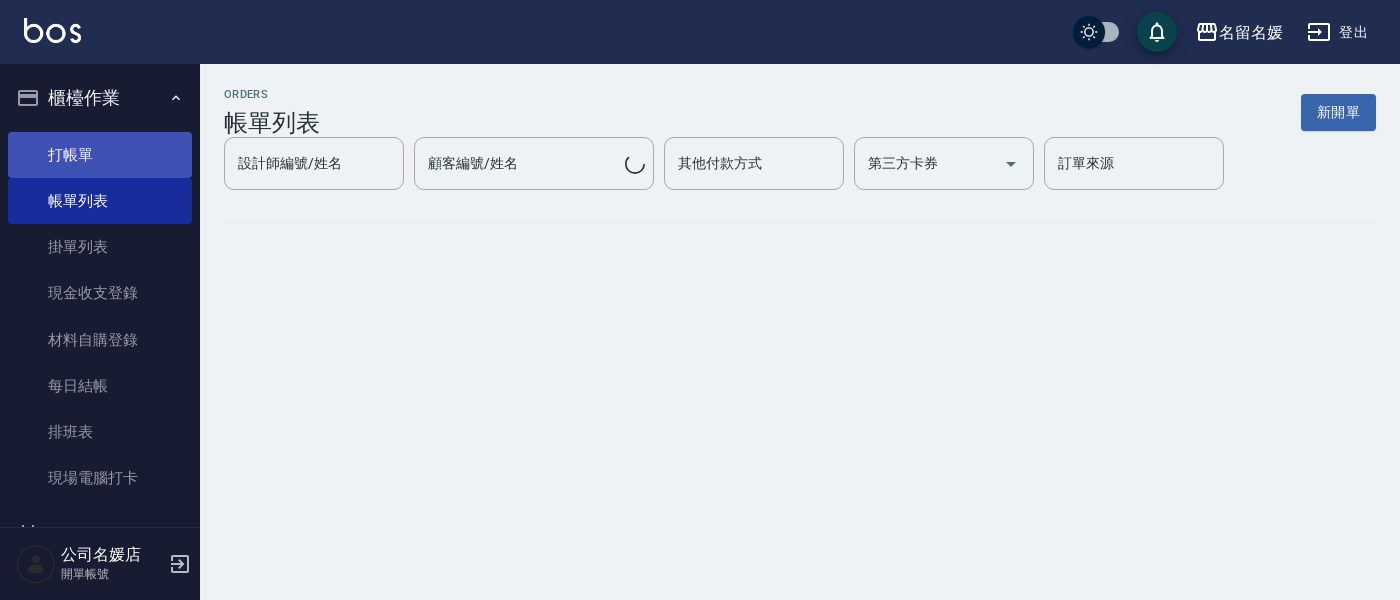 click on "打帳單" at bounding box center [100, 155] 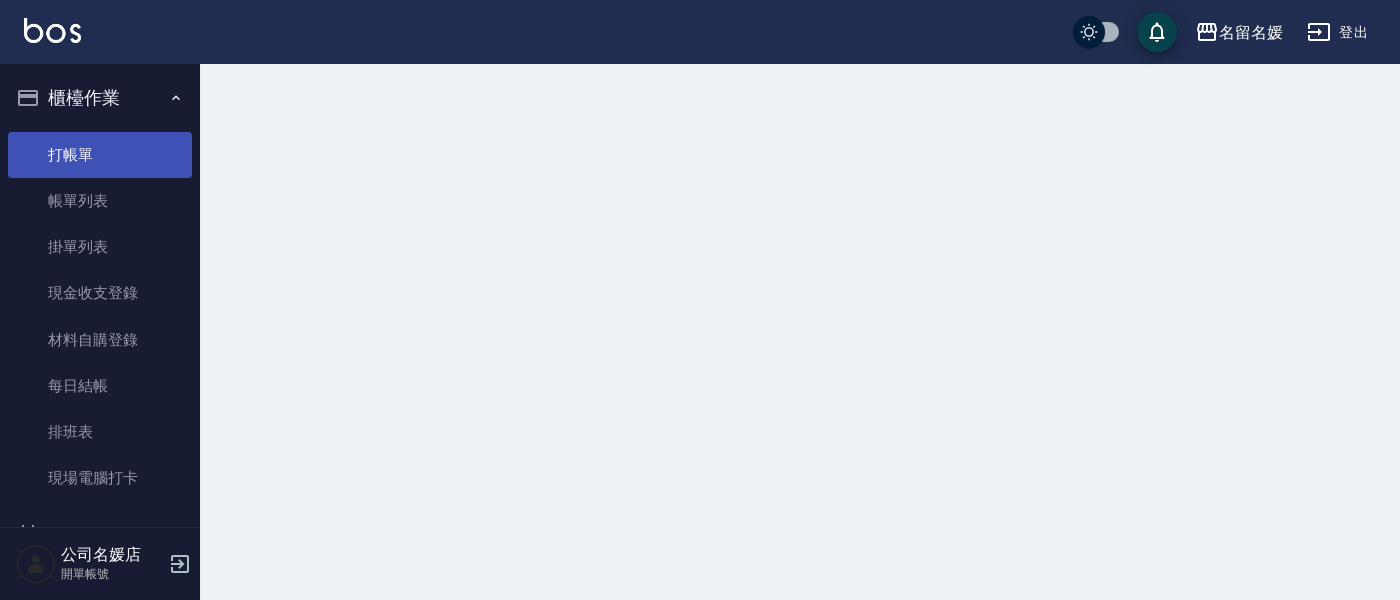 click on "打帳單" at bounding box center (100, 155) 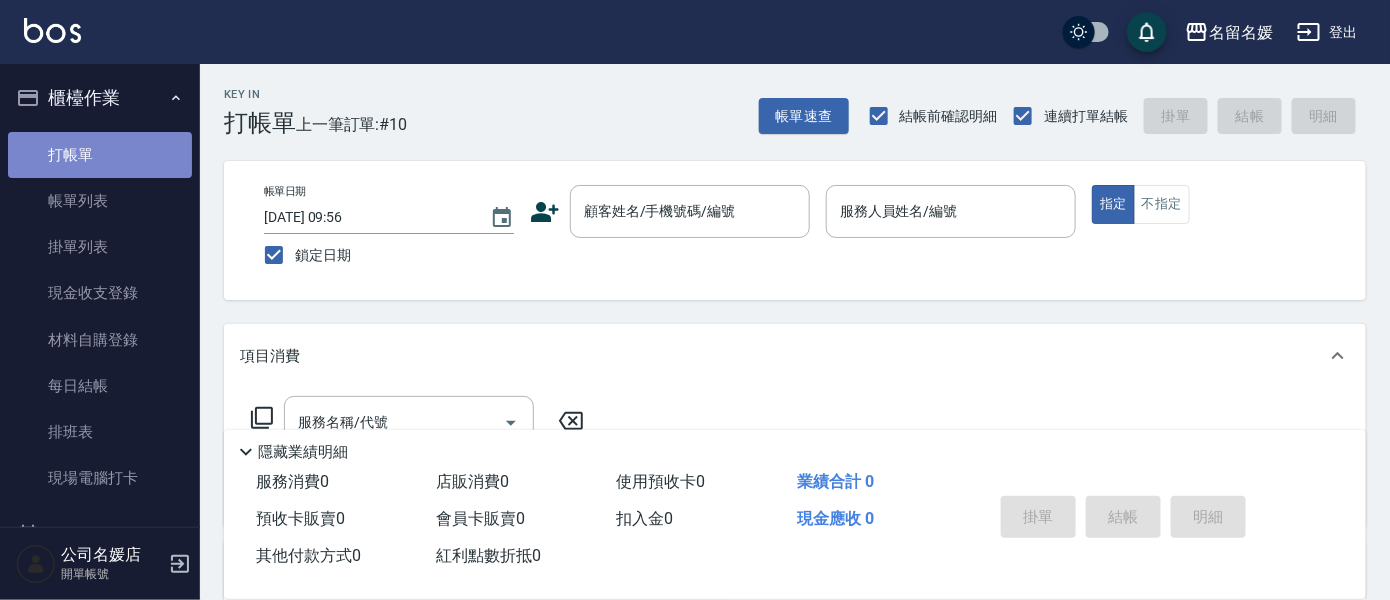 click on "打帳單" at bounding box center [100, 155] 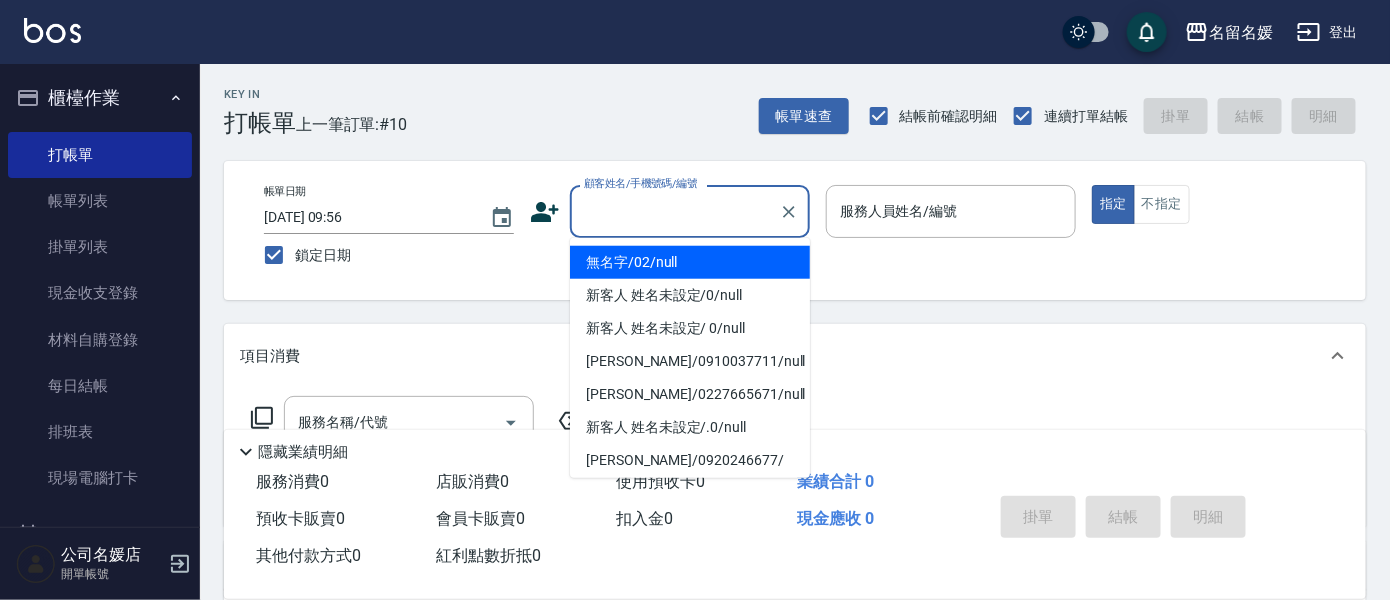 click on "顧客姓名/手機號碼/編號" at bounding box center [675, 211] 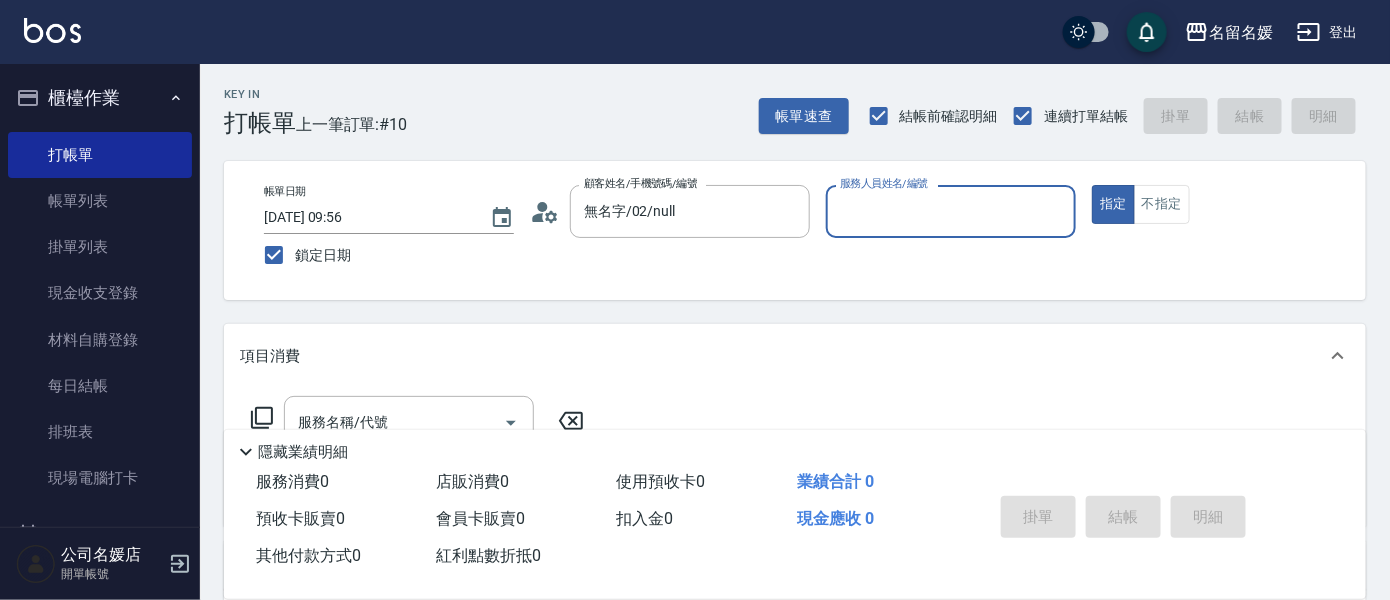 type on "無名字/02/null" 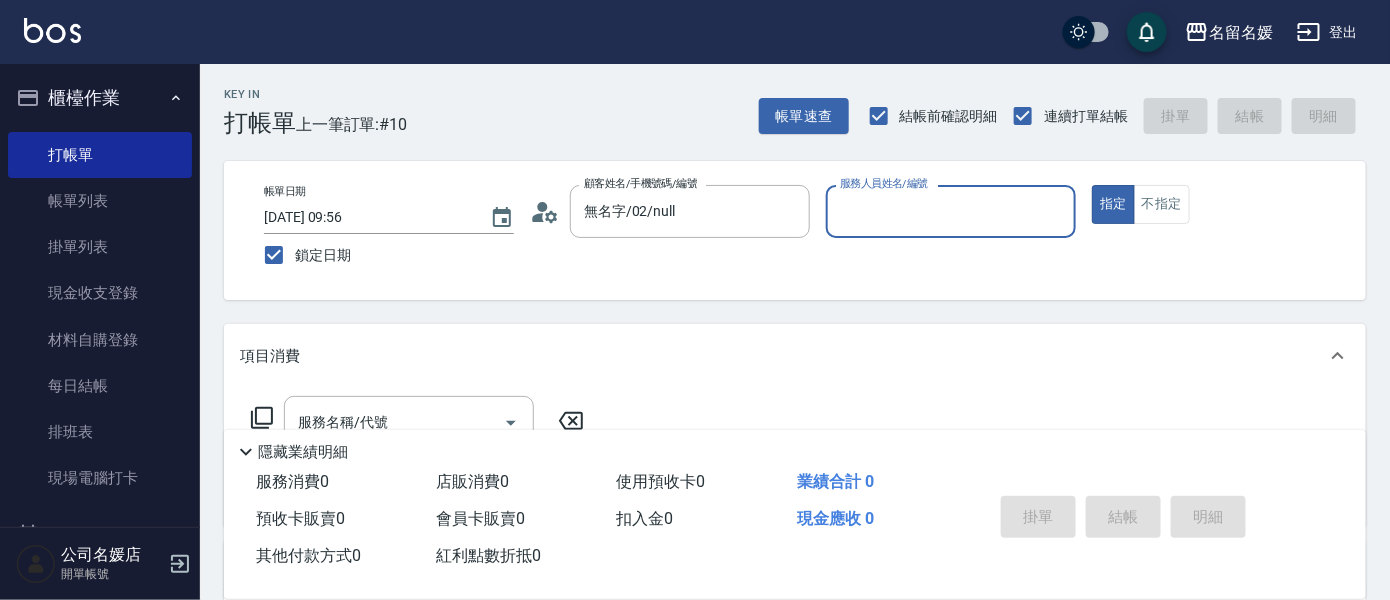 click on "服務人員姓名/編號" at bounding box center [951, 211] 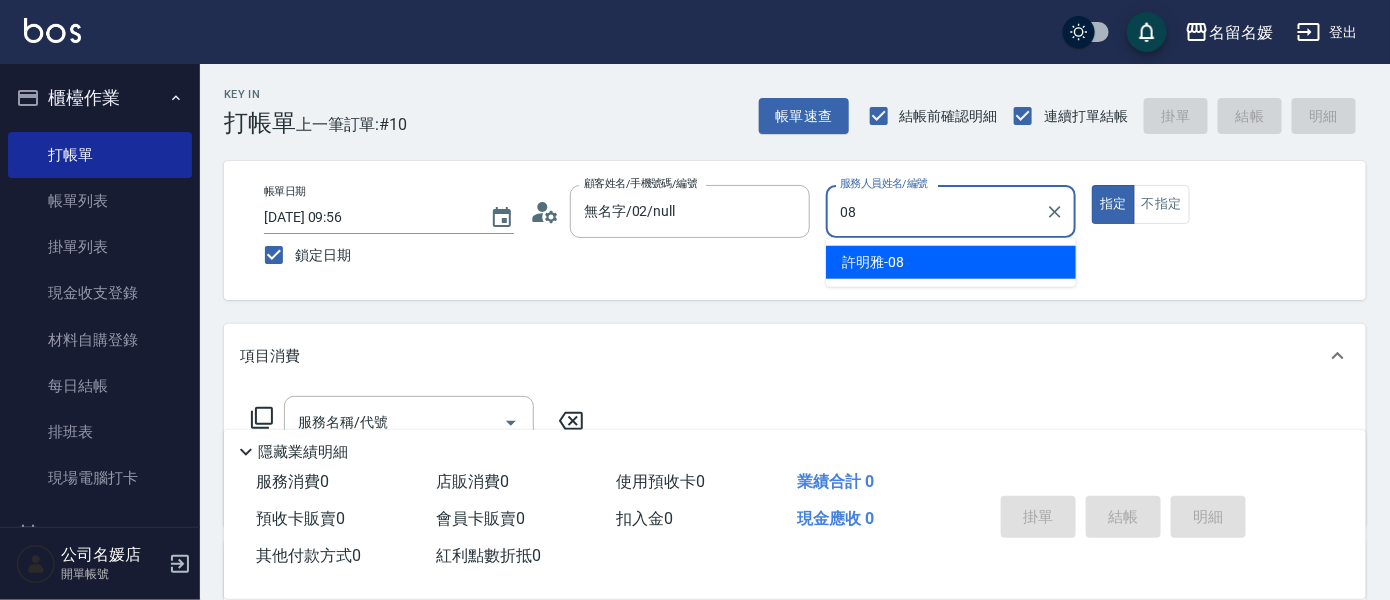 click on "[PERSON_NAME]-08" at bounding box center (951, 262) 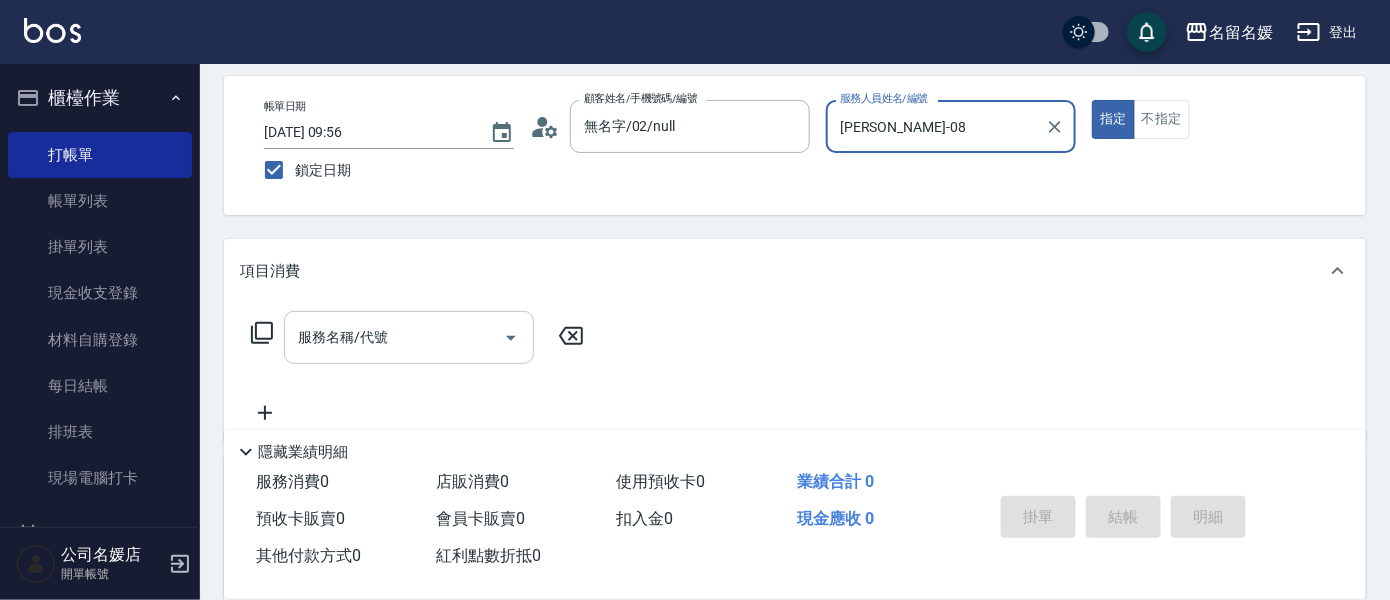 scroll, scrollTop: 90, scrollLeft: 0, axis: vertical 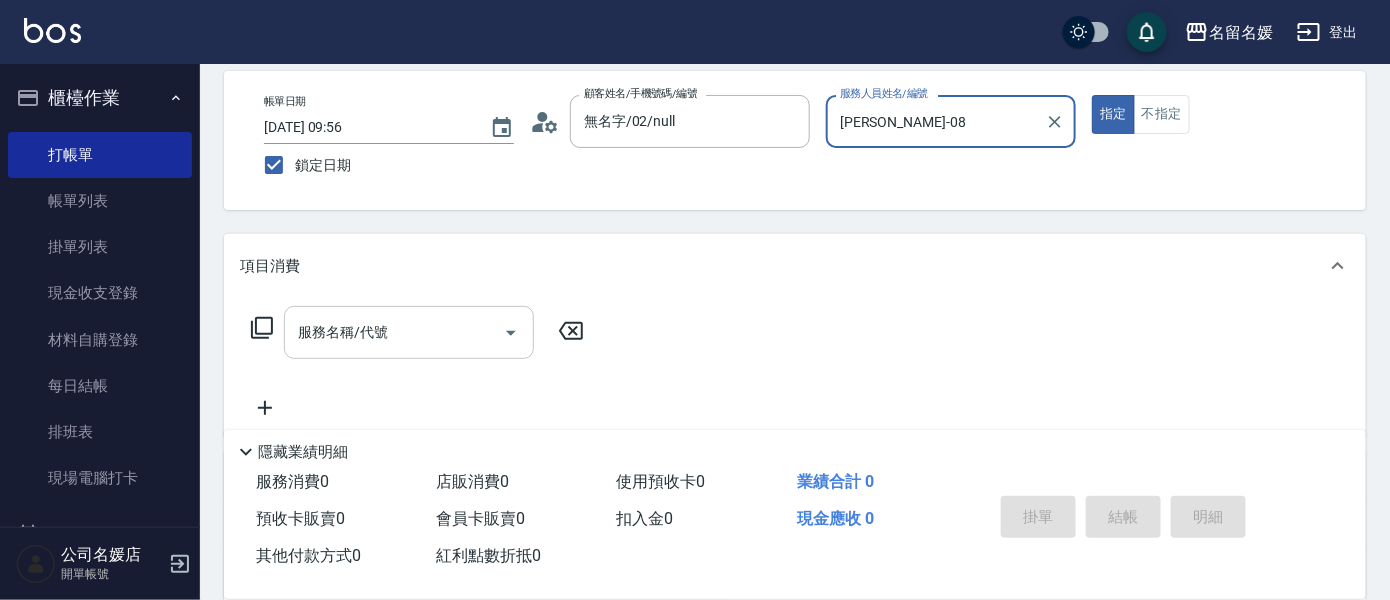 type on "[PERSON_NAME]-08" 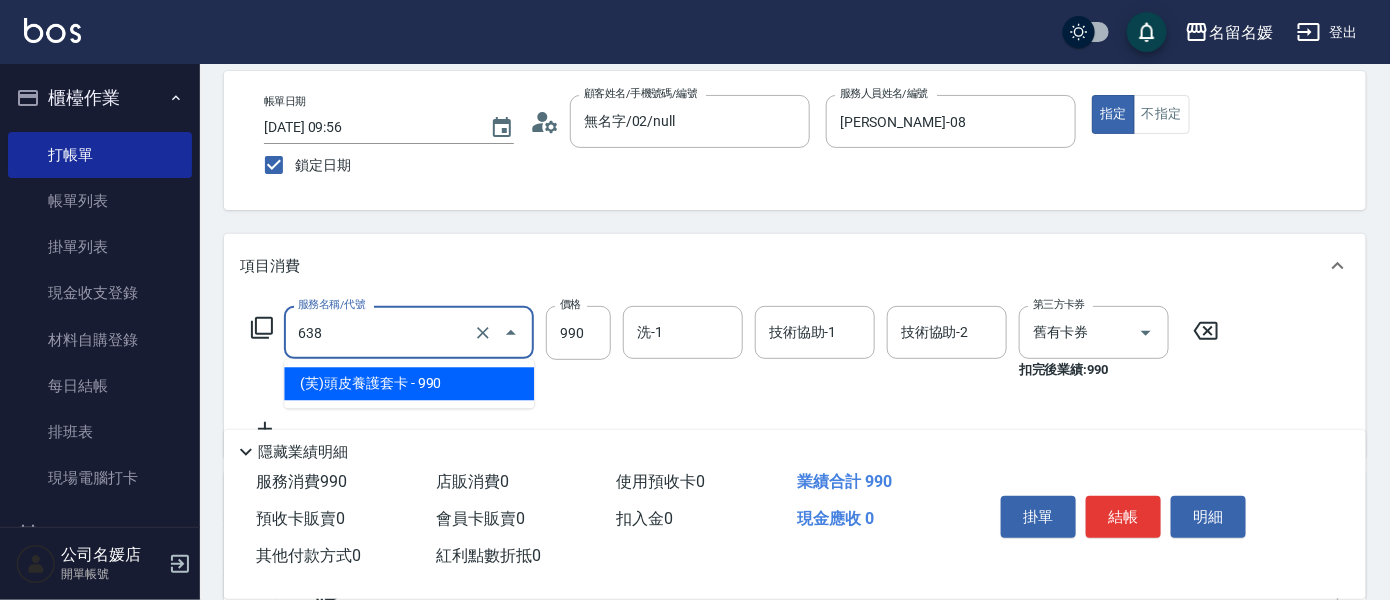 click on "638" at bounding box center (381, 332) 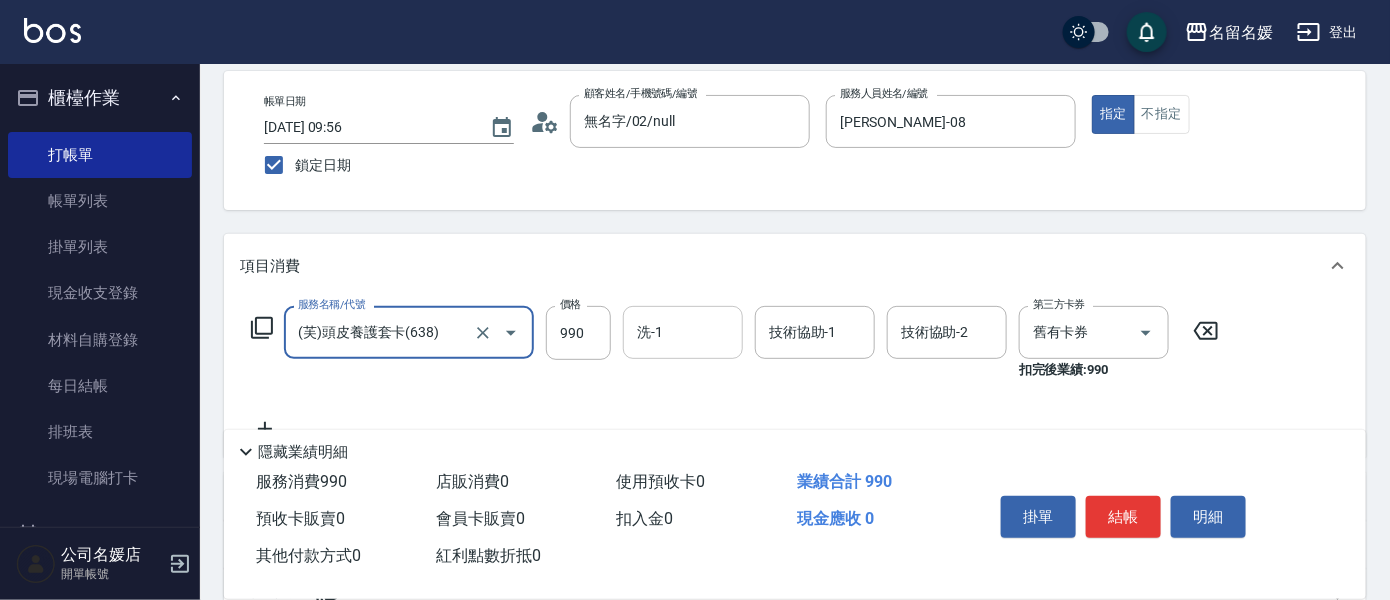 type on "(芙)頭皮養護套卡(638)" 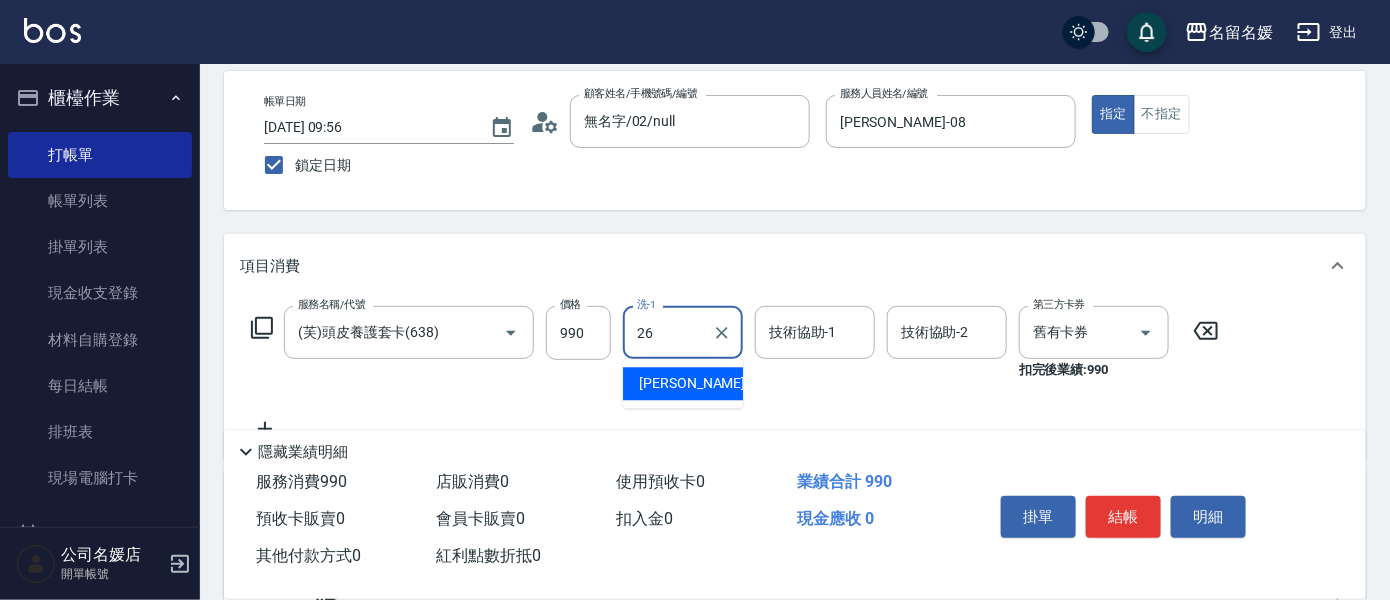 click on "[PERSON_NAME]-26" at bounding box center [702, 383] 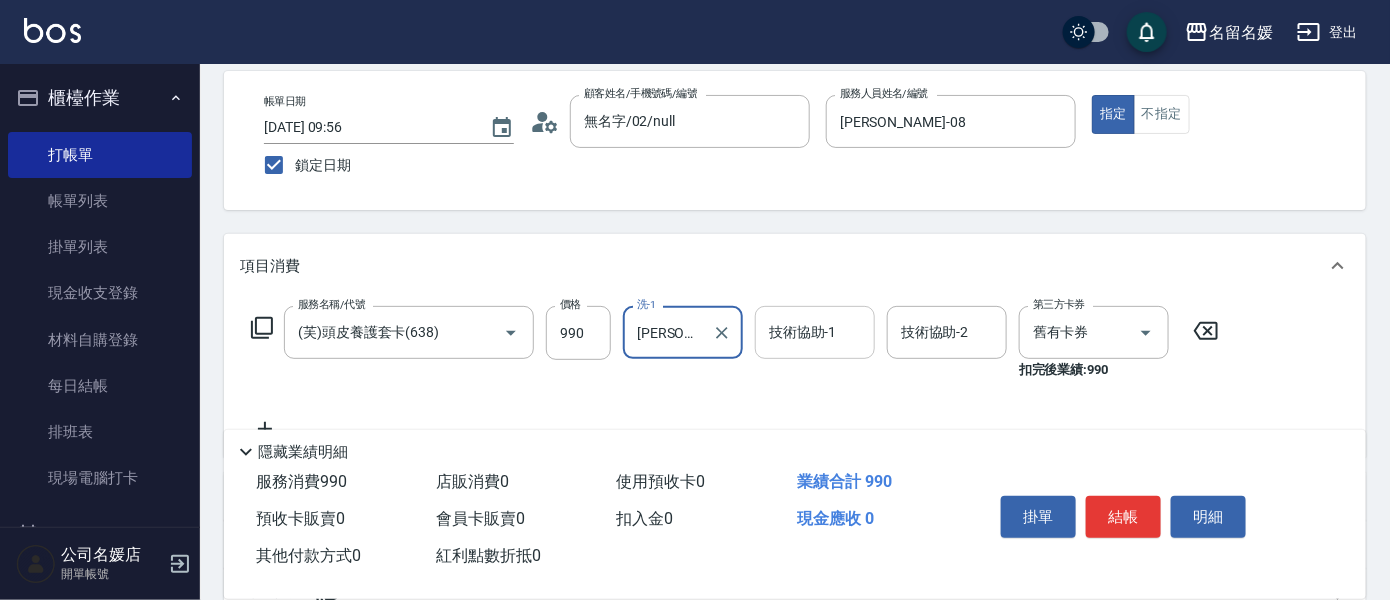 type on "[PERSON_NAME]-26" 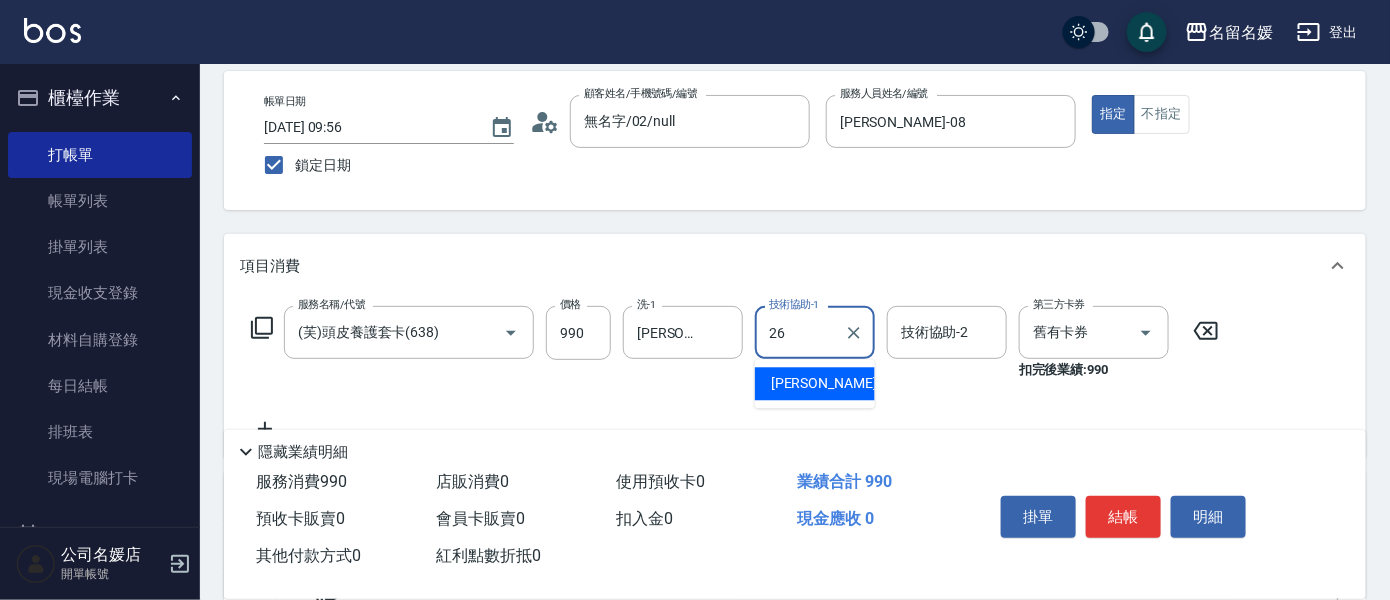 click on "[PERSON_NAME]-26" at bounding box center [815, 383] 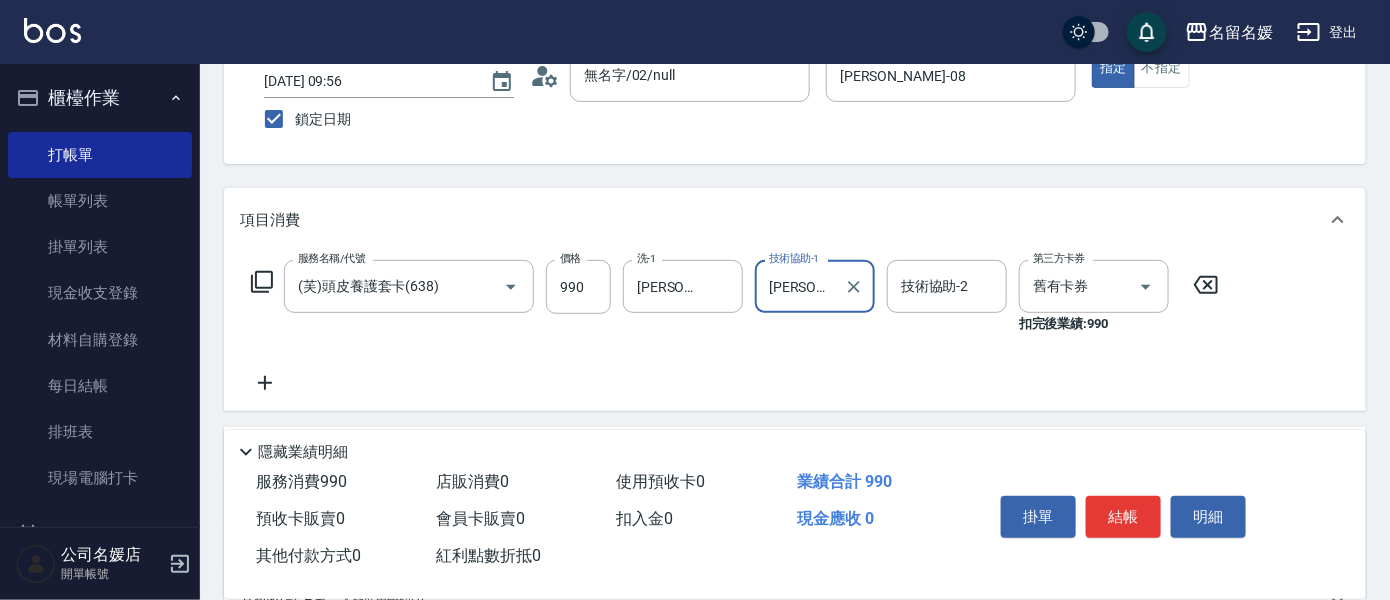 scroll, scrollTop: 181, scrollLeft: 0, axis: vertical 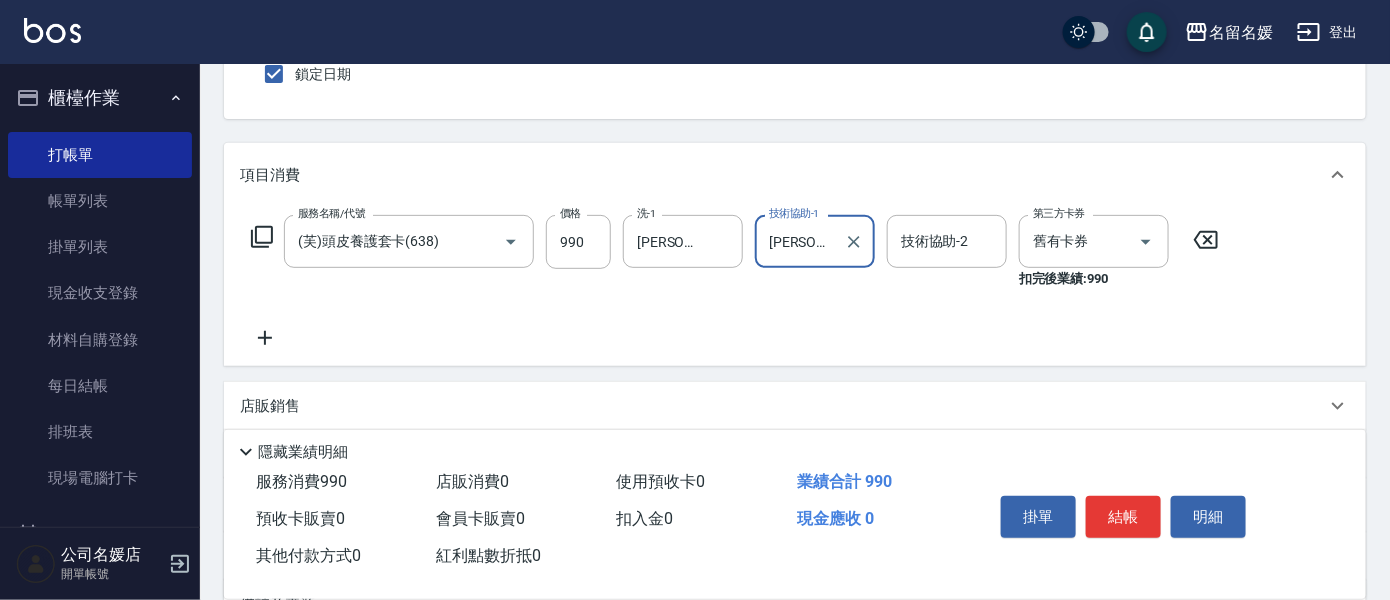type on "[PERSON_NAME]-26" 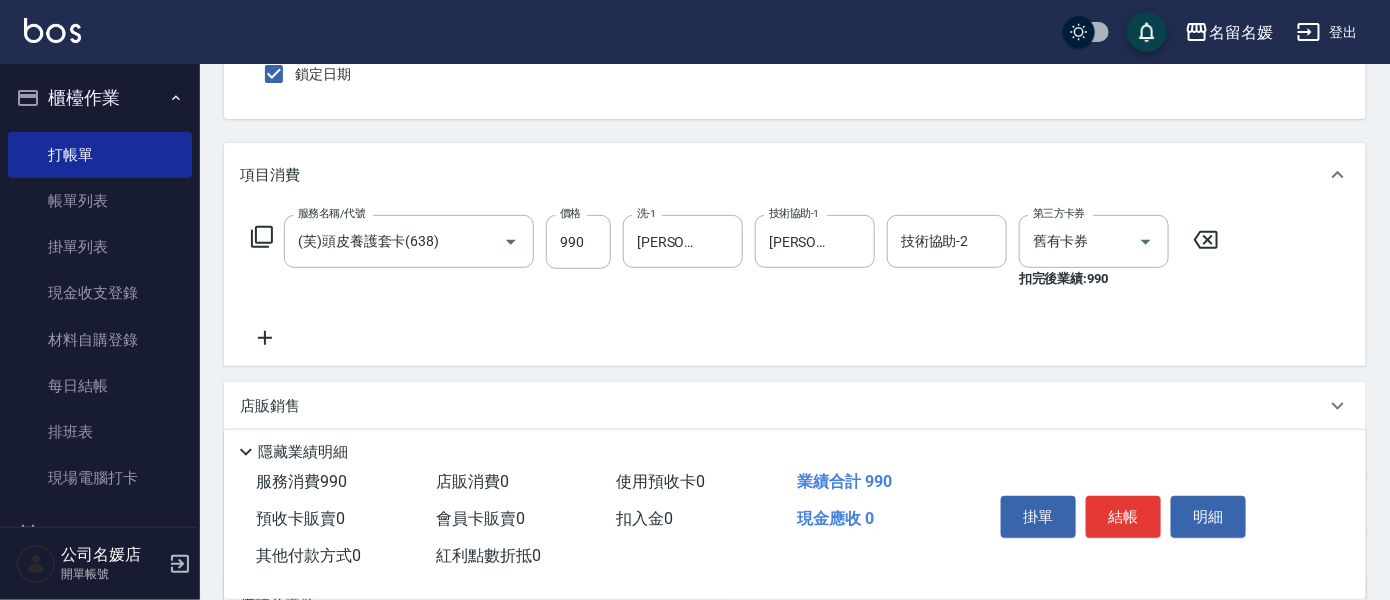 click 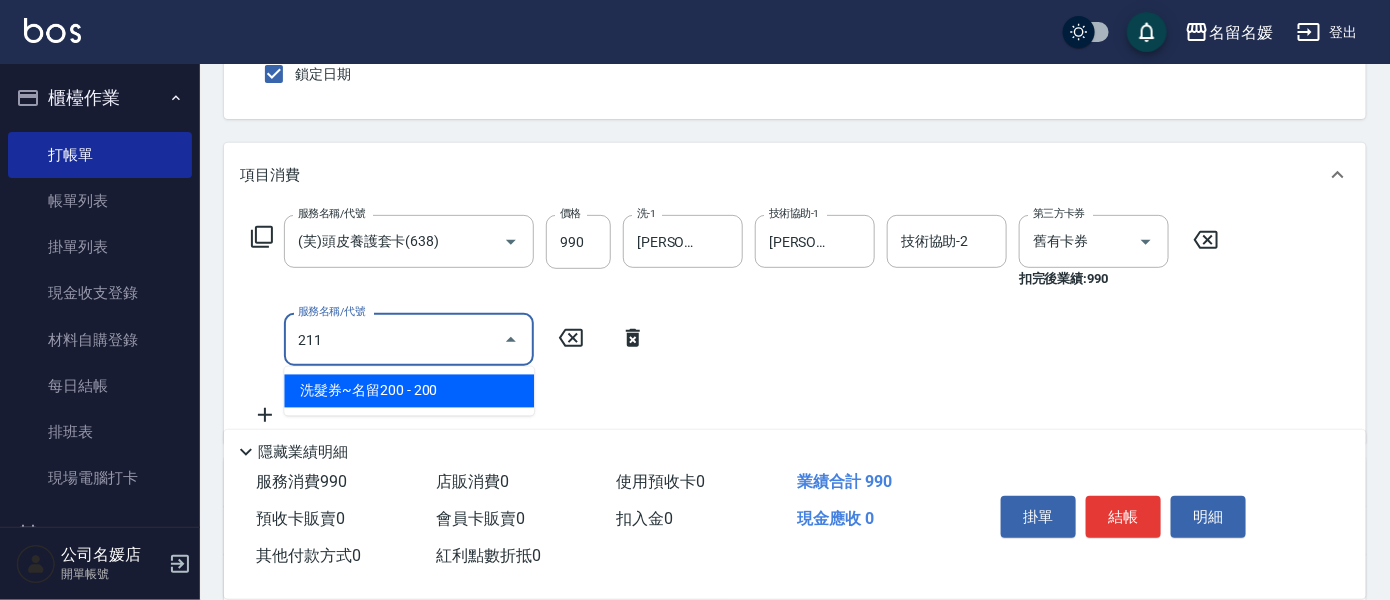 click on "洗髮券~名留200 - 200" at bounding box center (409, 391) 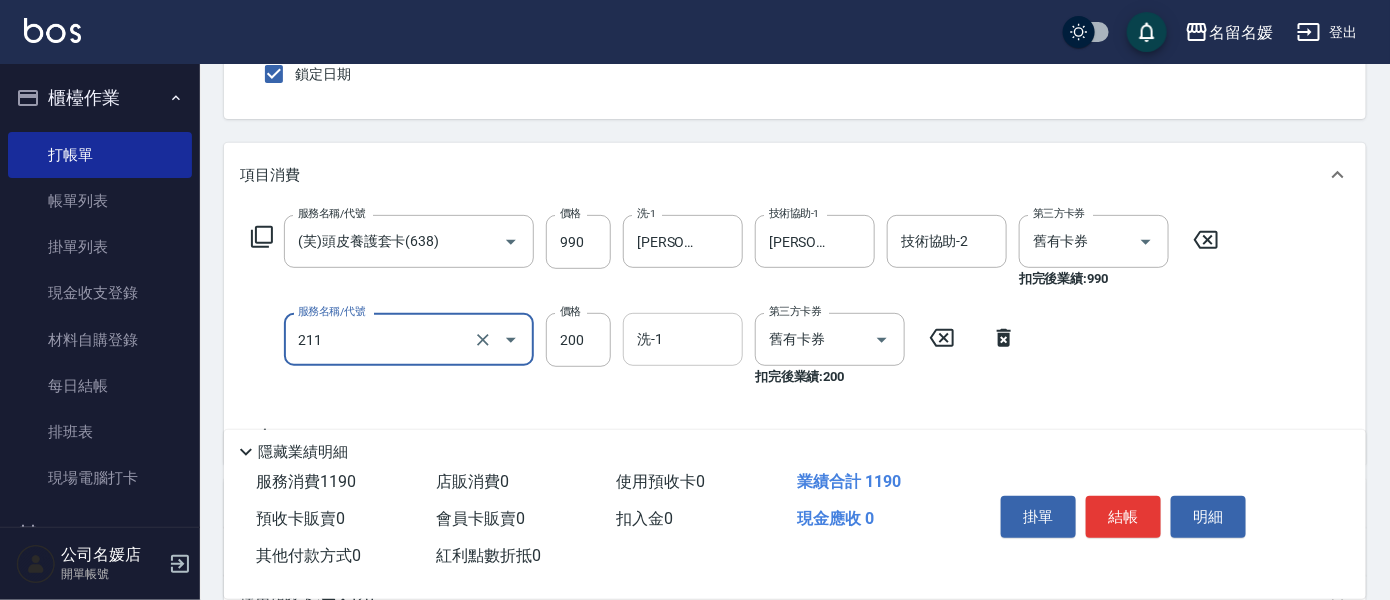 click on "洗-1" at bounding box center (683, 339) 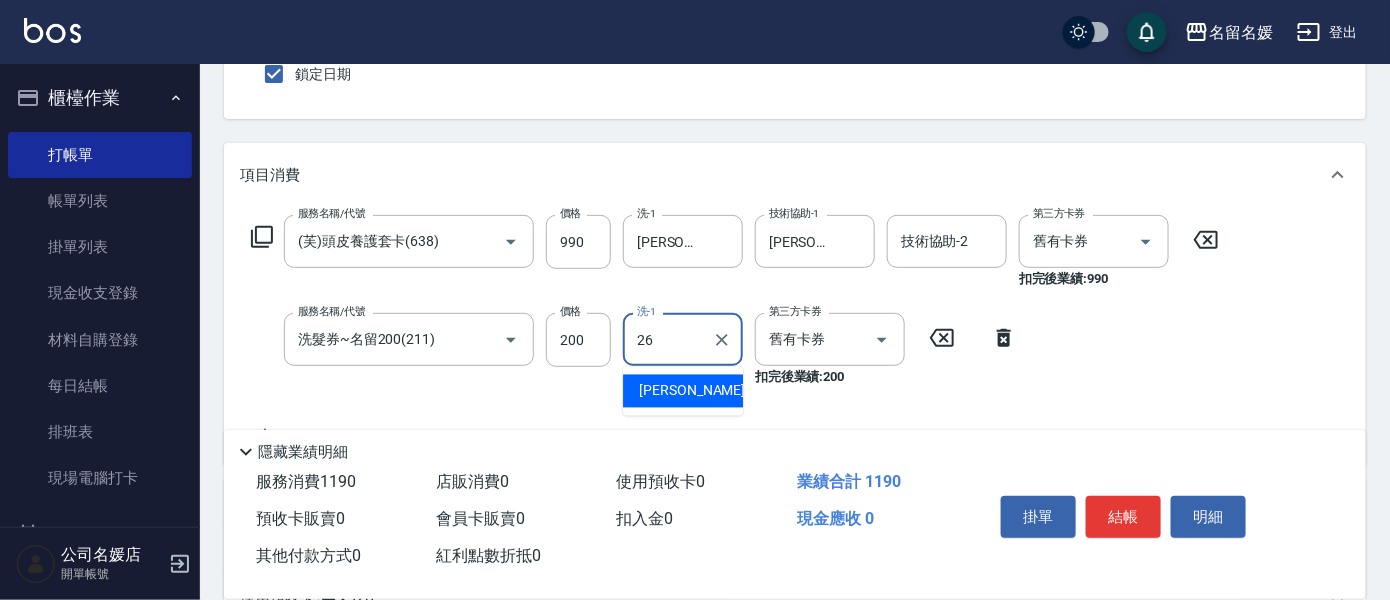 click on "[PERSON_NAME]-26" at bounding box center [683, 391] 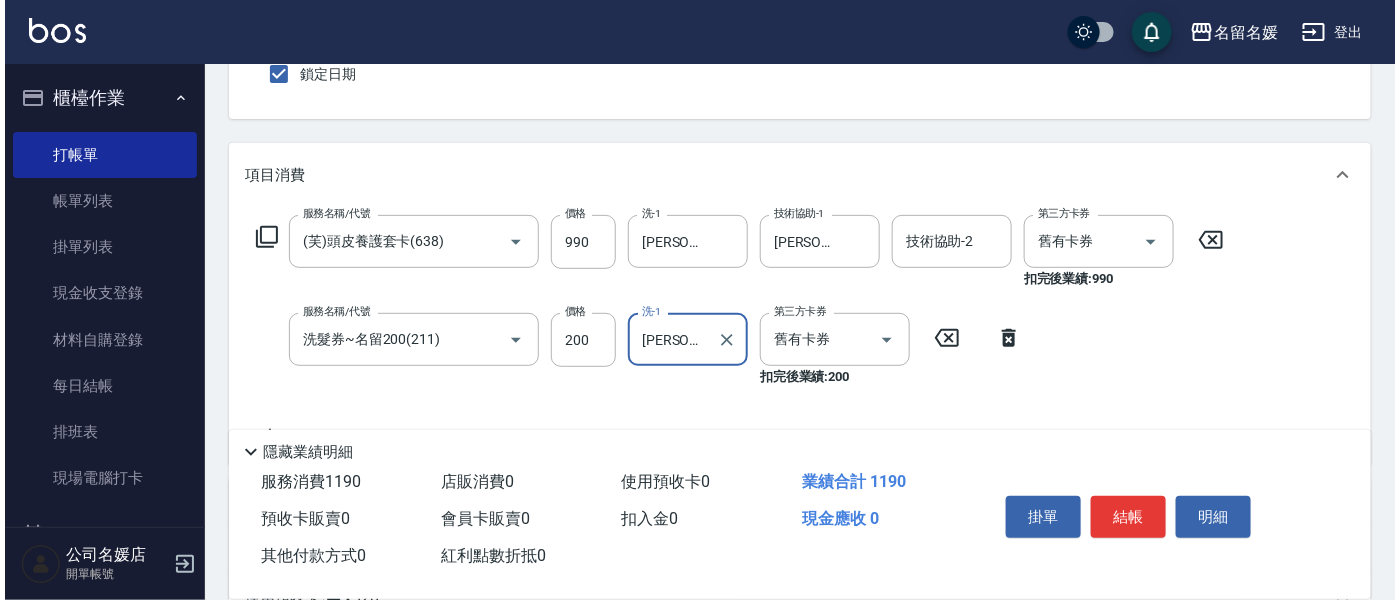 scroll, scrollTop: 272, scrollLeft: 0, axis: vertical 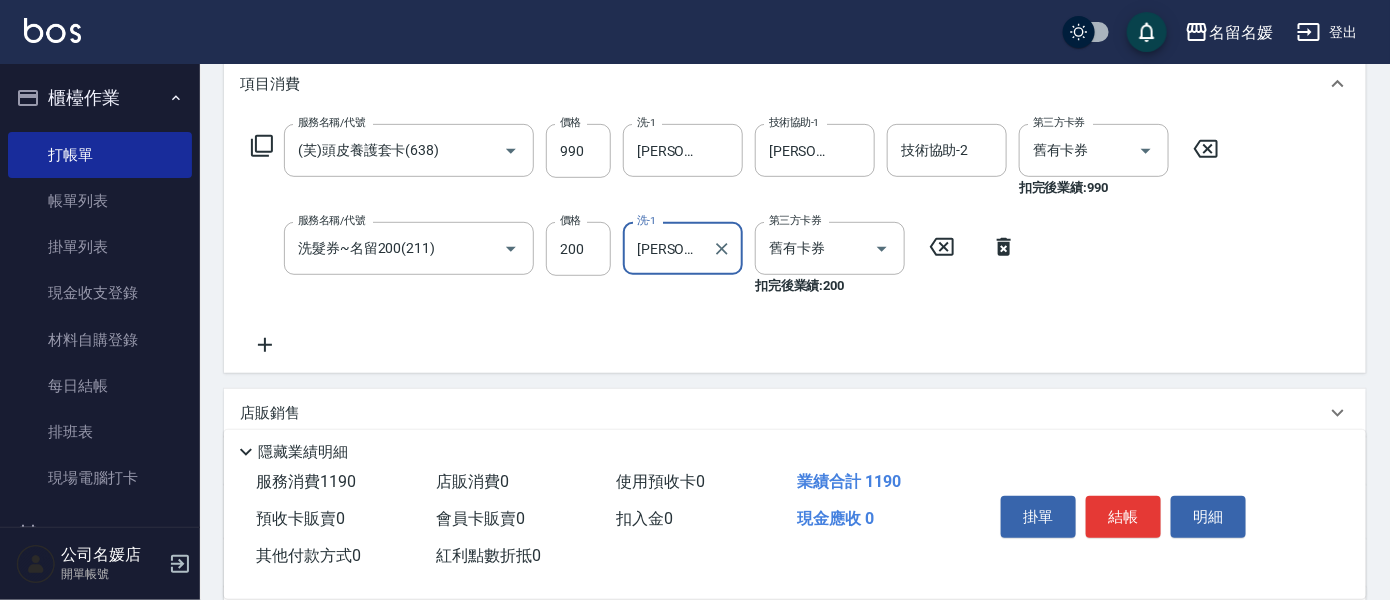 type on "[PERSON_NAME]-26" 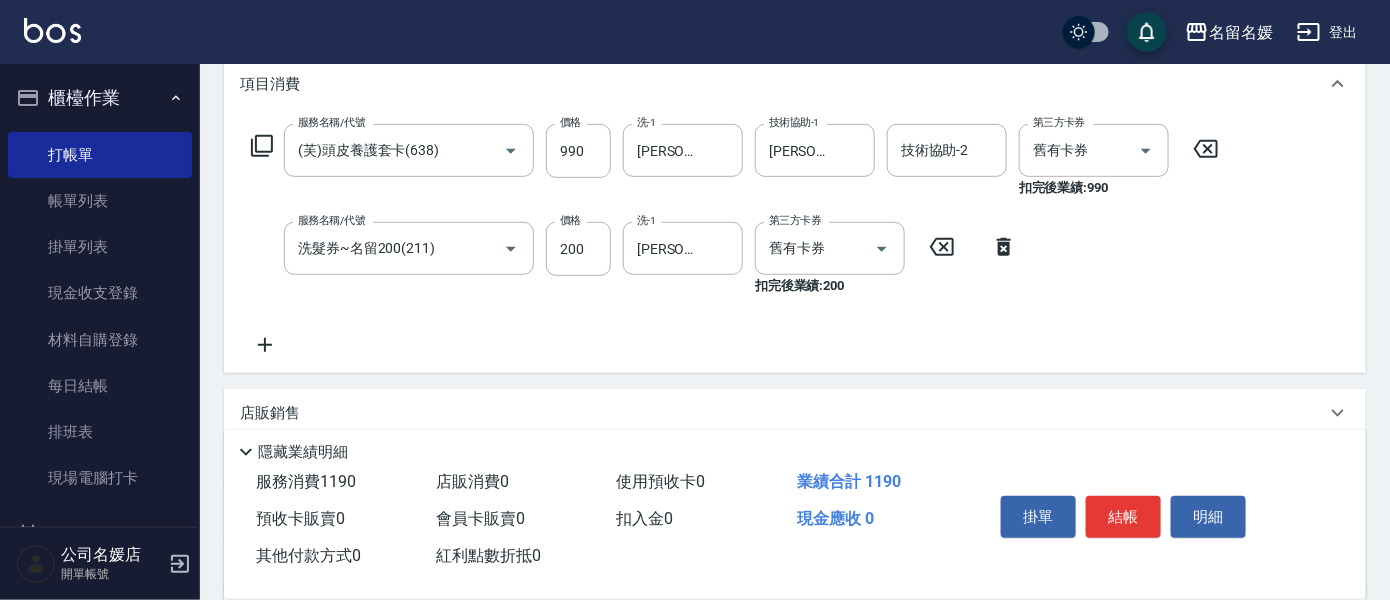 click 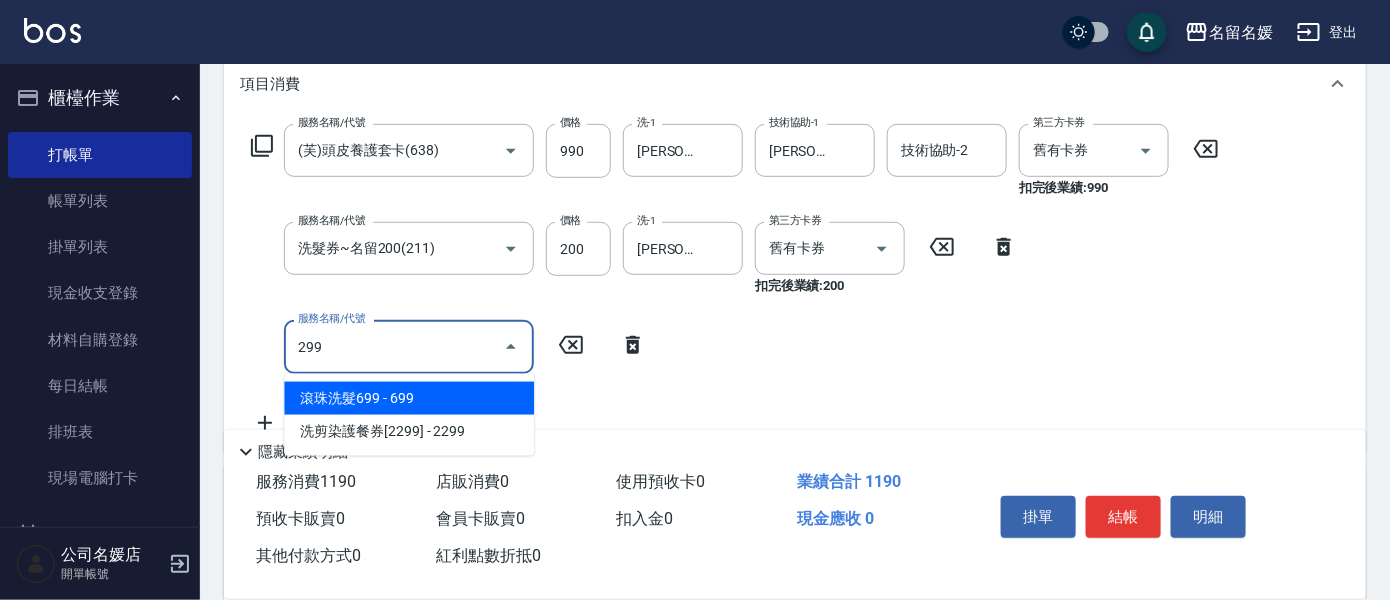 click on "滾珠洗髮699 - 699" at bounding box center (409, 398) 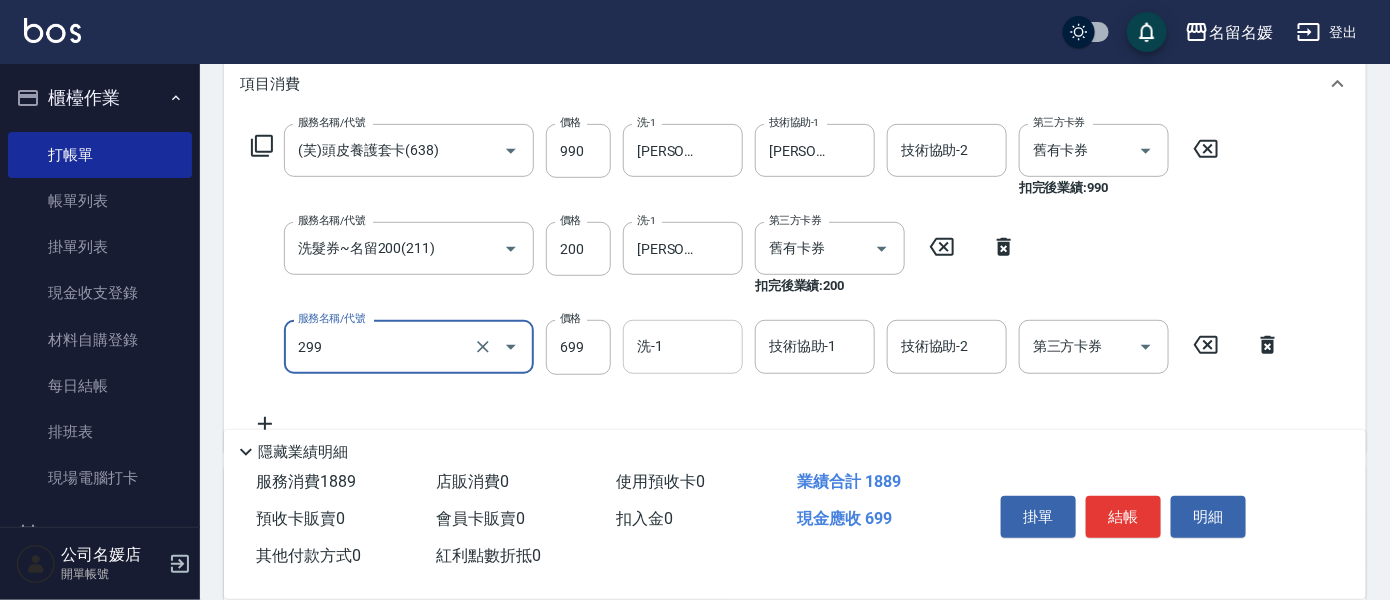 click on "洗-1" at bounding box center [683, 346] 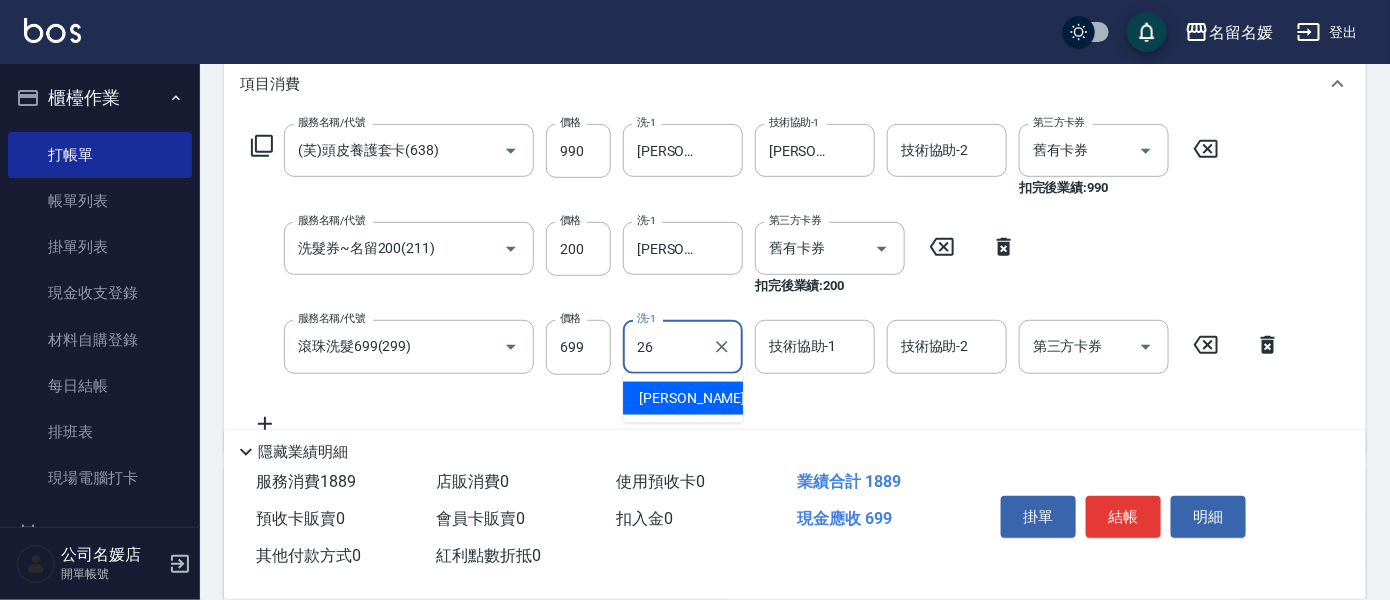 click on "[PERSON_NAME]-26" at bounding box center (683, 398) 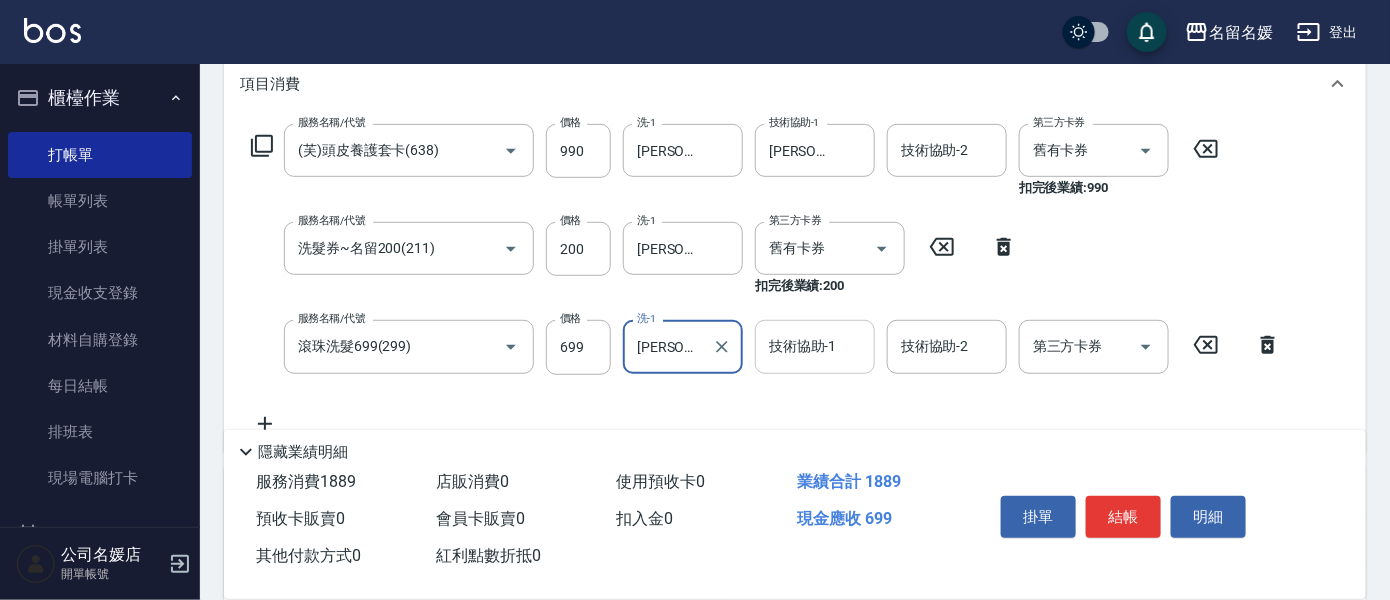 type on "[PERSON_NAME]-26" 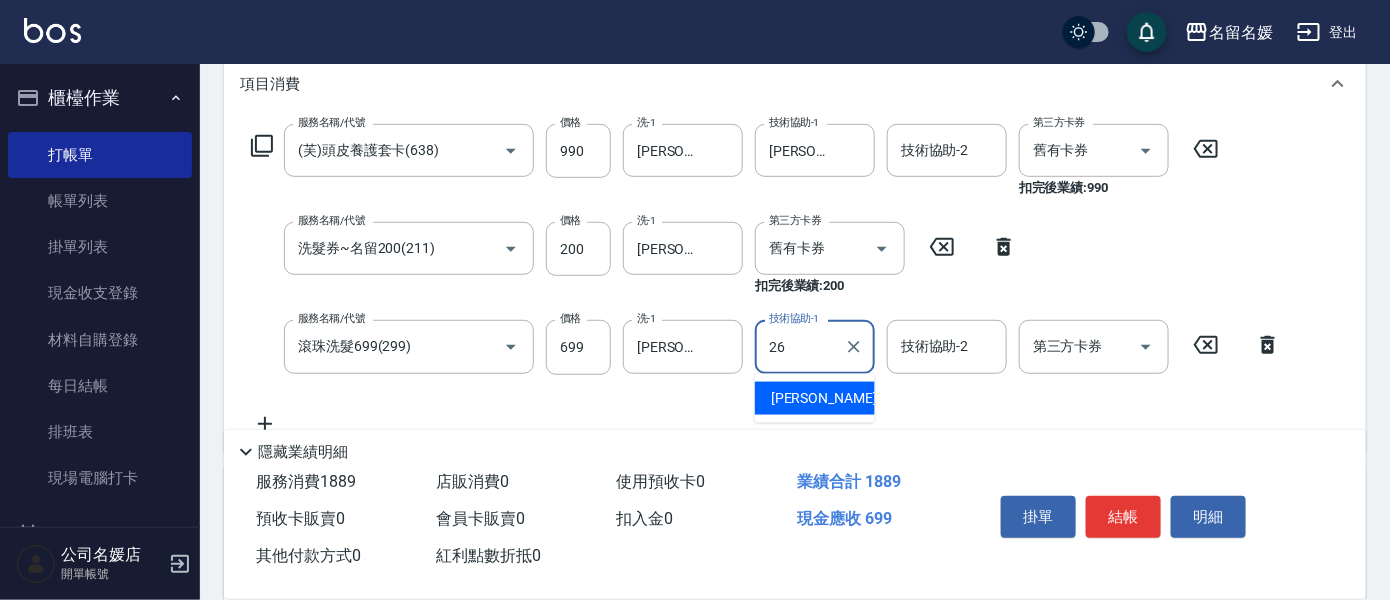 click on "[PERSON_NAME]-26" at bounding box center [834, 398] 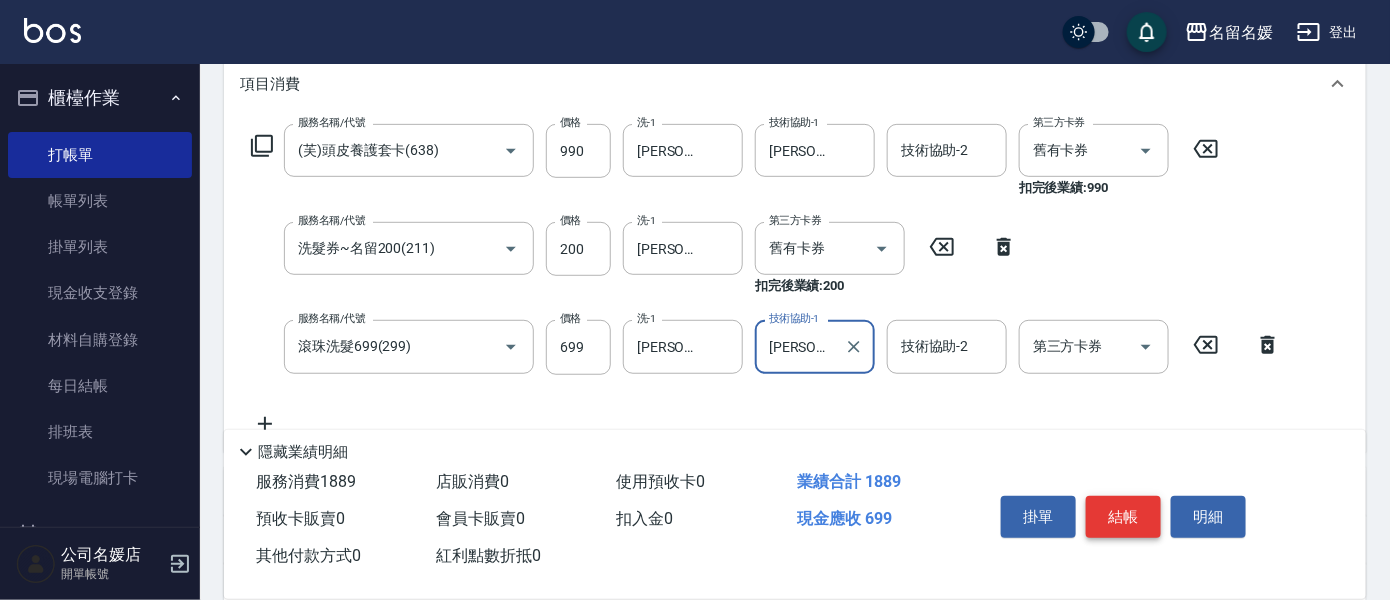type on "[PERSON_NAME]-26" 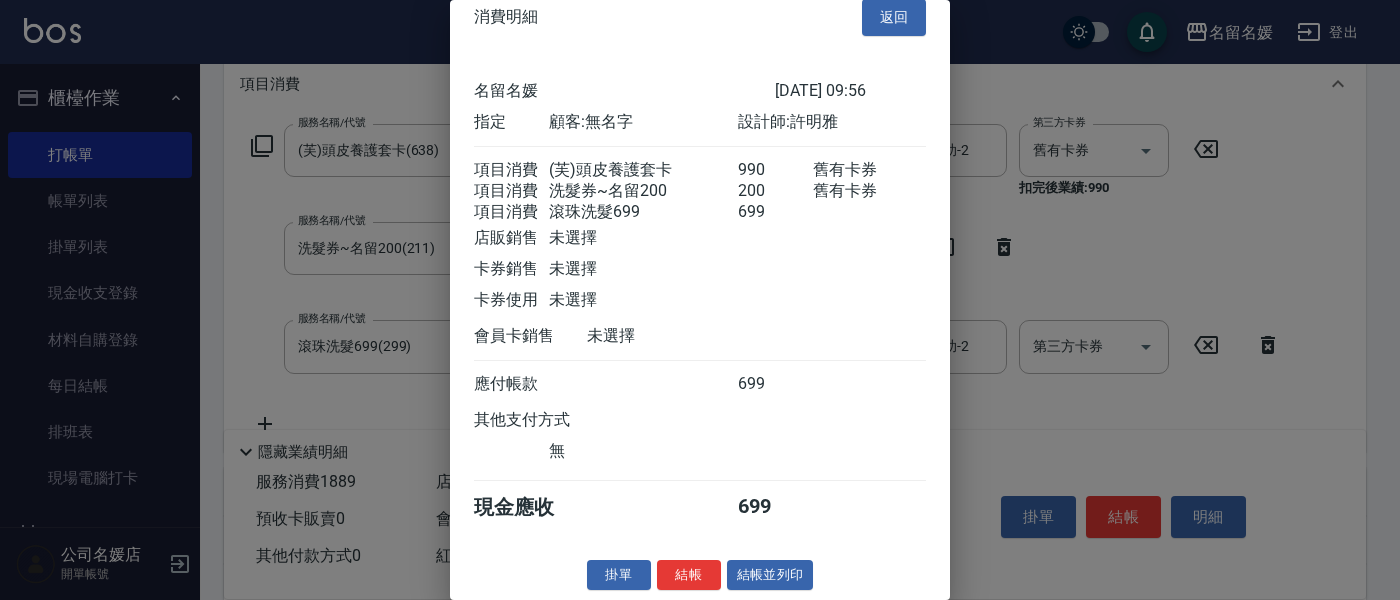 scroll, scrollTop: 45, scrollLeft: 0, axis: vertical 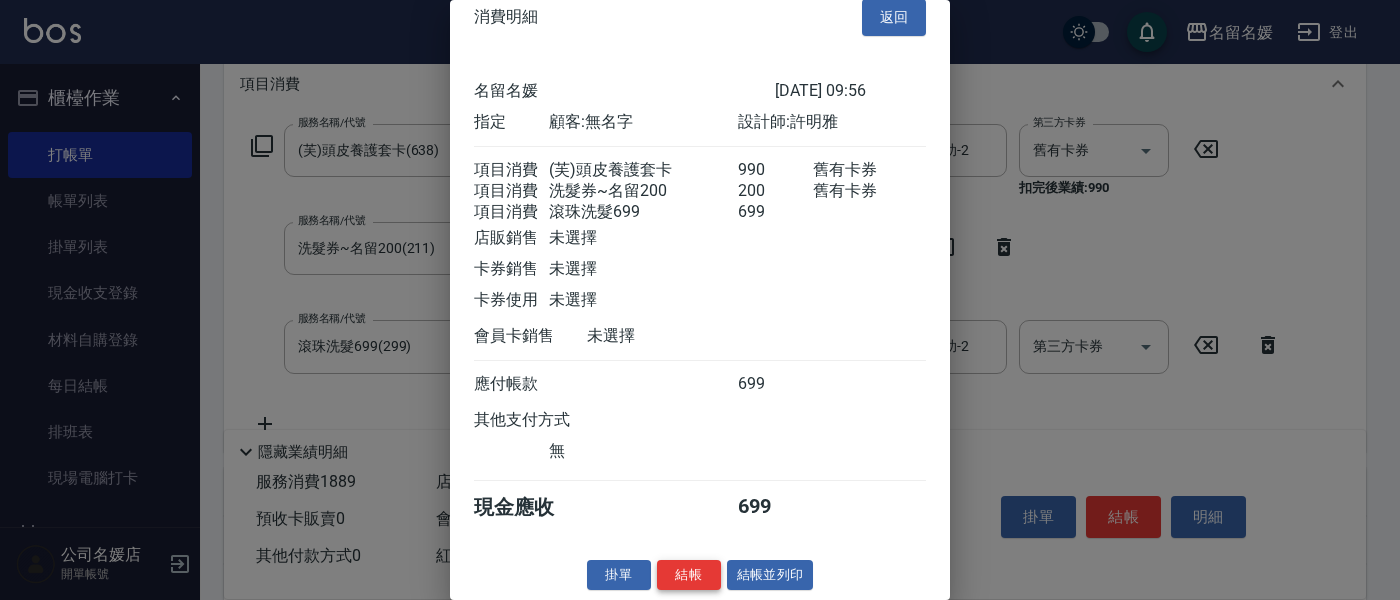 click on "結帳" at bounding box center [689, 575] 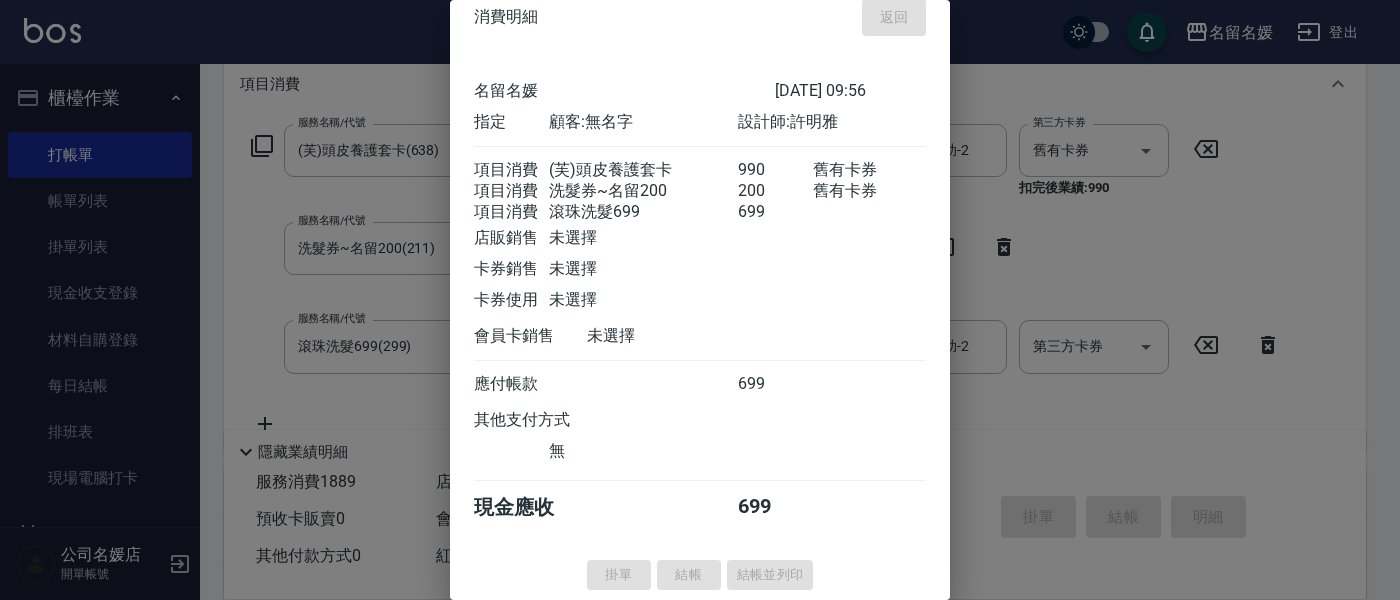 type 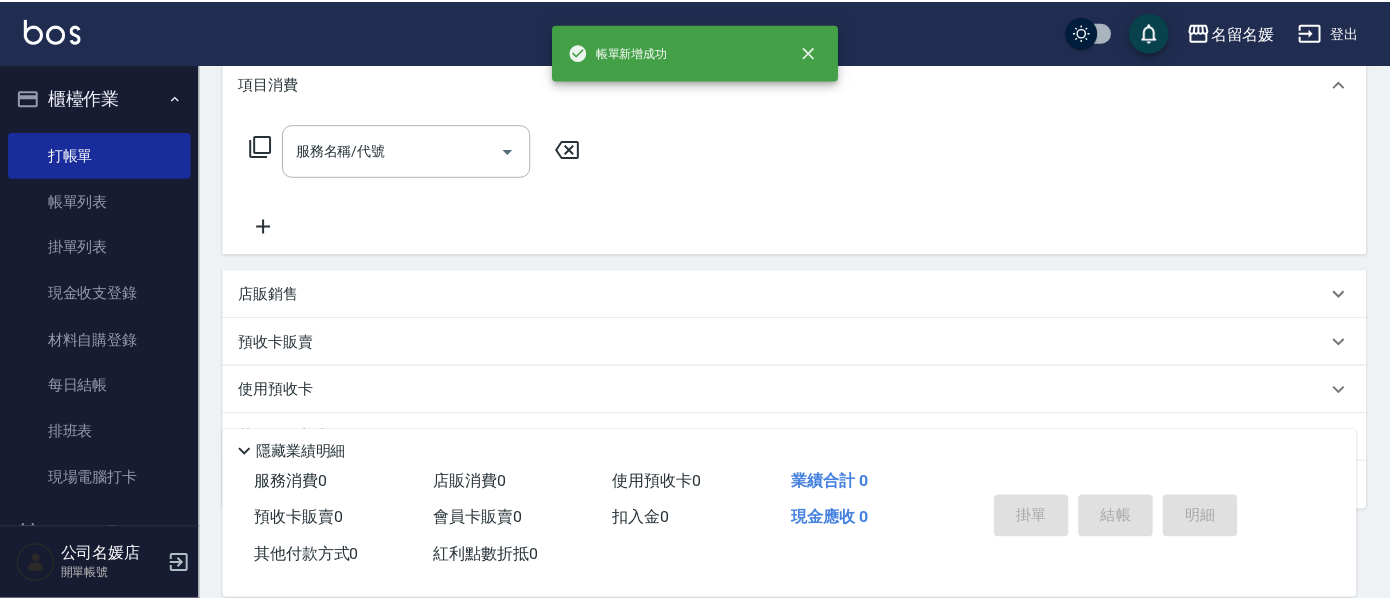 scroll, scrollTop: 0, scrollLeft: 0, axis: both 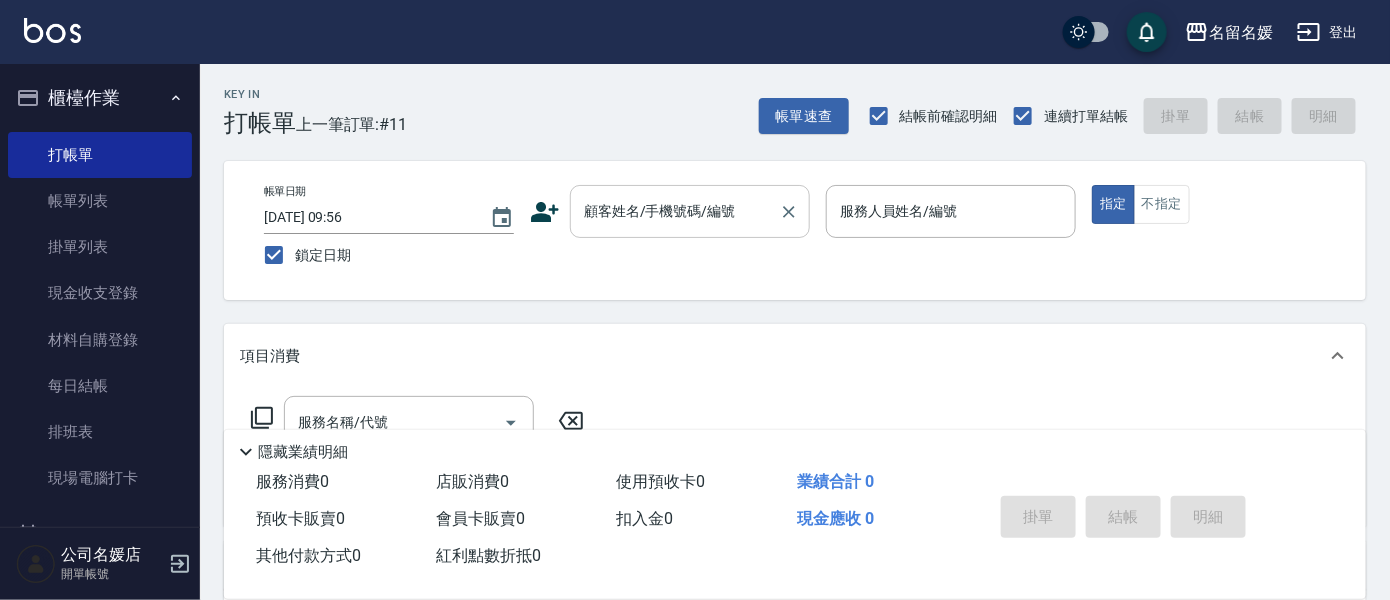 click on "顧客姓名/手機號碼/編號" at bounding box center (675, 211) 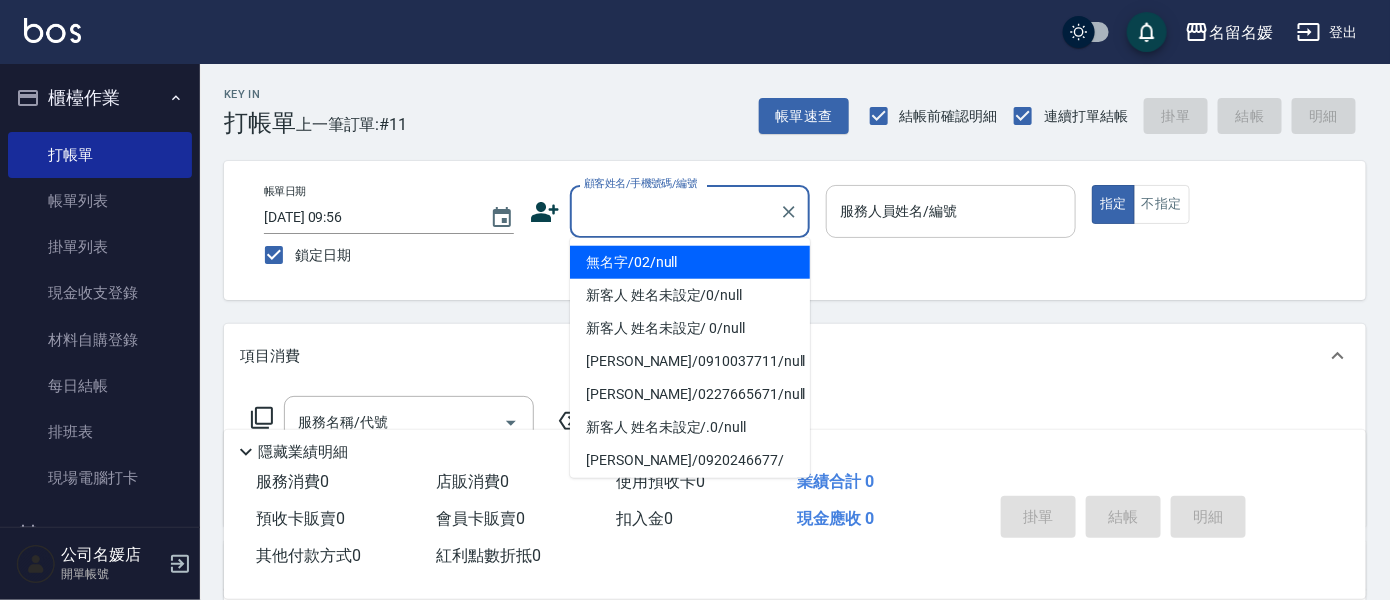 drag, startPoint x: 679, startPoint y: 246, endPoint x: 986, endPoint y: 220, distance: 308.099 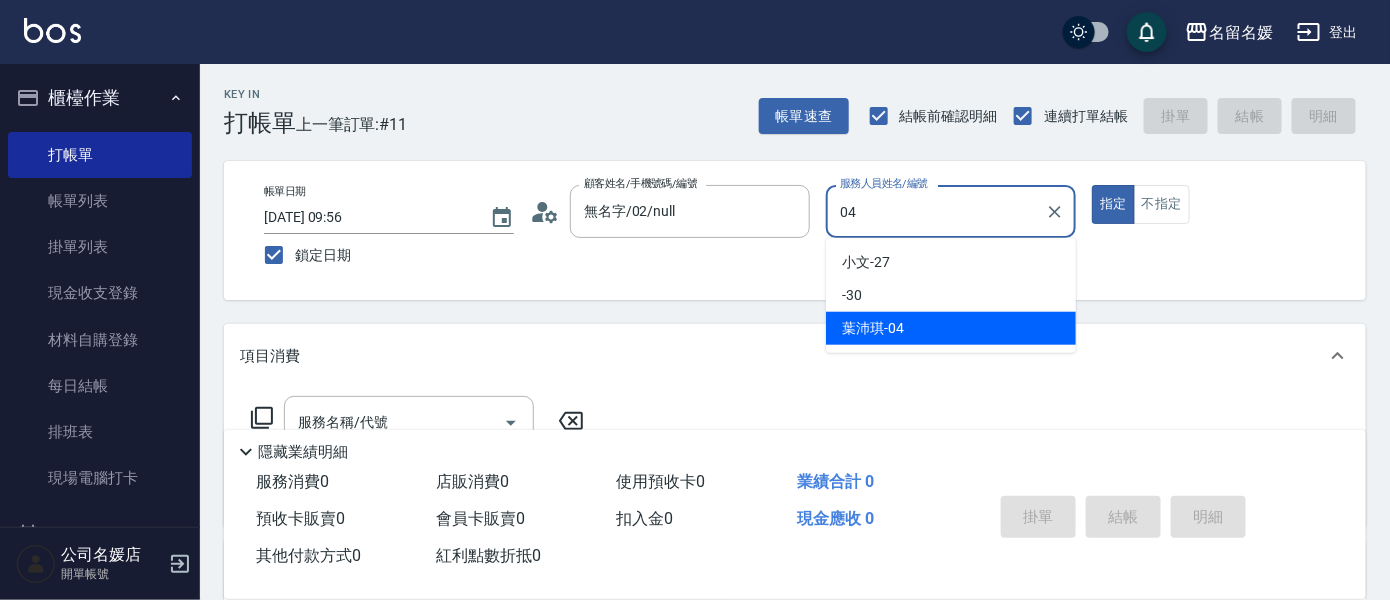 type on "04" 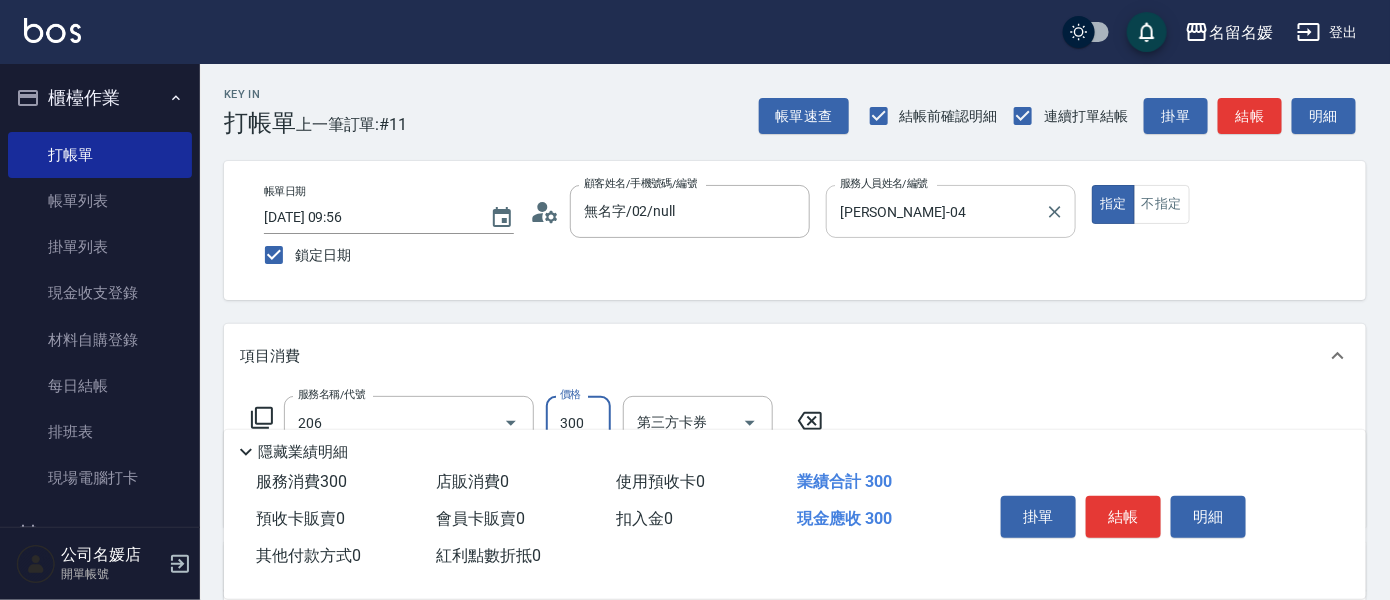 type on "洗髮[300](206)" 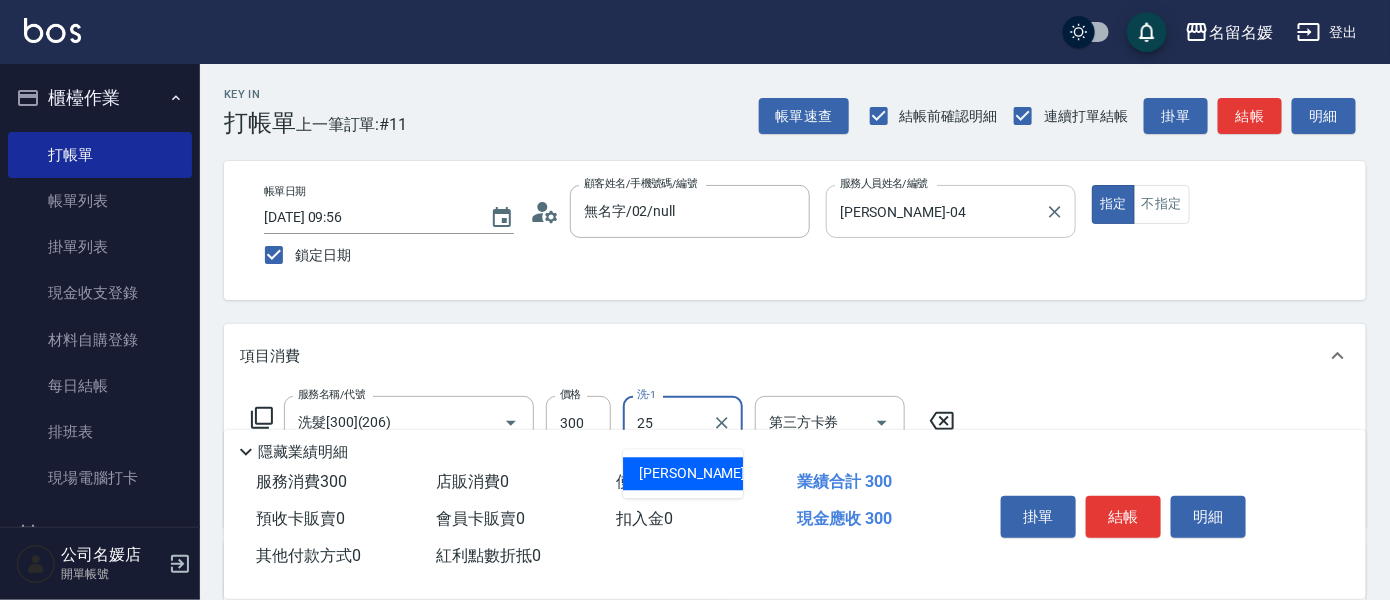 type on "[PERSON_NAME]-25" 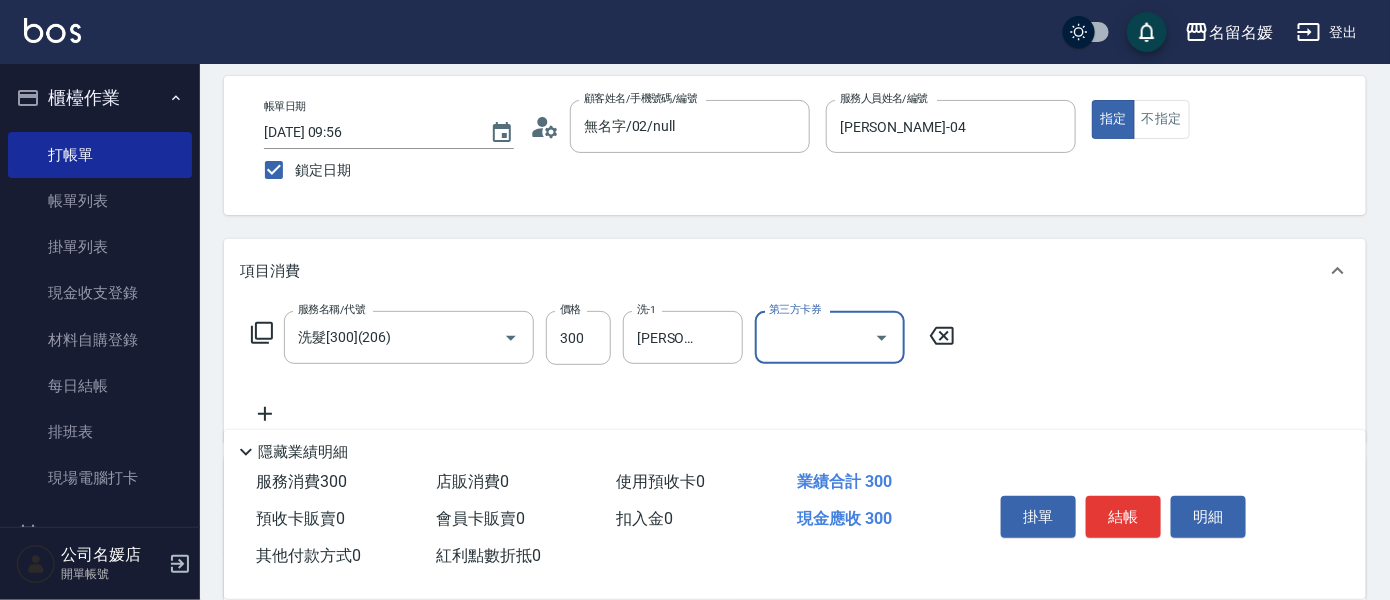 scroll, scrollTop: 90, scrollLeft: 0, axis: vertical 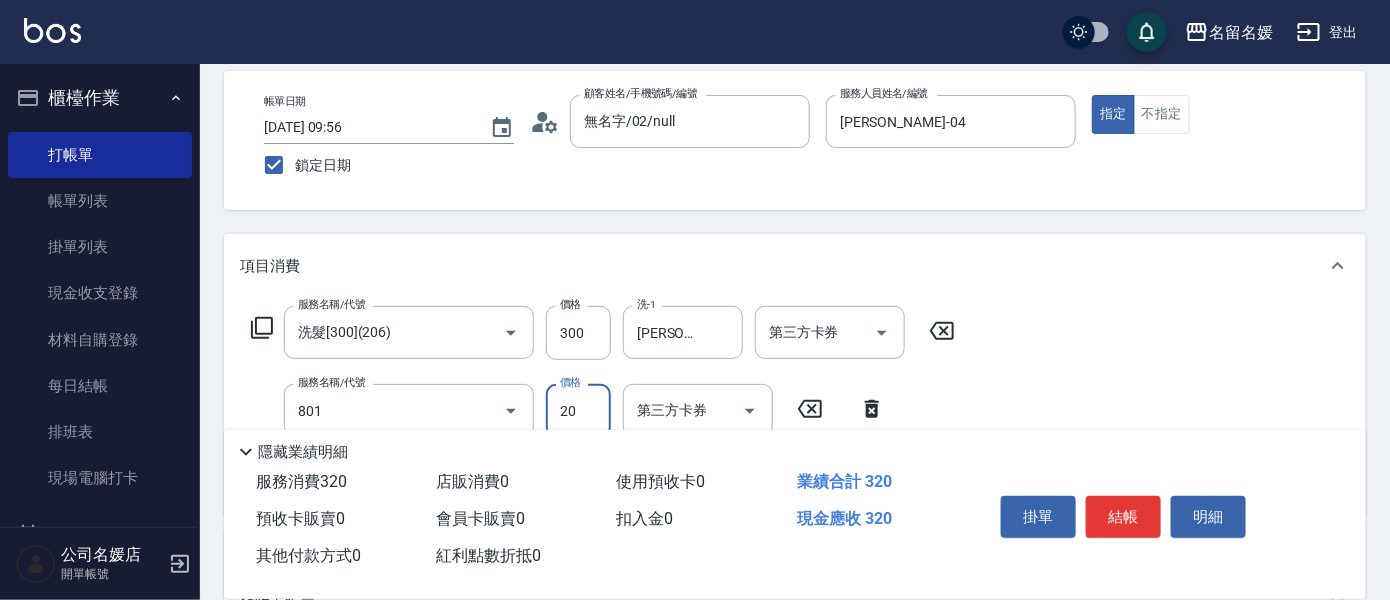 type on "潤絲(801)" 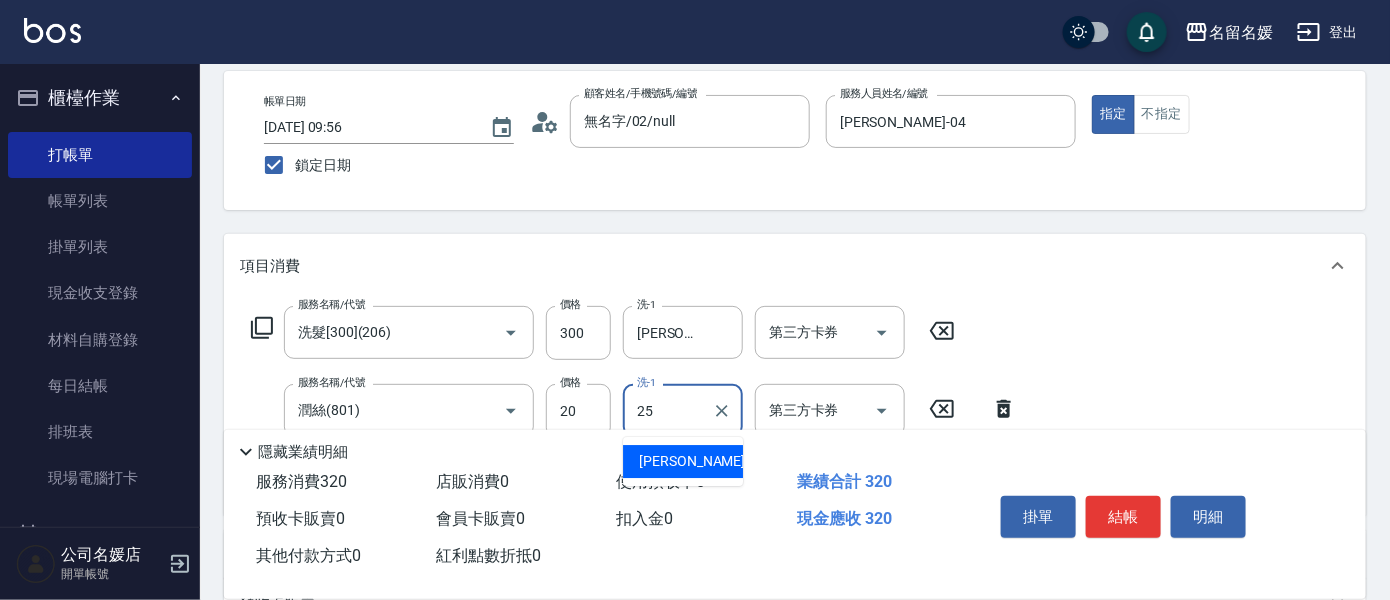 type on "[PERSON_NAME]-25" 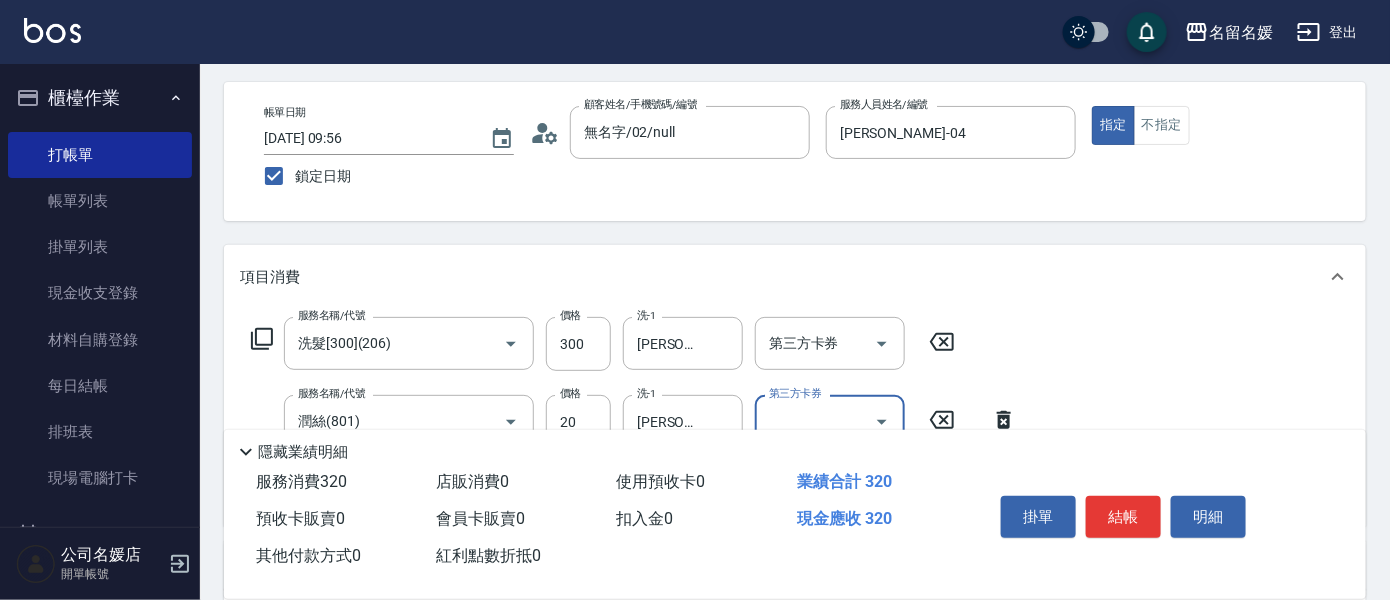 scroll, scrollTop: 0, scrollLeft: 0, axis: both 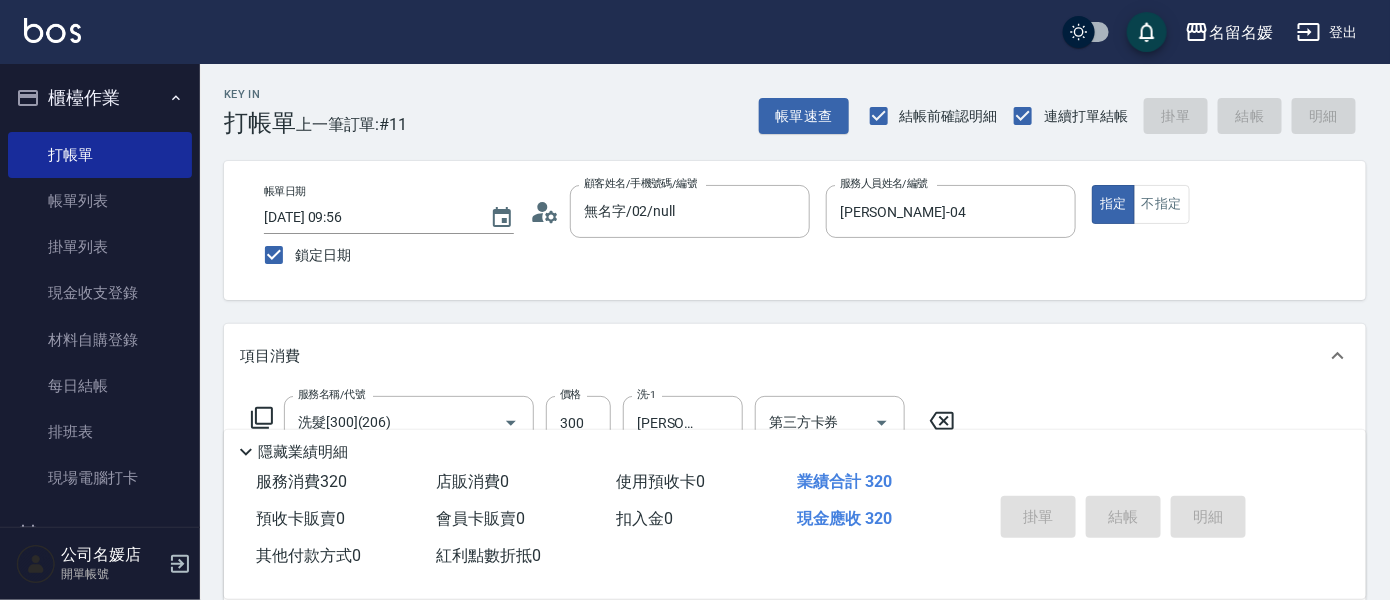 type 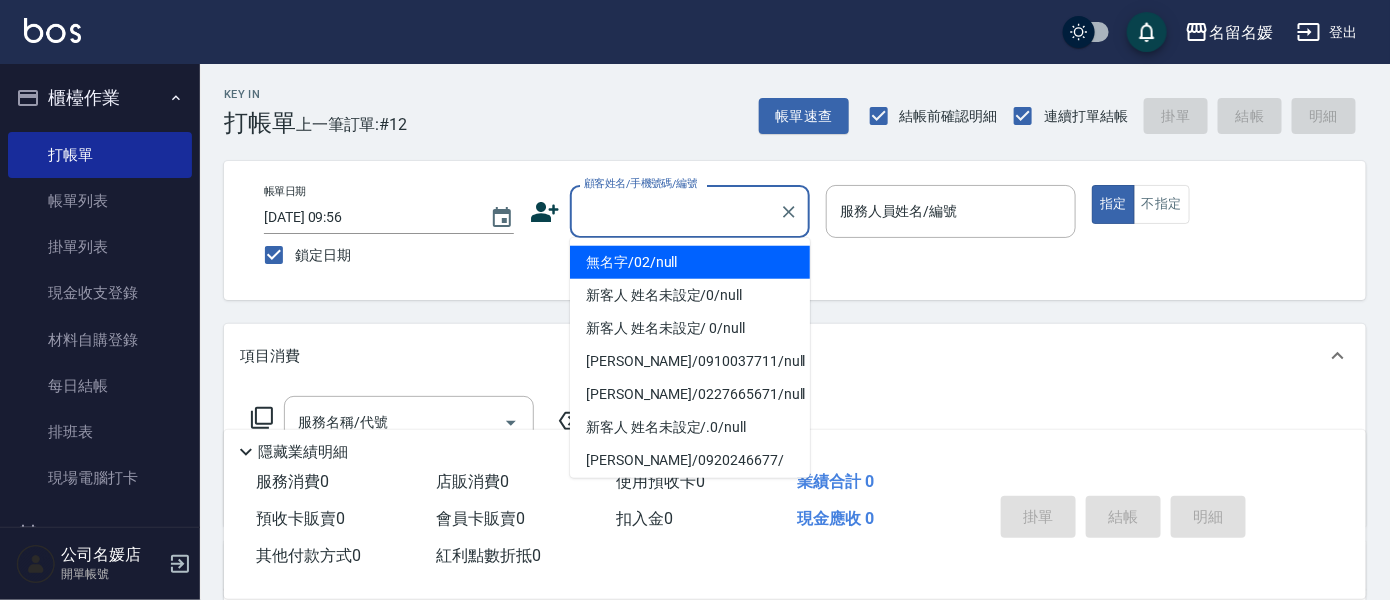 type on "無名字/02/null" 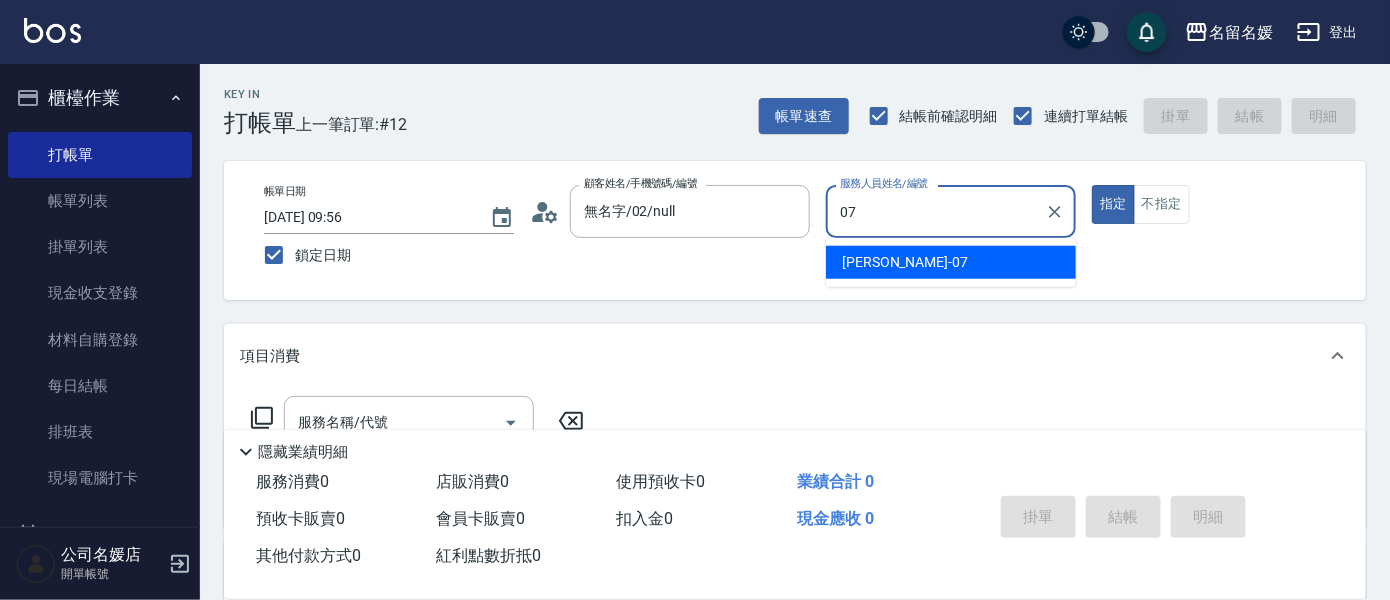 type on "[PERSON_NAME]-07" 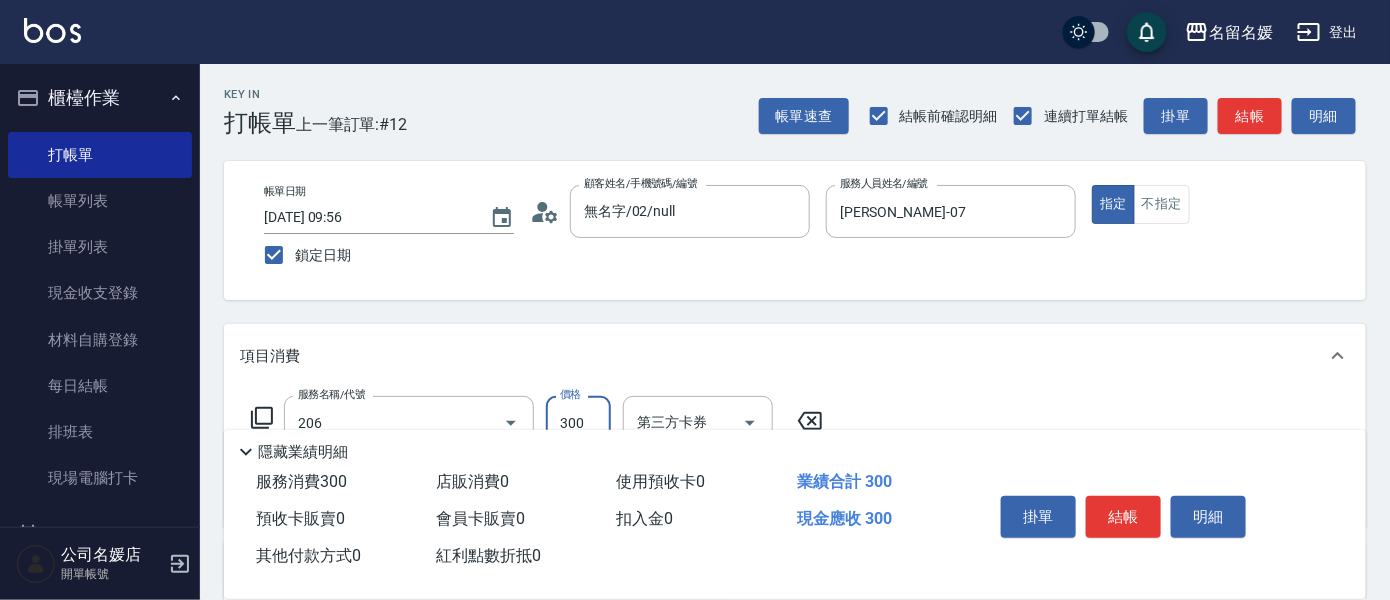 type on "洗髮[300](206)" 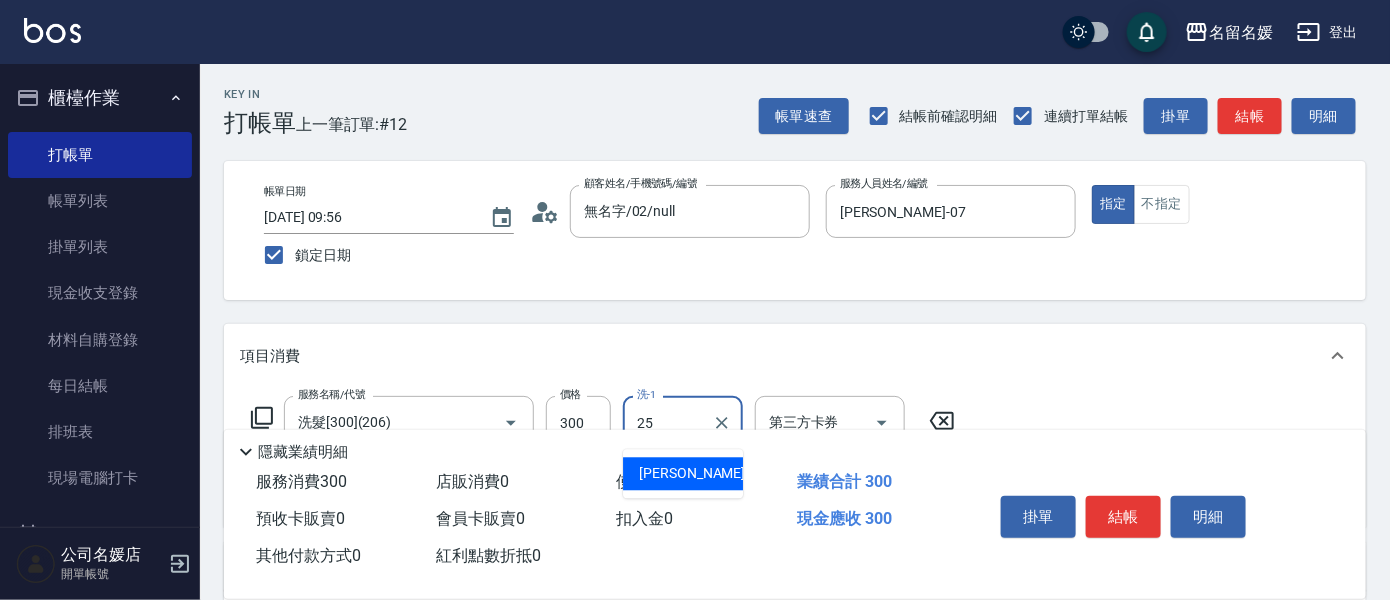 type on "[PERSON_NAME]-25" 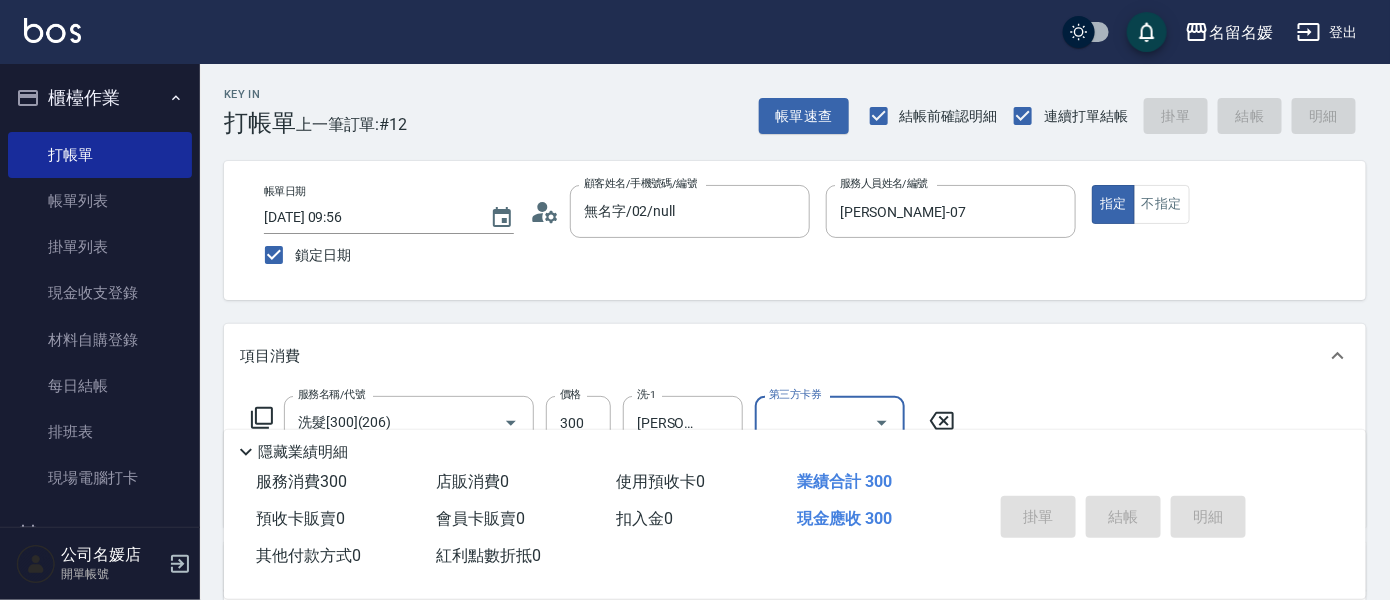 type 